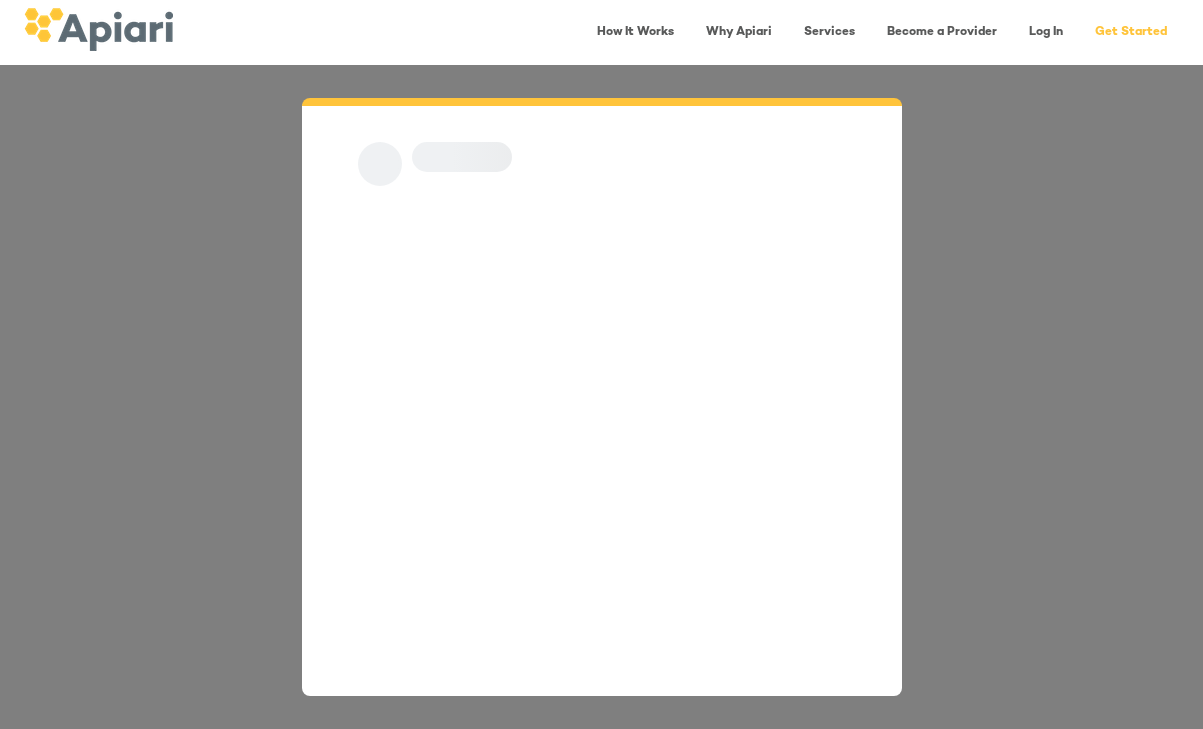 scroll, scrollTop: 0, scrollLeft: 0, axis: both 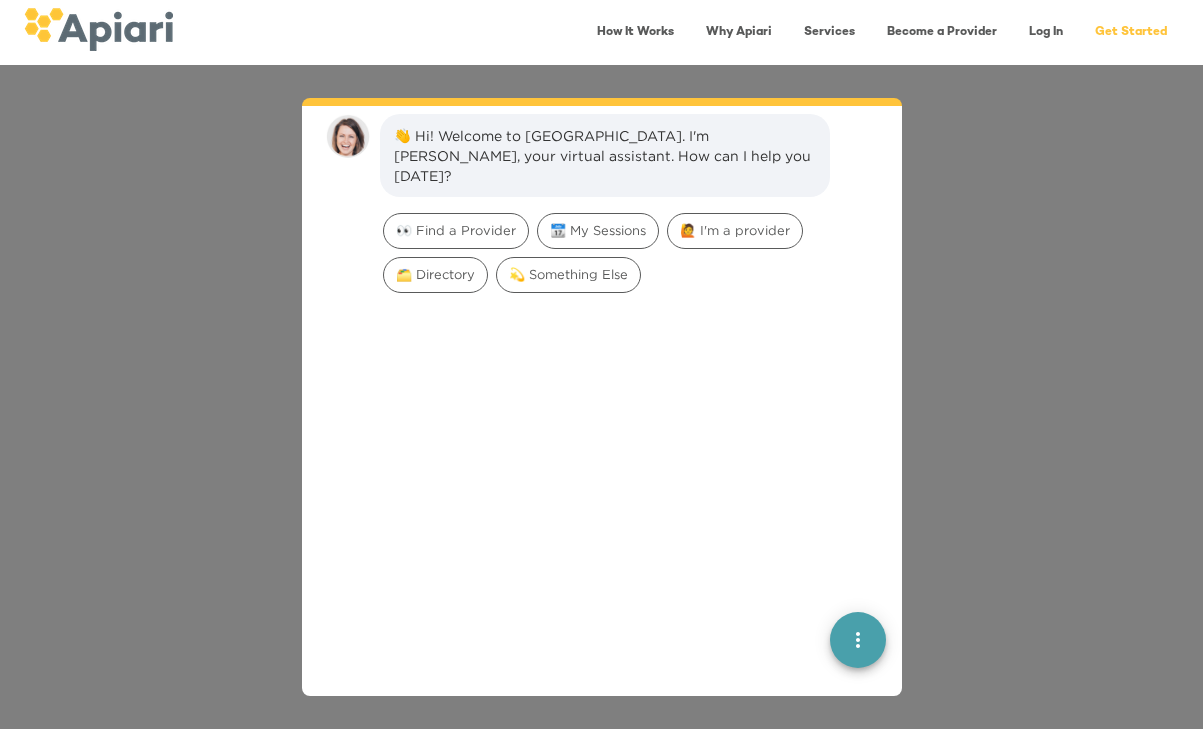 click on "🙋 I'm a provider" at bounding box center (735, 231) 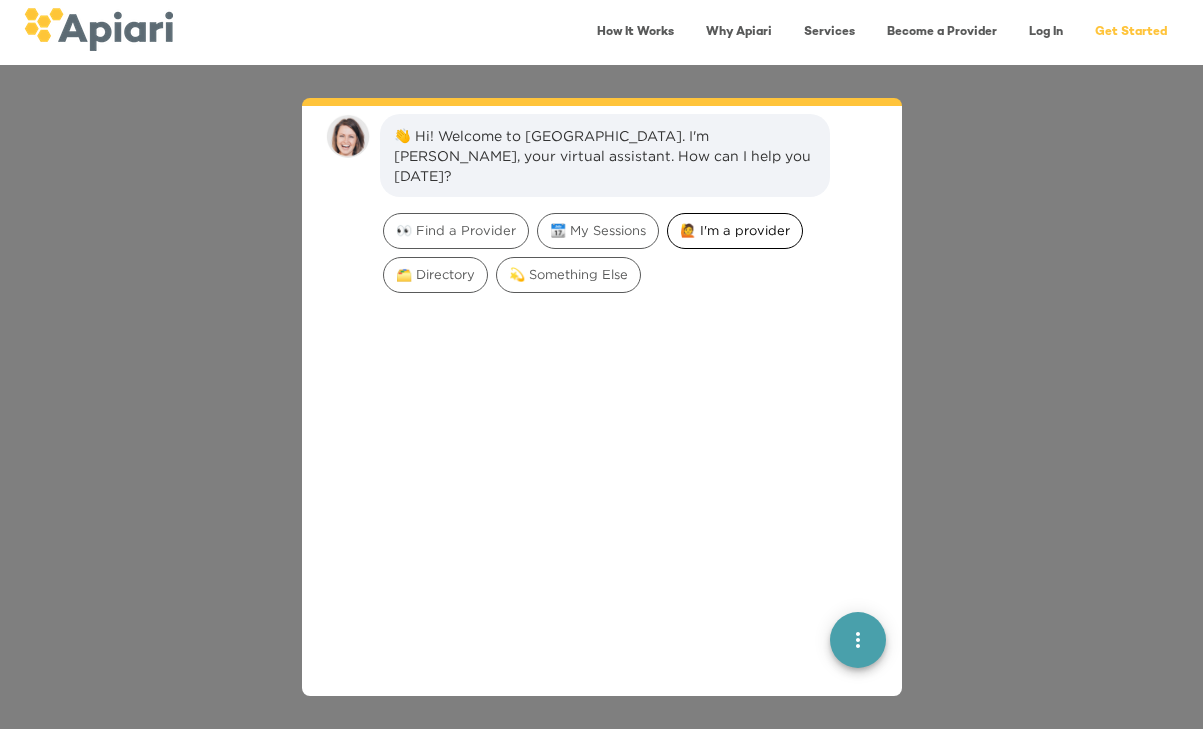 click on "🙋 I'm a provider" at bounding box center [735, 230] 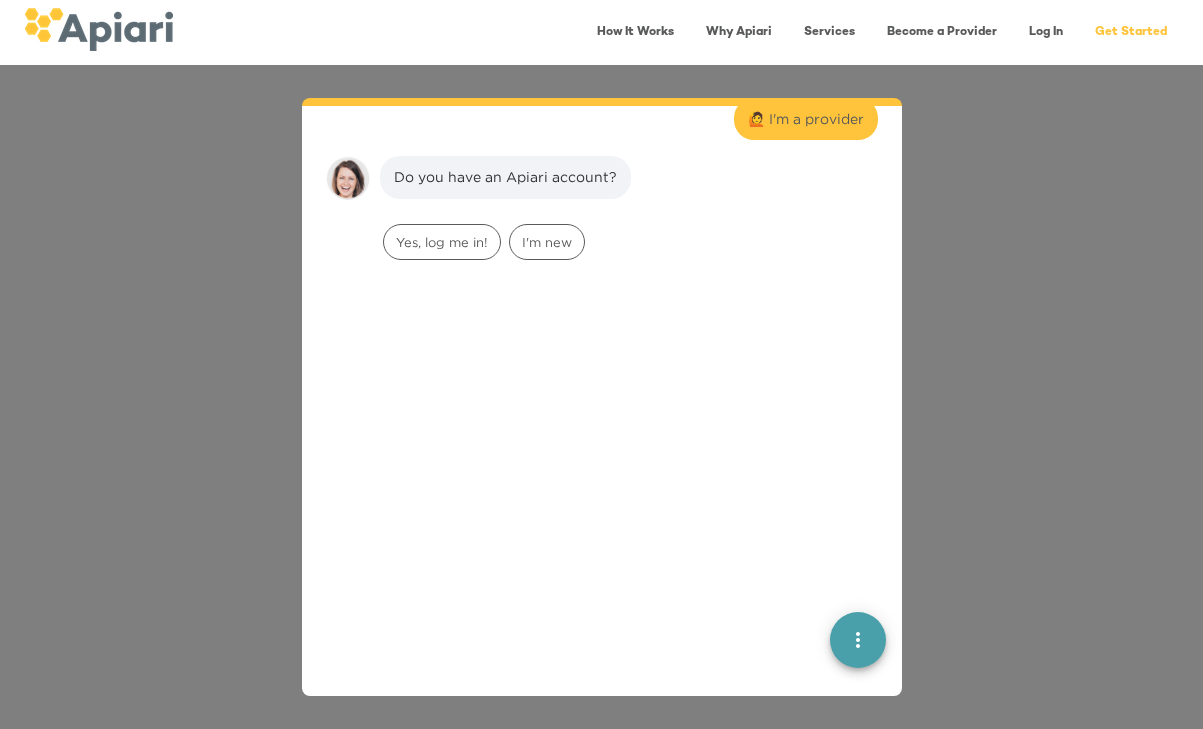 scroll, scrollTop: 165, scrollLeft: 0, axis: vertical 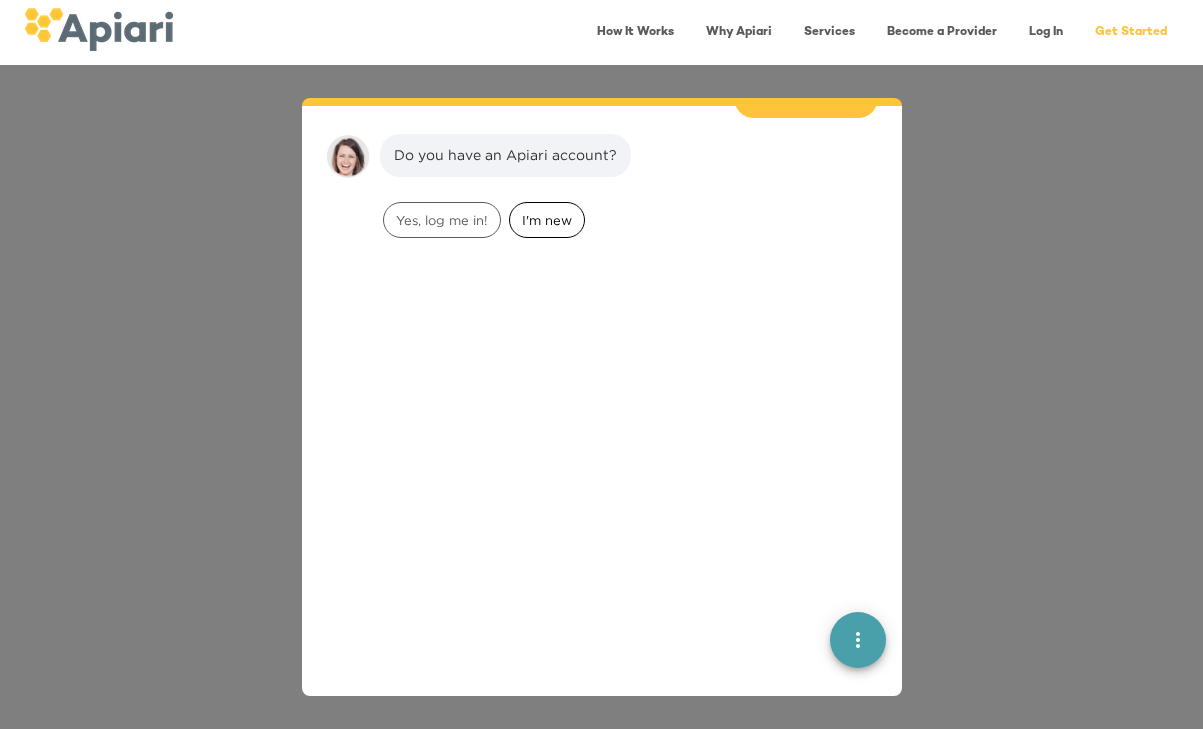 click on "I'm new" at bounding box center (547, 220) 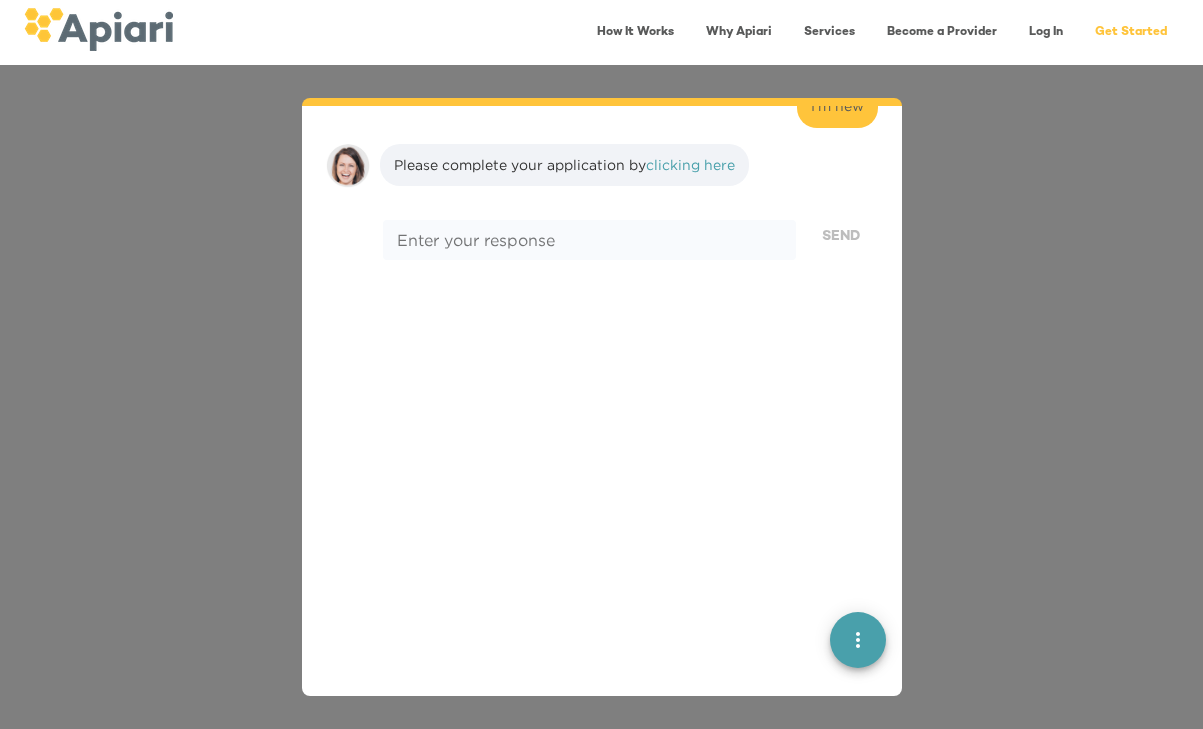 scroll, scrollTop: 291, scrollLeft: 0, axis: vertical 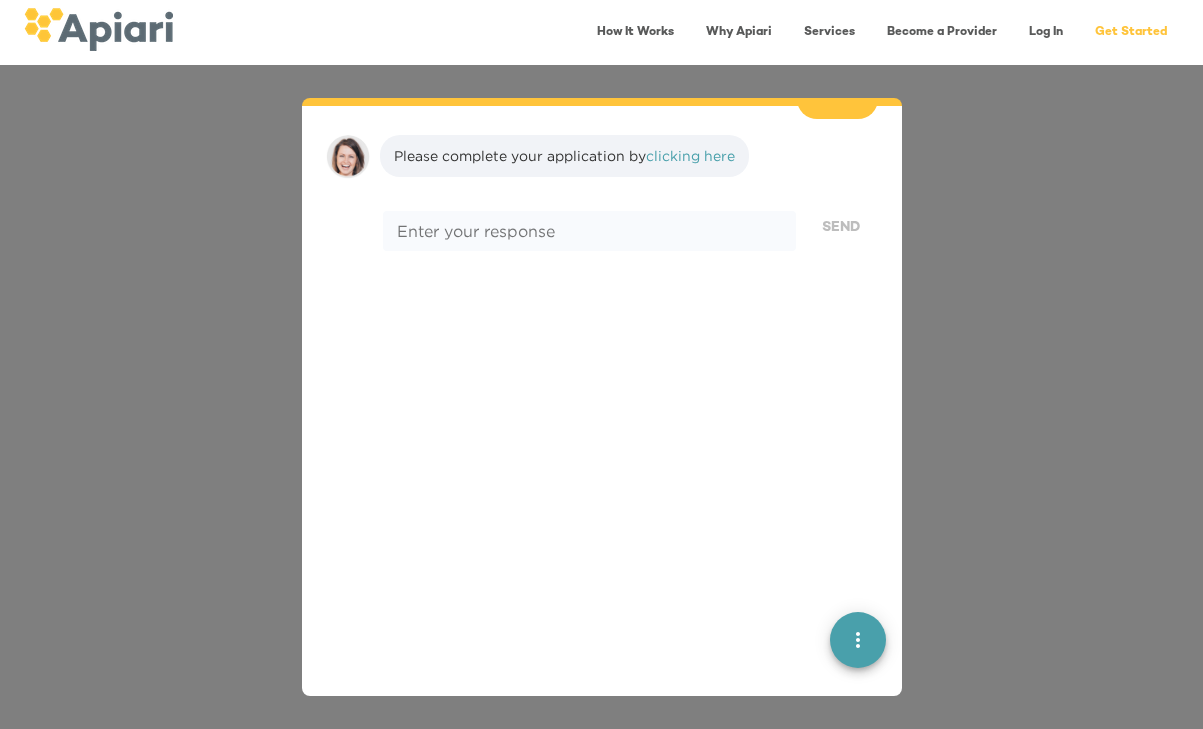 click on "clicking here" at bounding box center (690, 155) 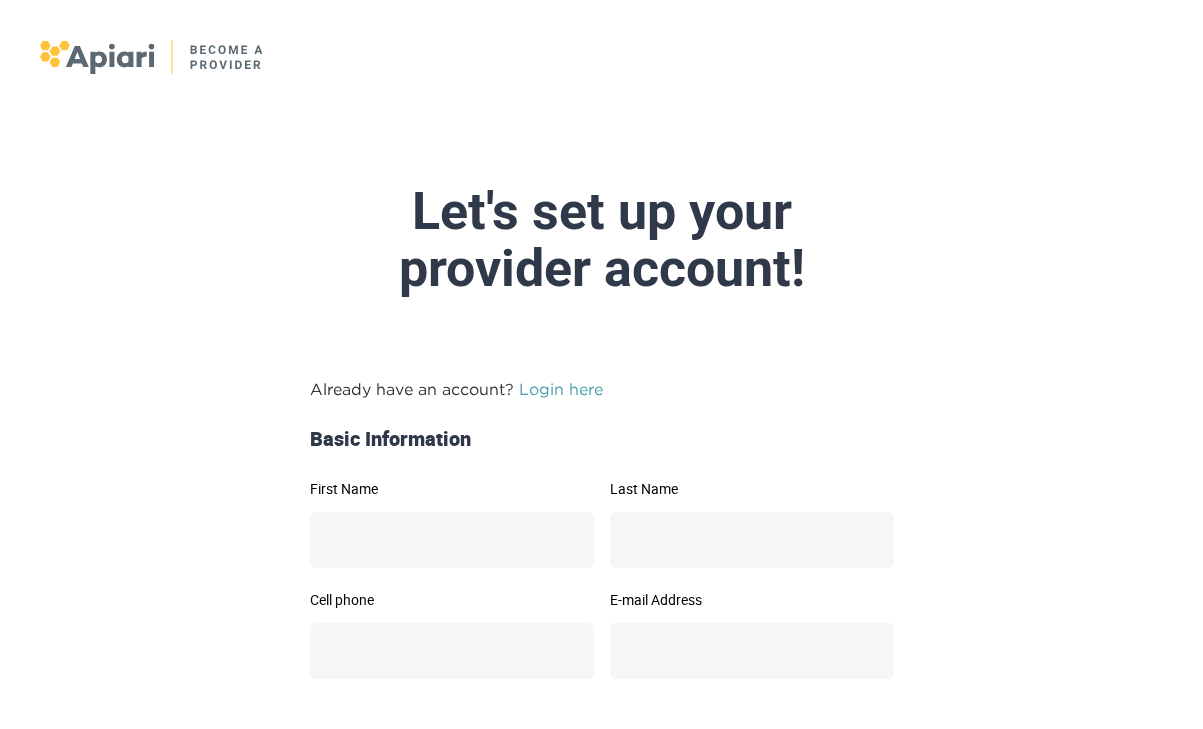 scroll, scrollTop: 0, scrollLeft: 0, axis: both 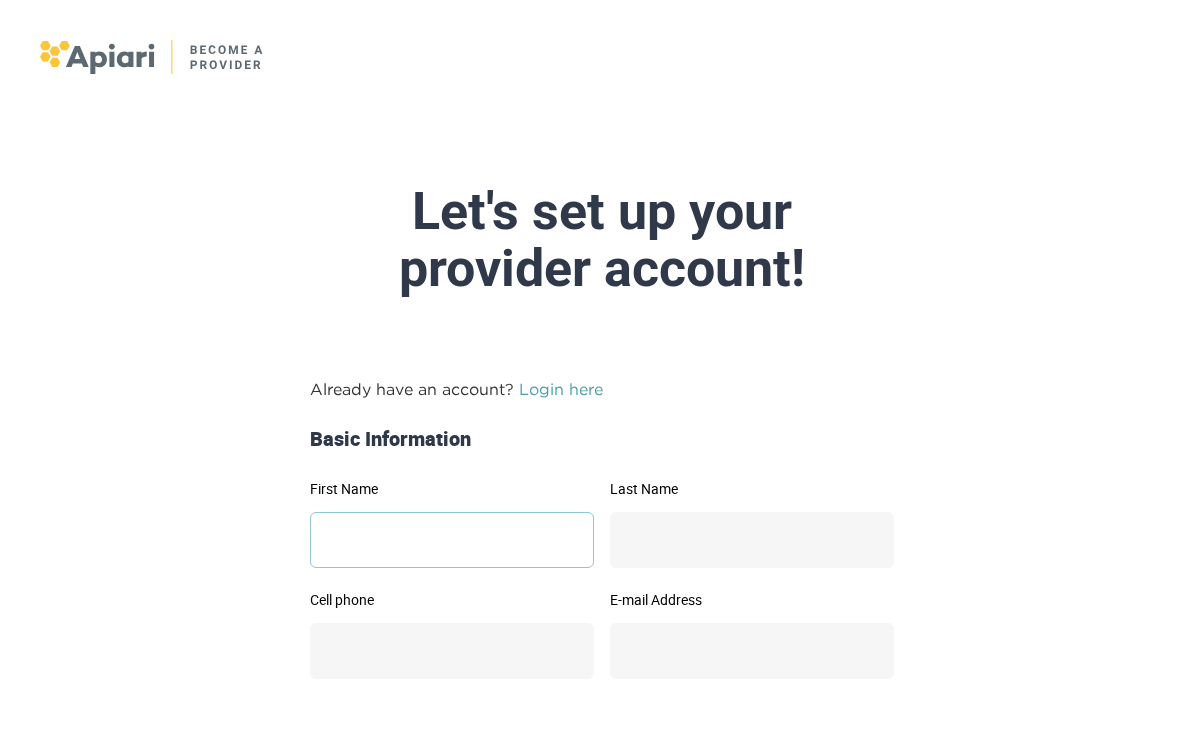 click on "First Name" at bounding box center (452, 540) 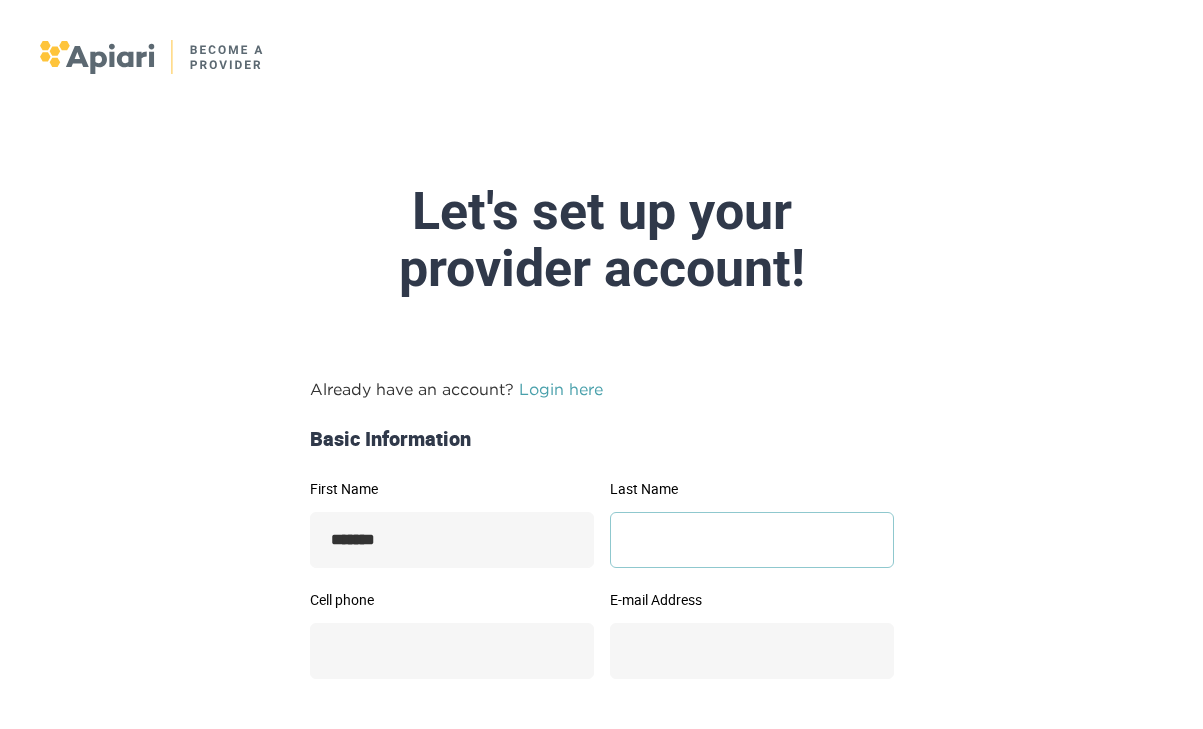 type on "********" 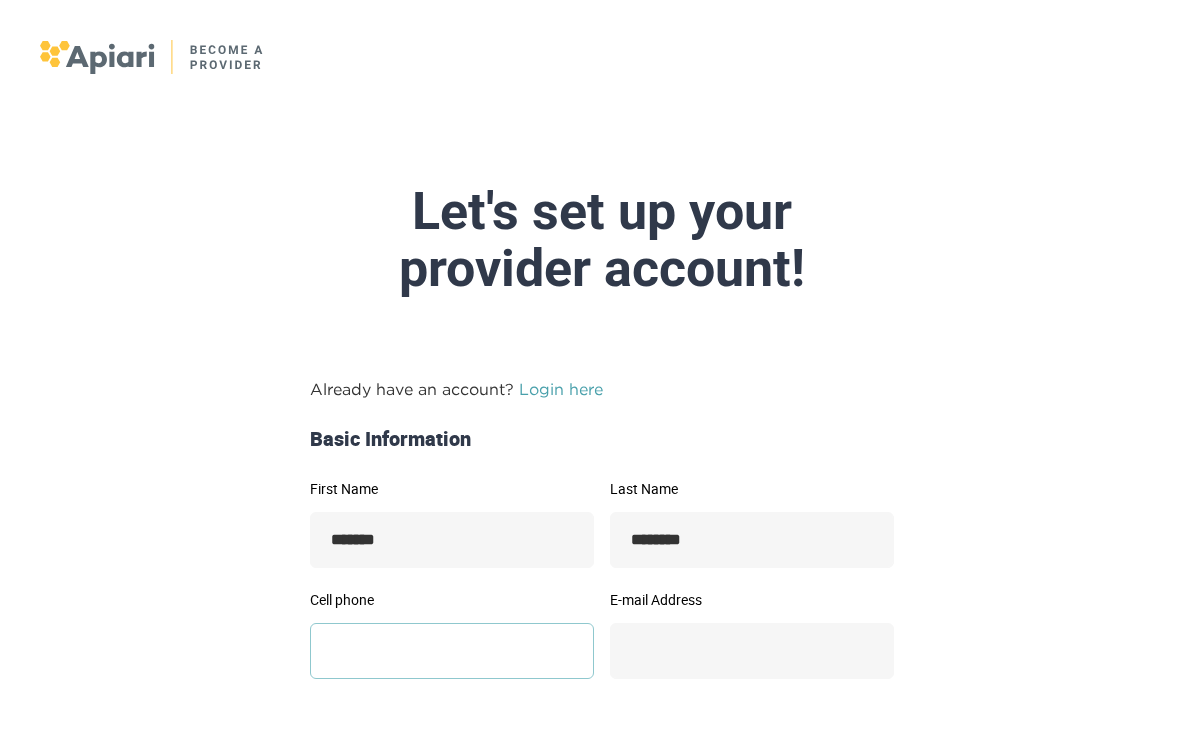 type on "**********" 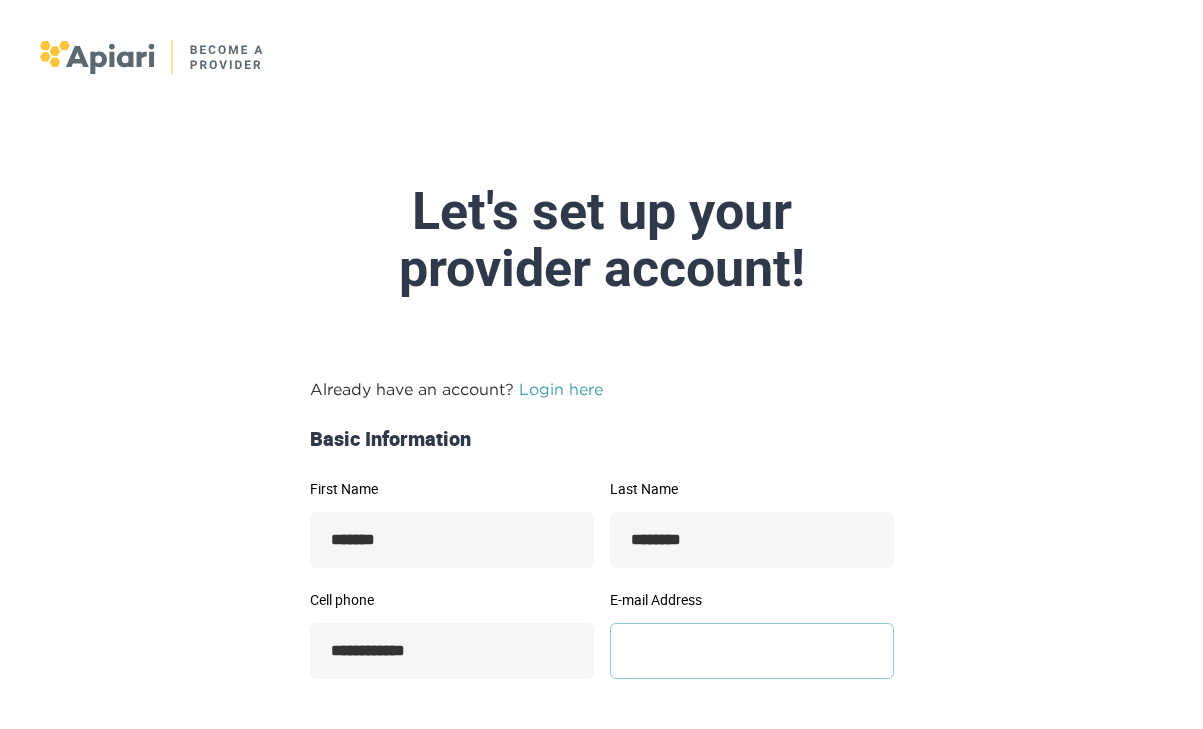 click on "E-mail Address" at bounding box center (752, 651) 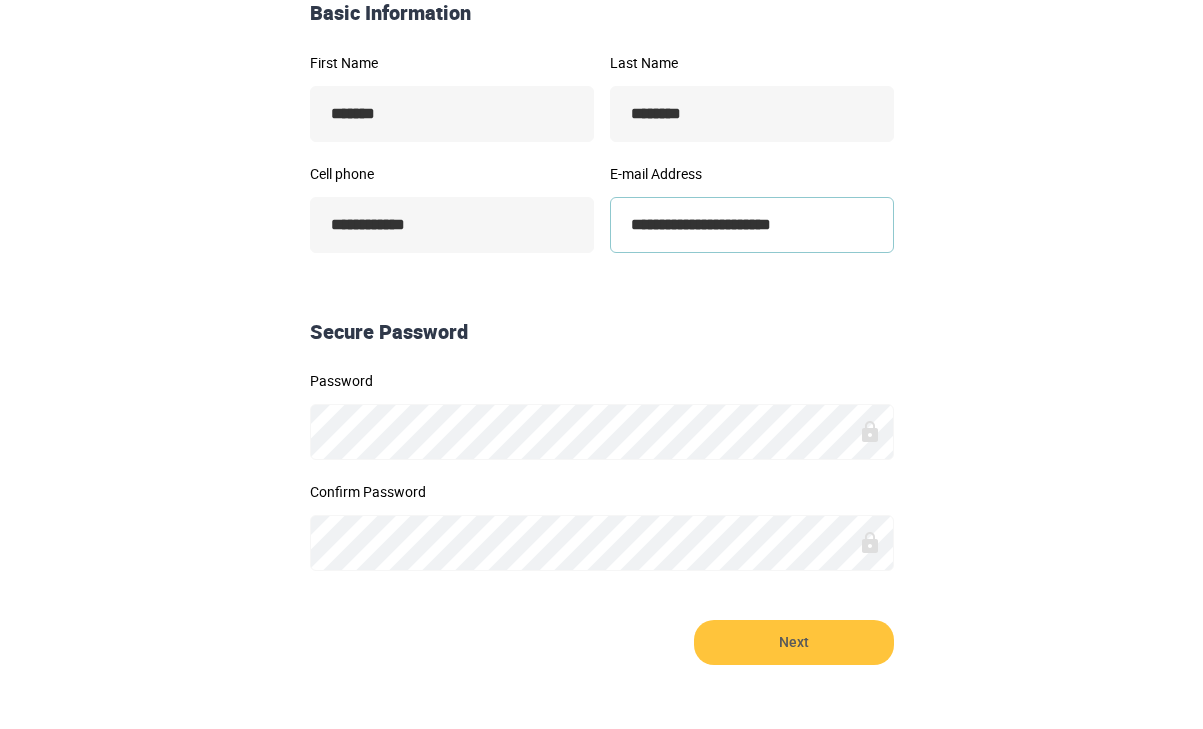 scroll, scrollTop: 425, scrollLeft: 0, axis: vertical 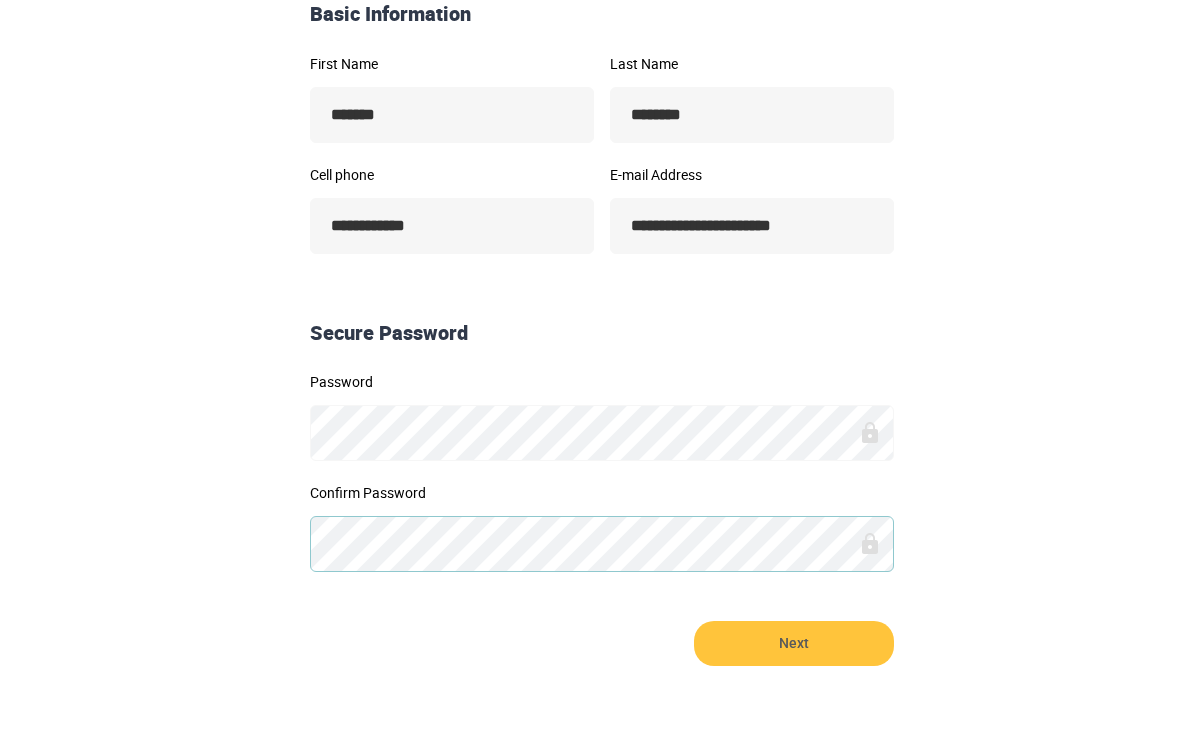 click on "Next" at bounding box center [794, 643] 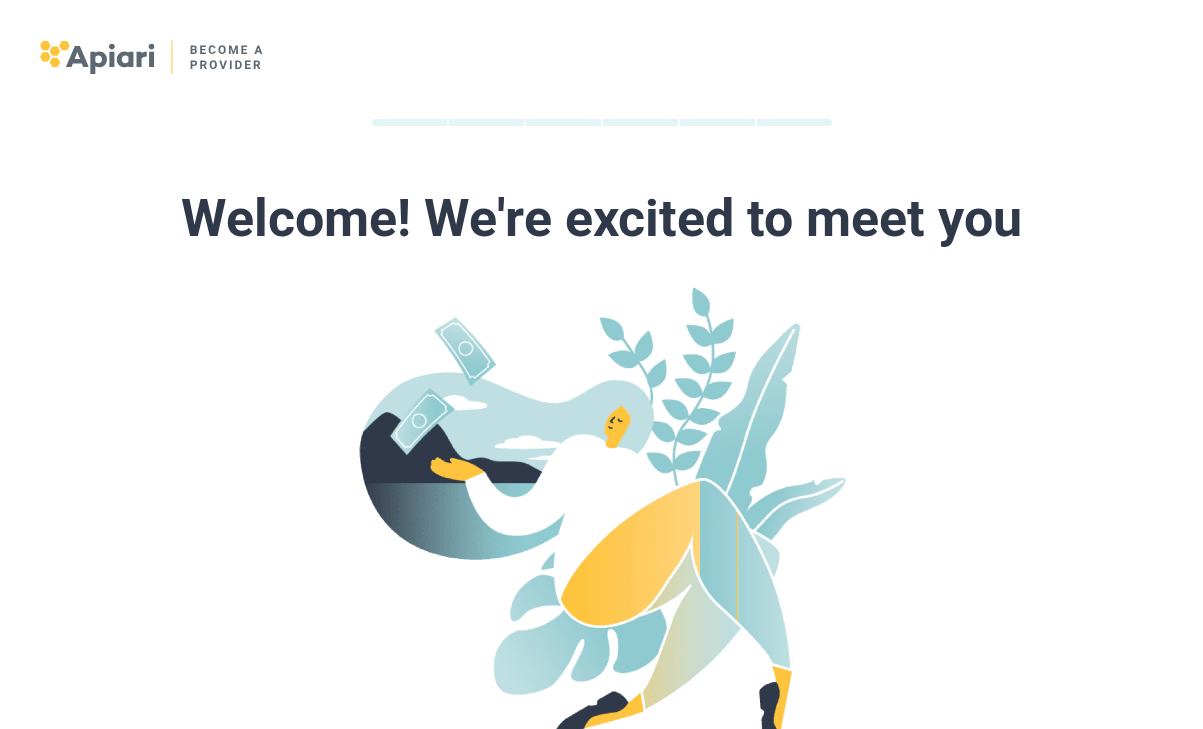 scroll, scrollTop: 554, scrollLeft: 0, axis: vertical 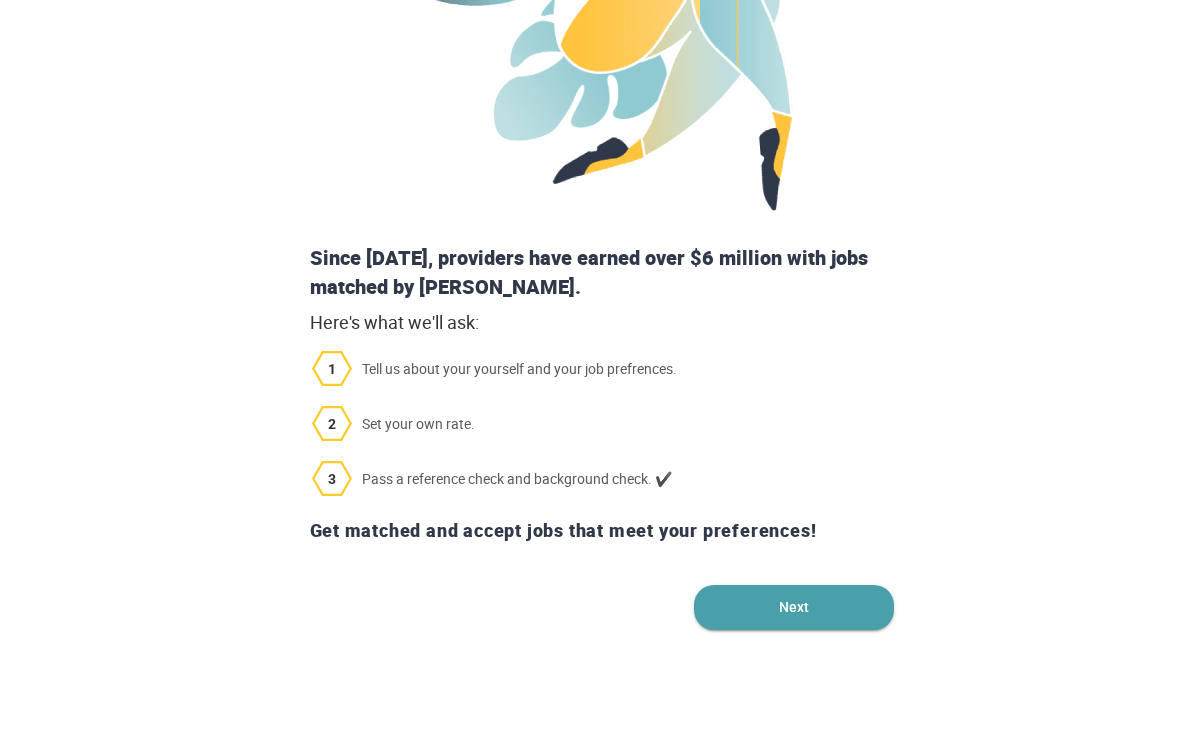 click on "Next" at bounding box center [794, 607] 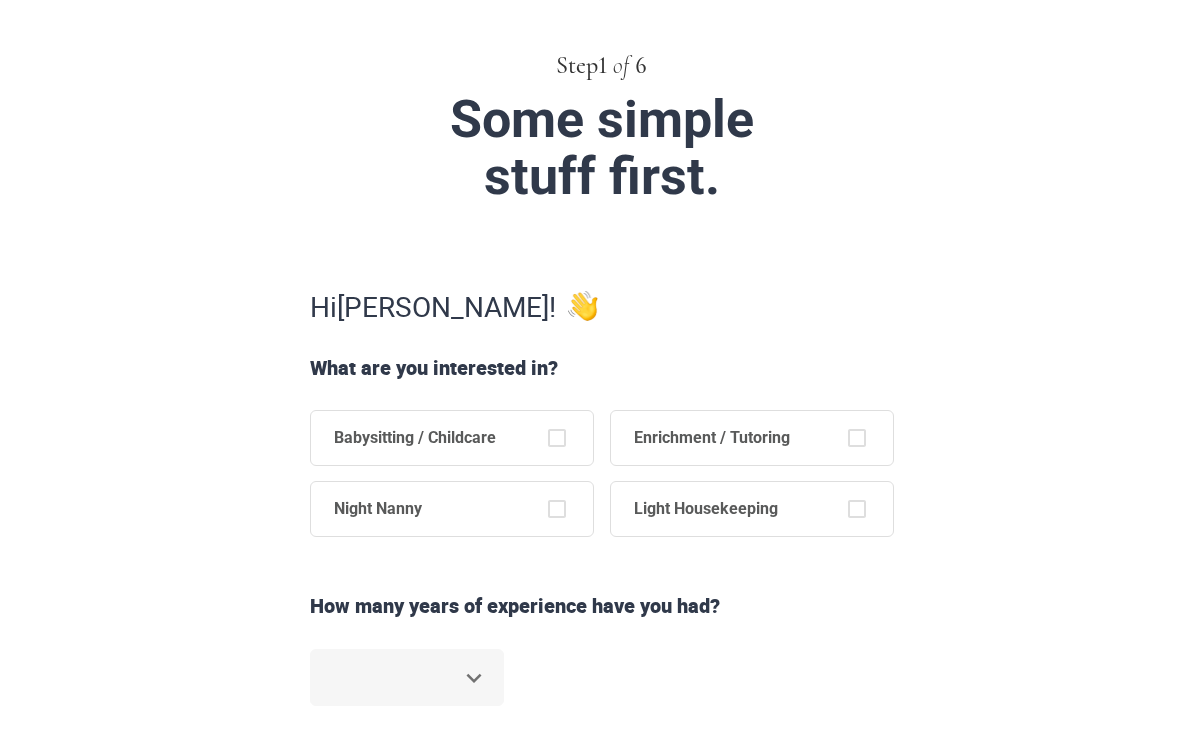 scroll, scrollTop: 168, scrollLeft: 0, axis: vertical 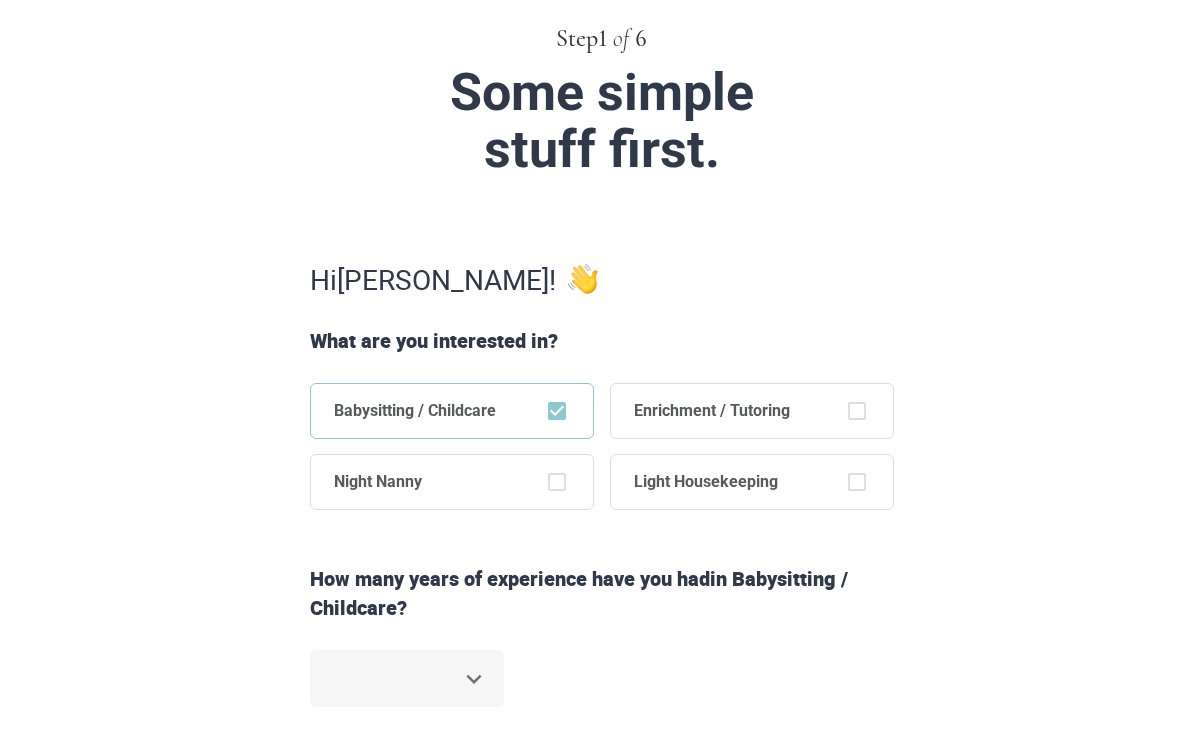 click on "Hi  [PERSON_NAME] !" at bounding box center [602, 279] 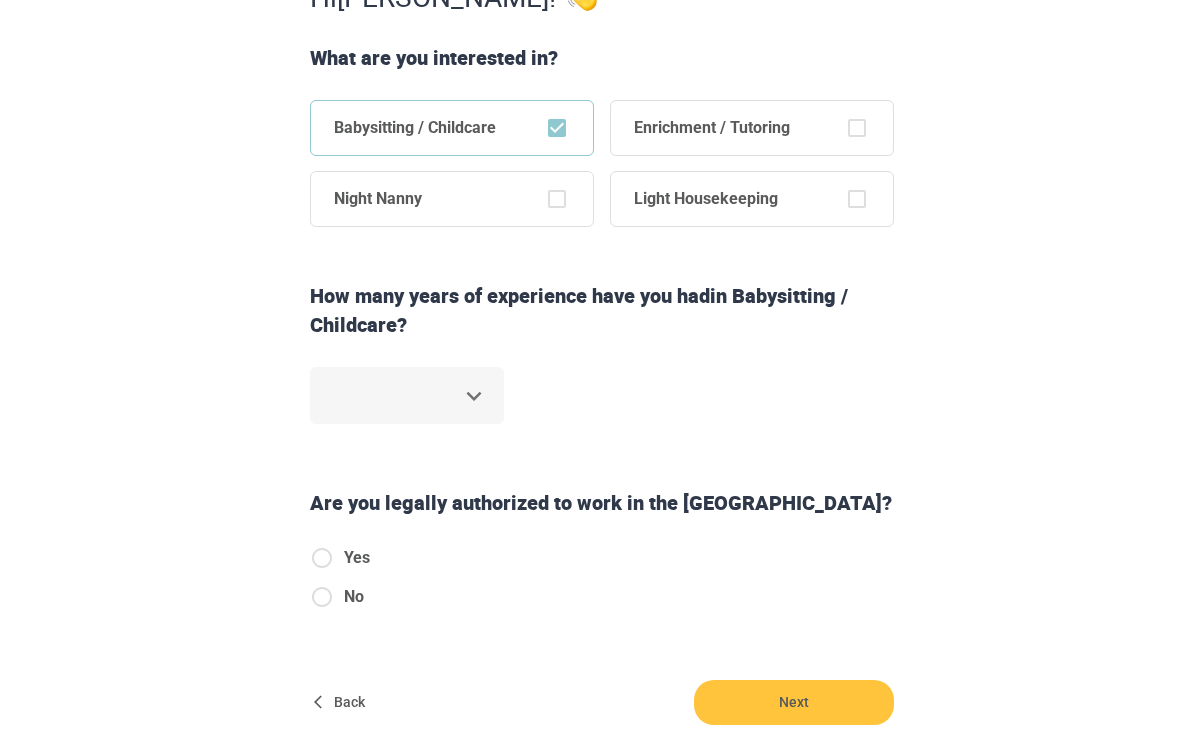 scroll, scrollTop: 470, scrollLeft: 0, axis: vertical 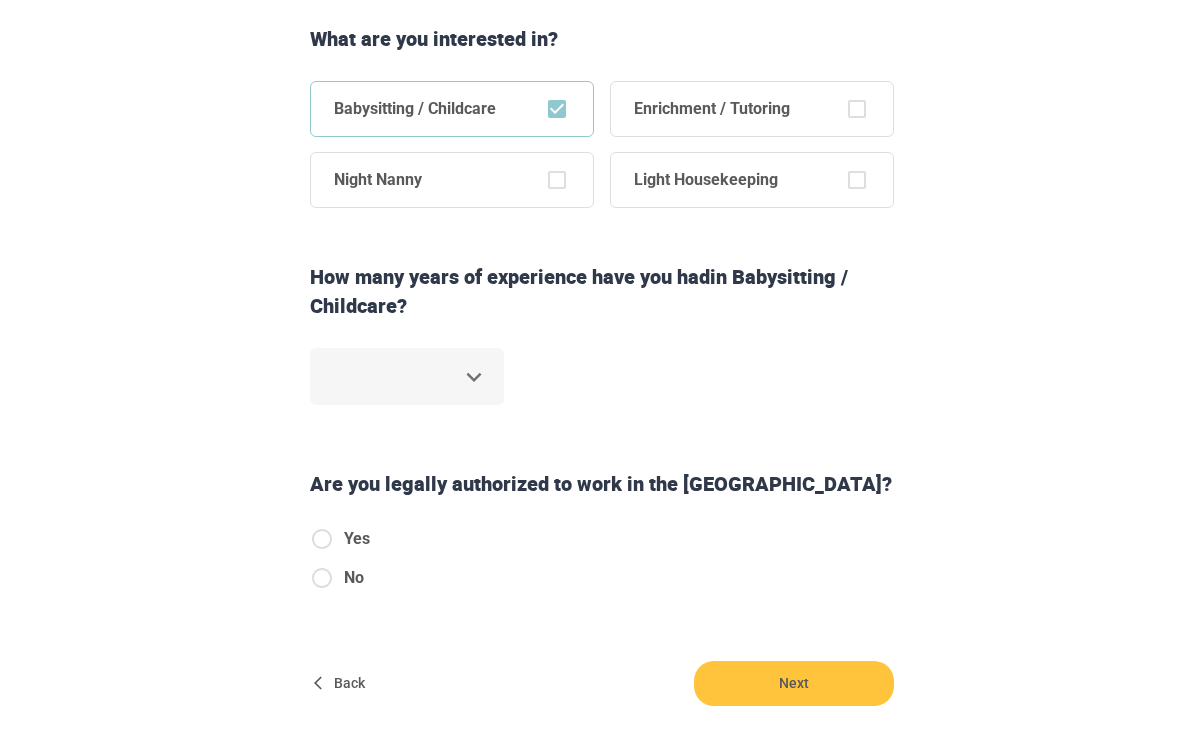 click on "Step  1   of   6 Some simple  stuff first. Hi  [PERSON_NAME] ! What are you interested in? Babysitting / Childcare Enrichment / Tutoring Night Nanny Light Housekeeping How many years of experience have you had  in Babysitting / Childcare ? ​ Are you legally authorized to work in the [GEOGRAPHIC_DATA]? Yes No Back Next Copyright  2025 [EMAIL_ADDRESS][DOMAIN_NAME] [PHONE_NUMBER] Jobs Signup Terms of service Privacy The Sweet Life" at bounding box center [601, -106] 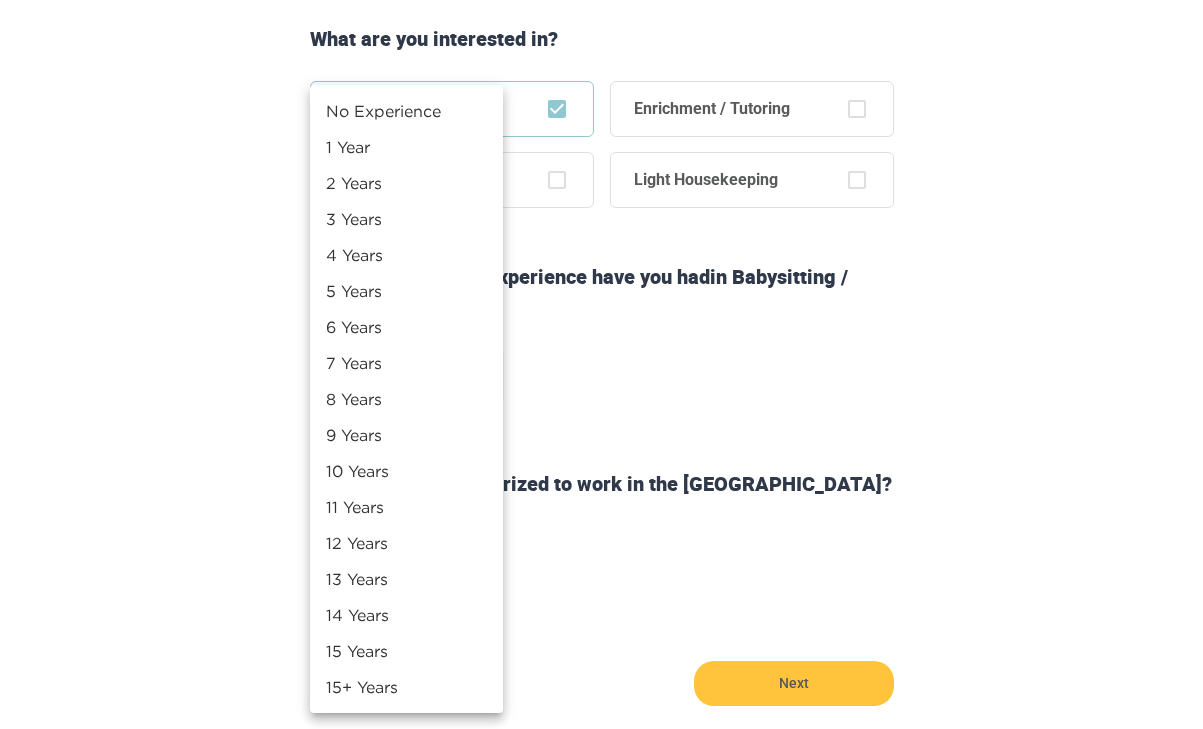 click on "9 Years" at bounding box center [406, 435] 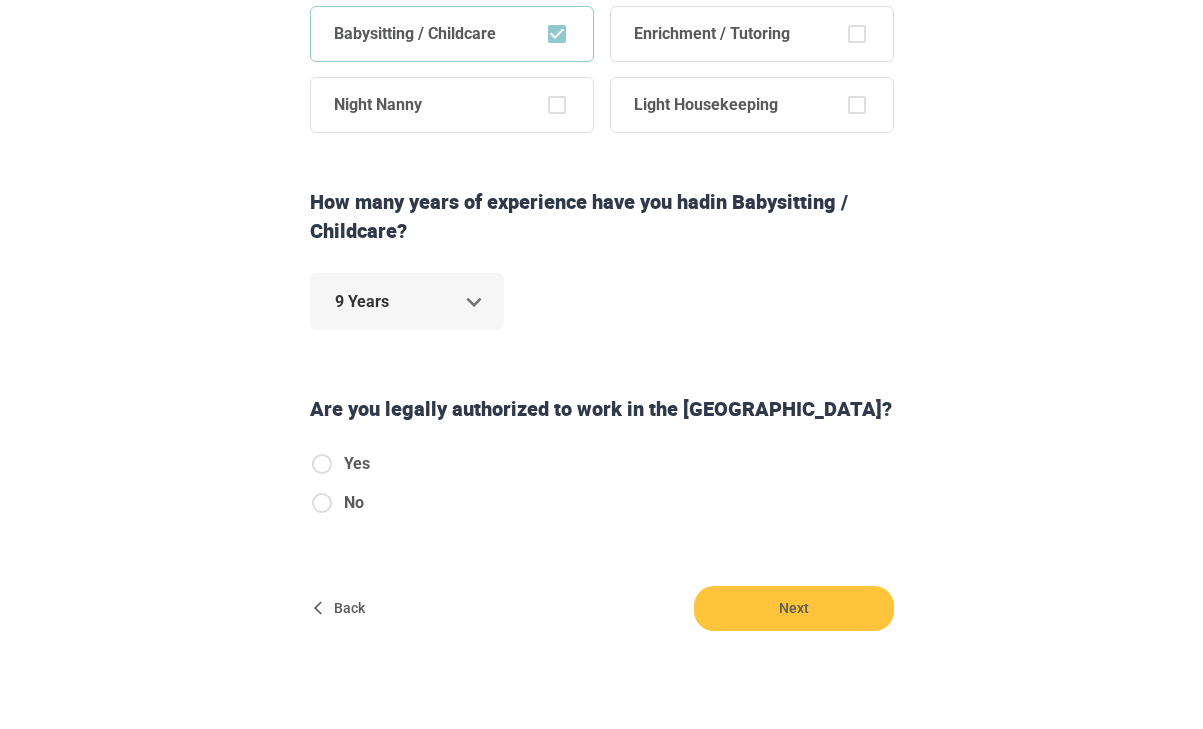 scroll, scrollTop: 547, scrollLeft: 0, axis: vertical 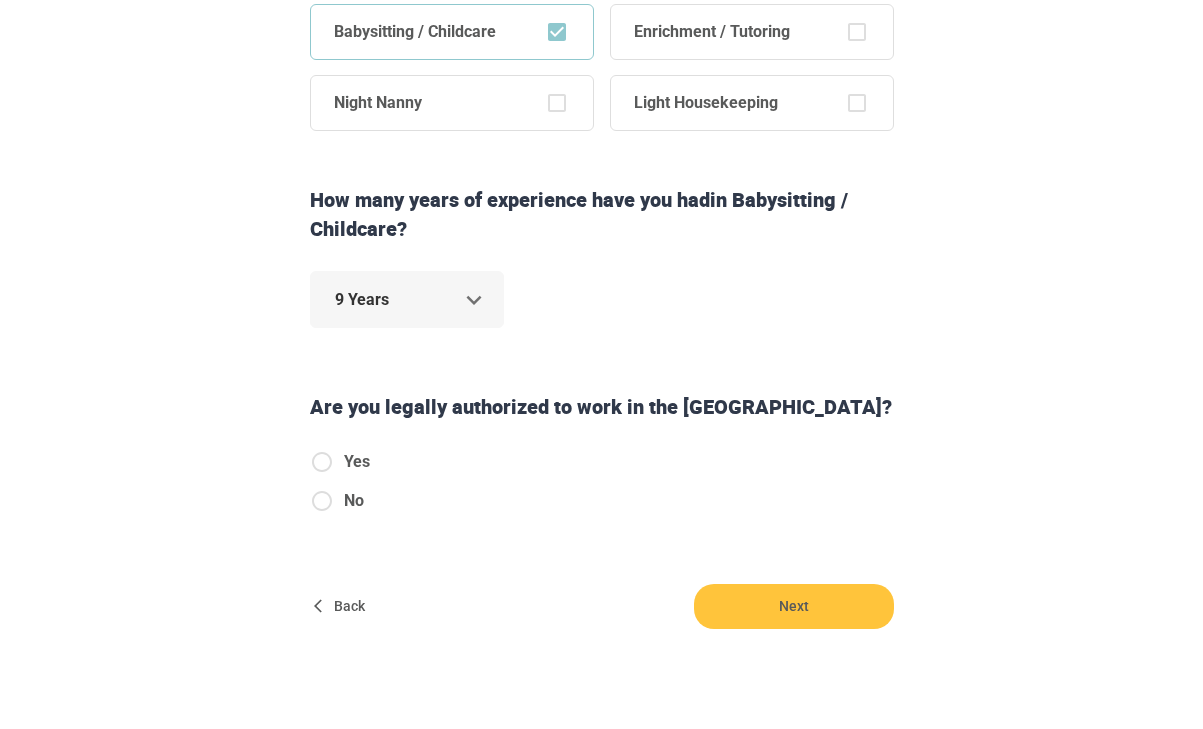click on "Yes" at bounding box center [357, 462] 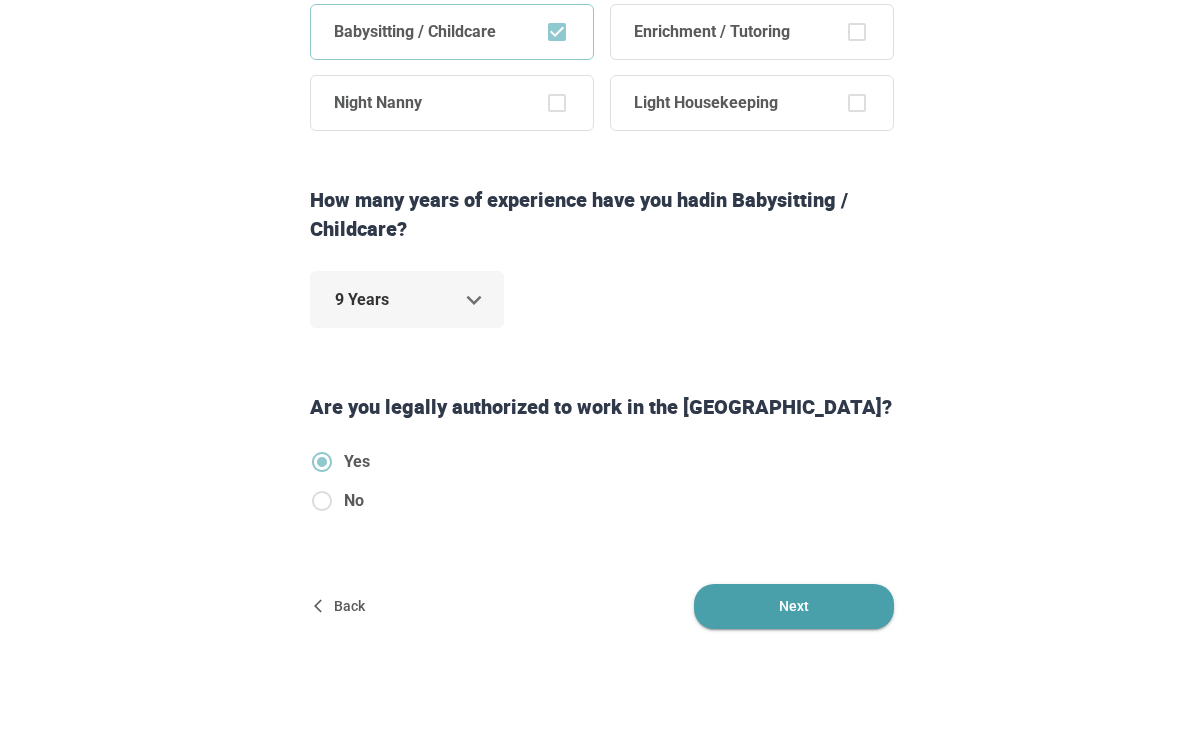 click on "Next" at bounding box center [794, 606] 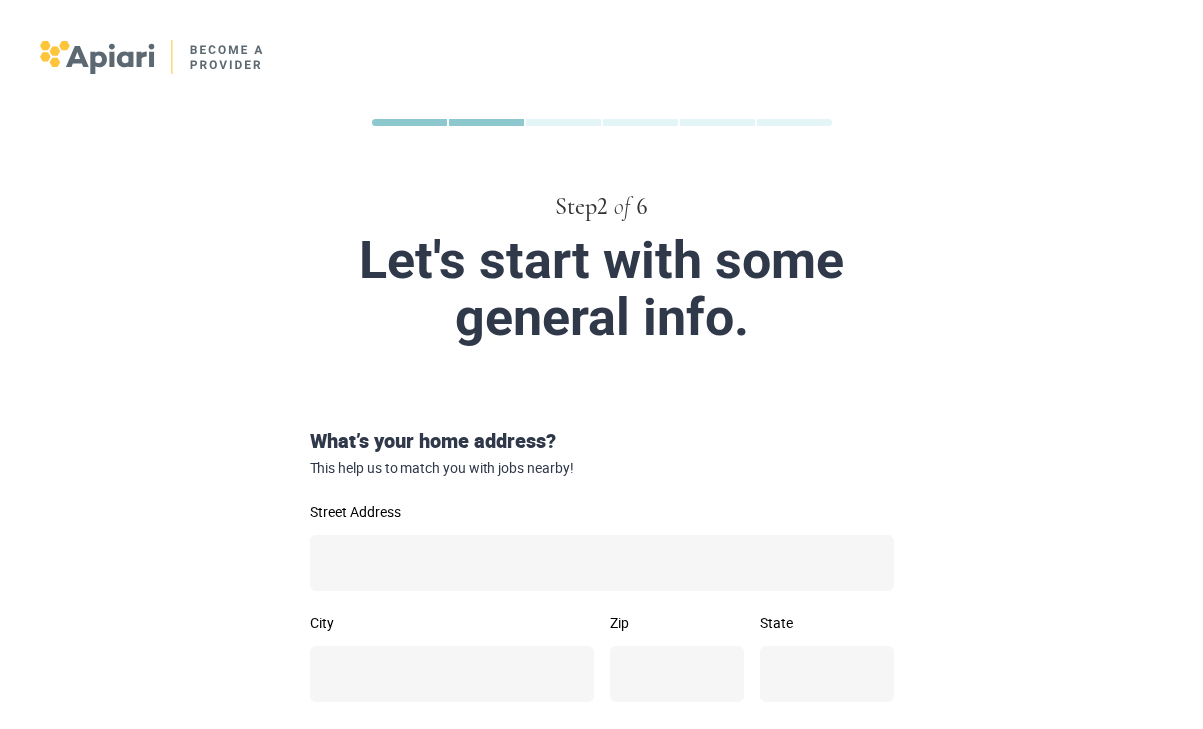 scroll, scrollTop: 196, scrollLeft: 0, axis: vertical 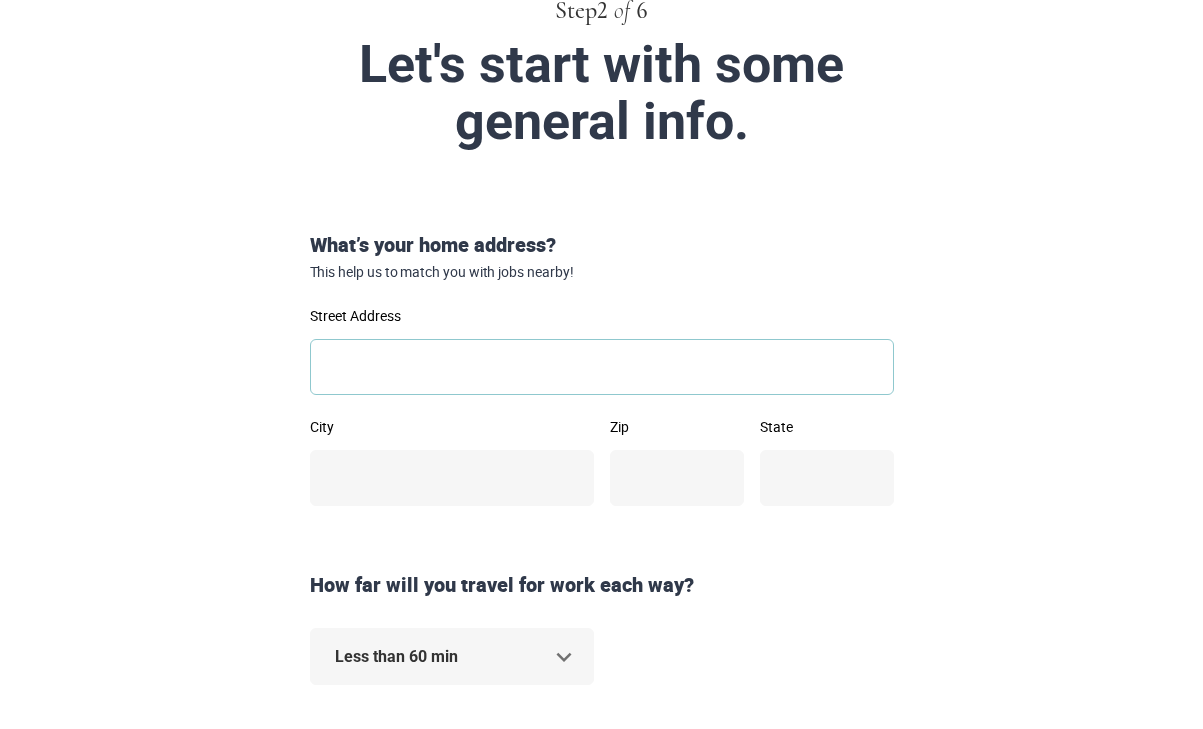 click on "Street Address" at bounding box center [602, 367] 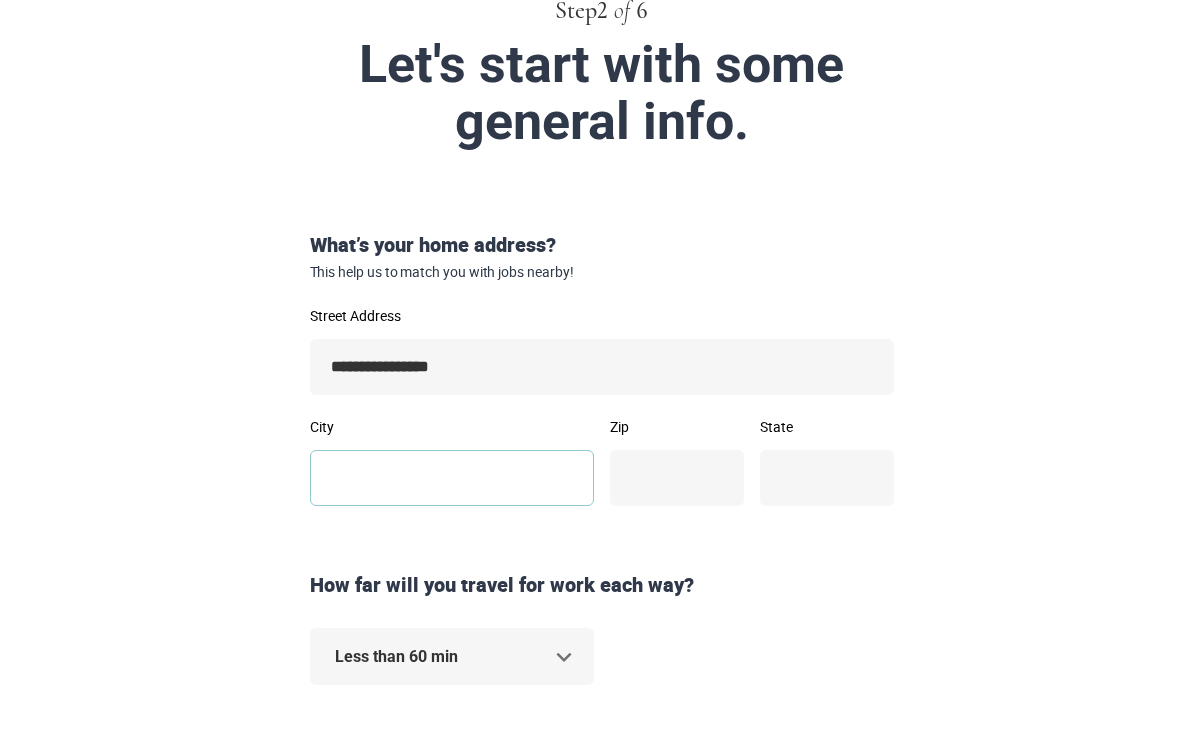 type on "********" 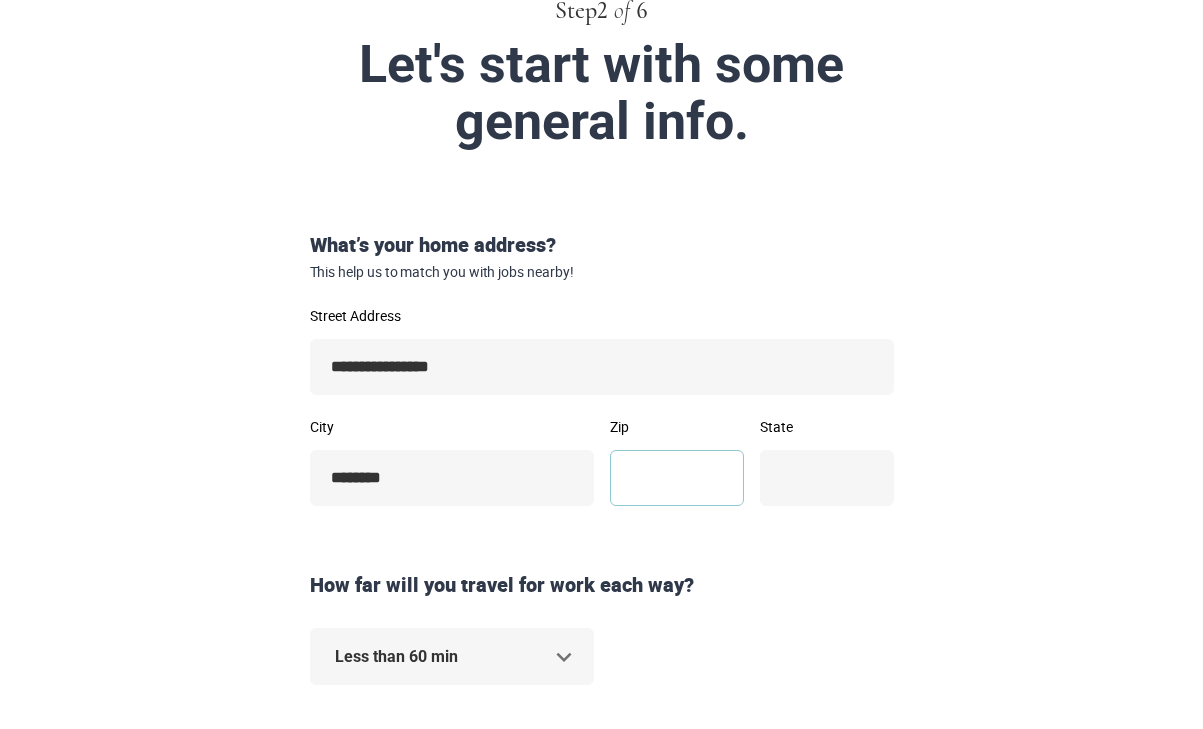 type on "**********" 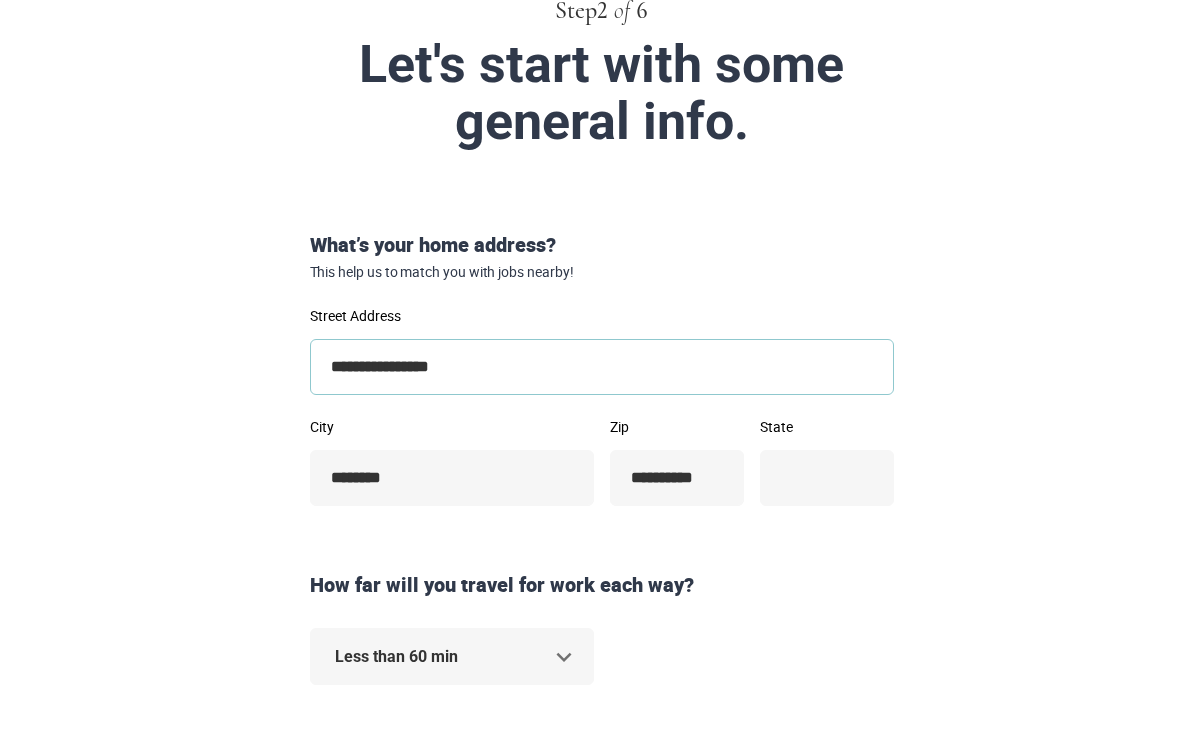 type 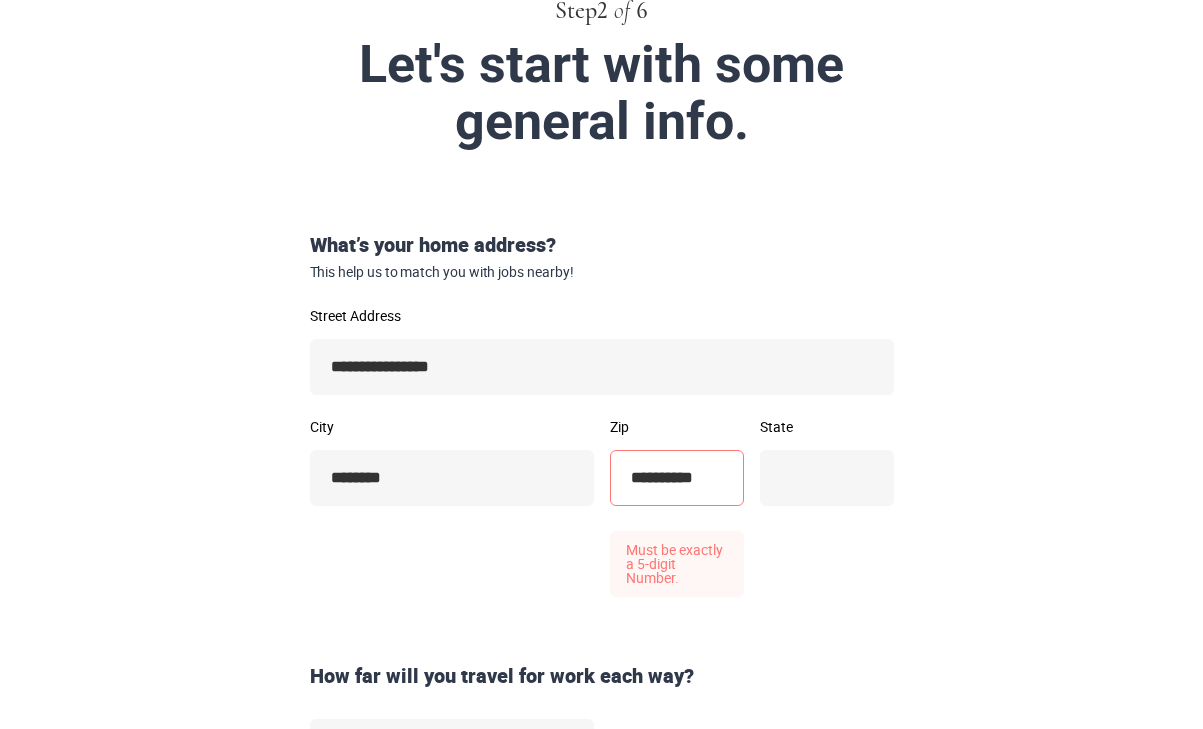 drag, startPoint x: 729, startPoint y: 485, endPoint x: 679, endPoint y: 485, distance: 50 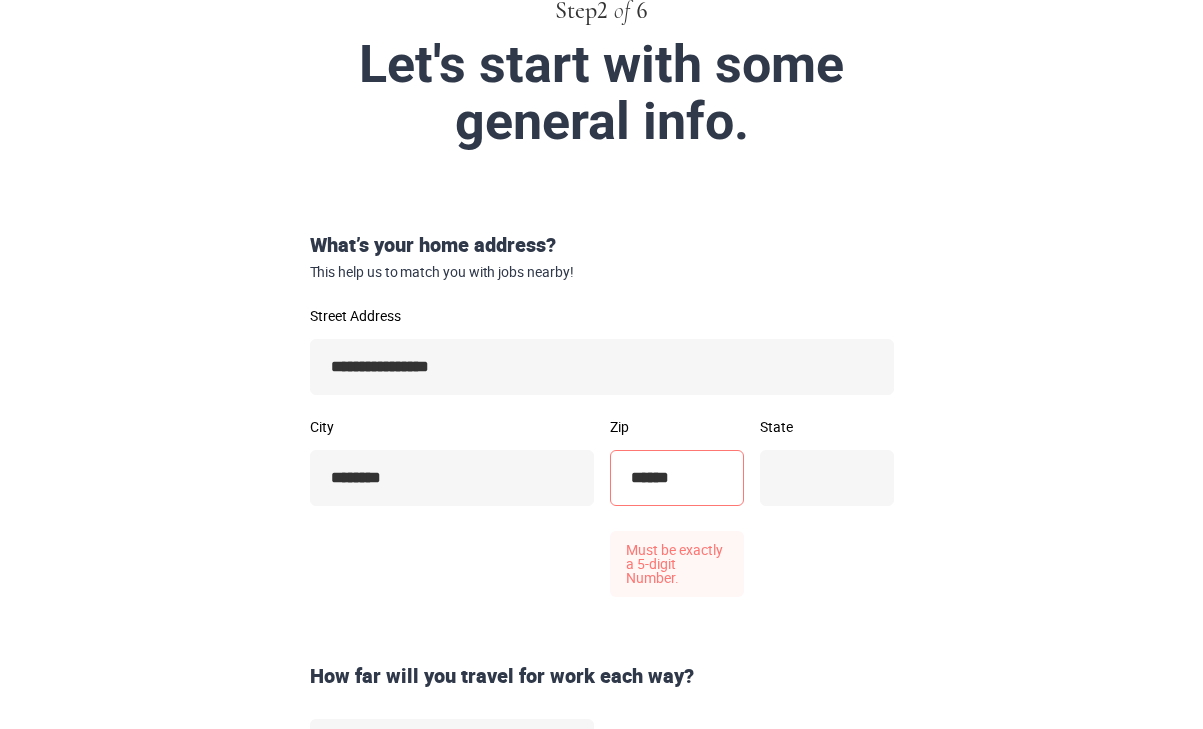 type on "*****" 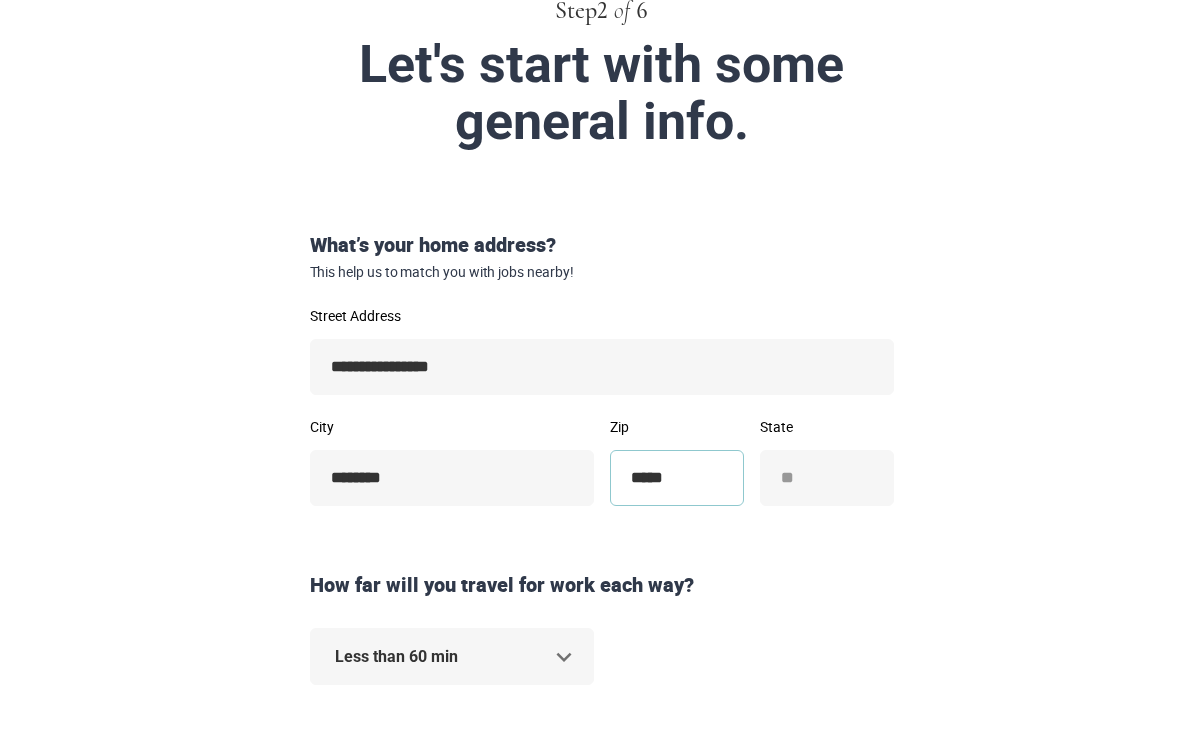 type on "*****" 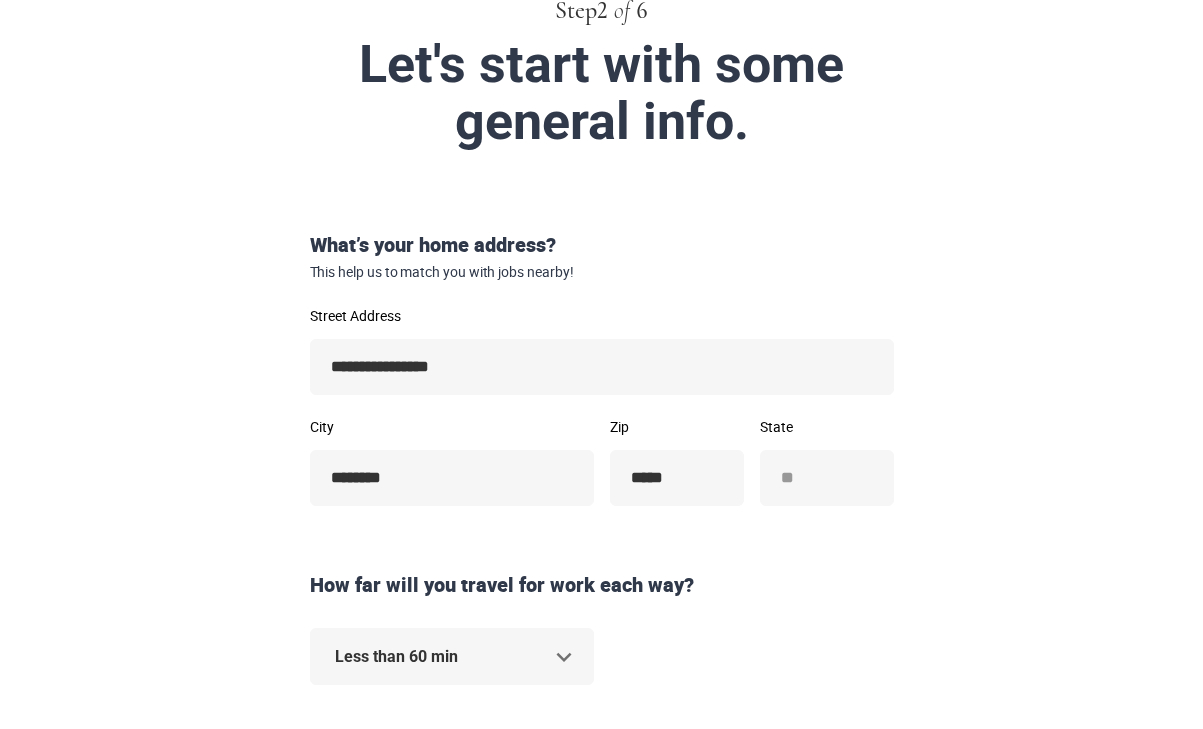 scroll, scrollTop: 485, scrollLeft: 0, axis: vertical 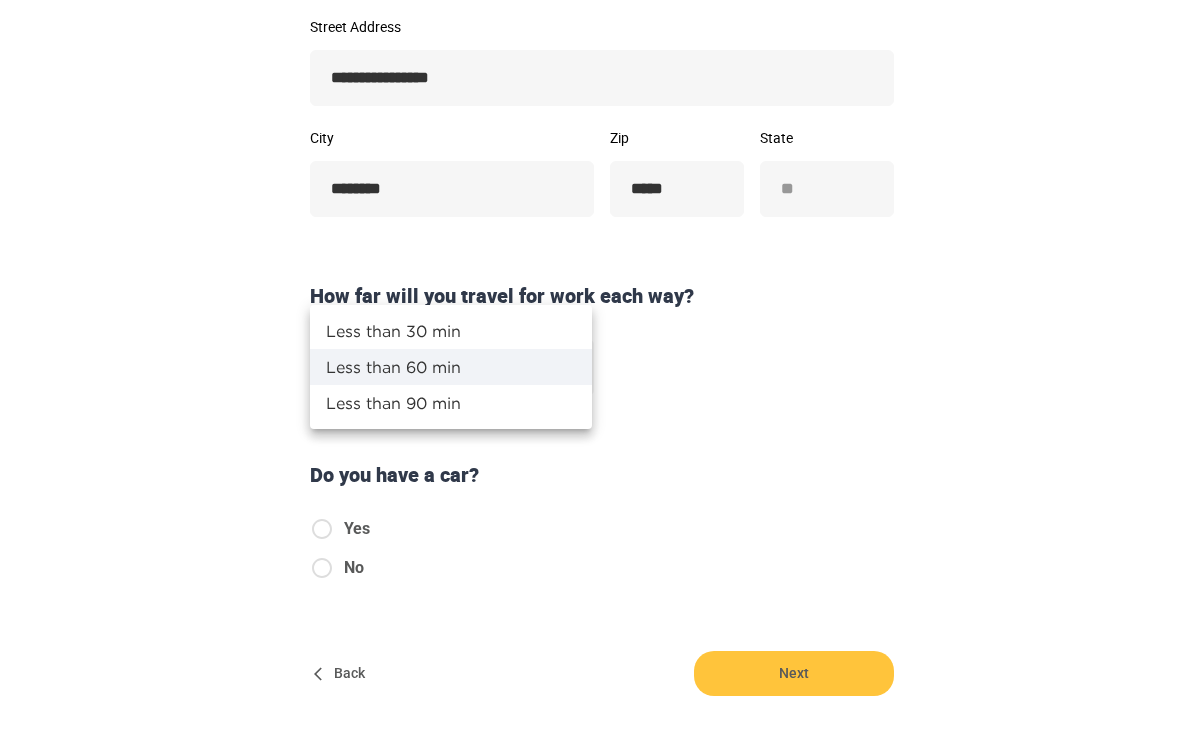 click on "**********" at bounding box center (601, -121) 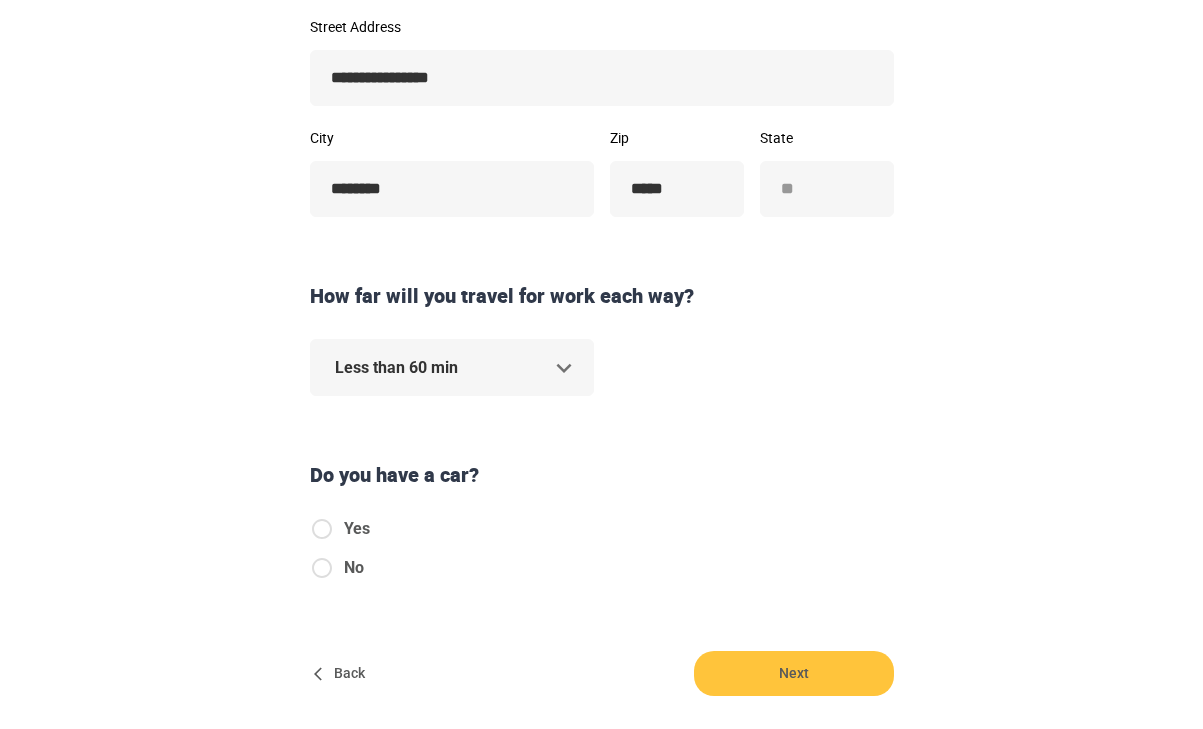 click on "No" at bounding box center (354, 568) 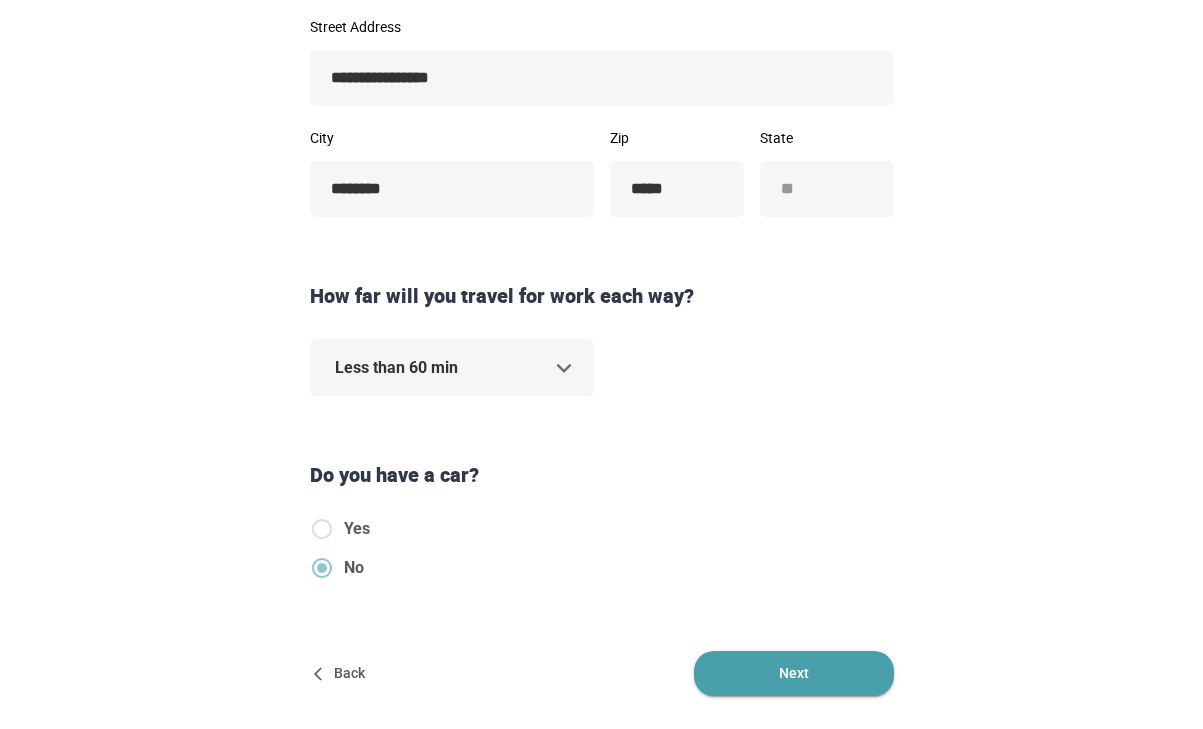 click on "Next" at bounding box center (794, 673) 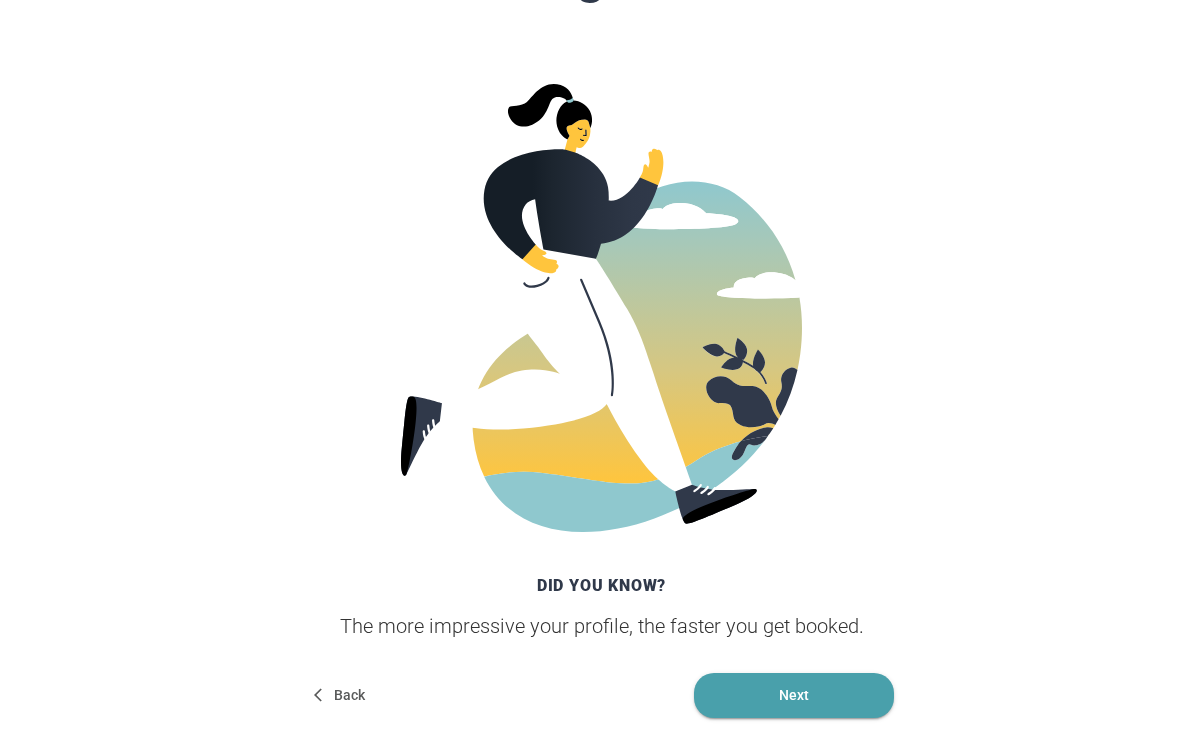 scroll, scrollTop: 431, scrollLeft: 0, axis: vertical 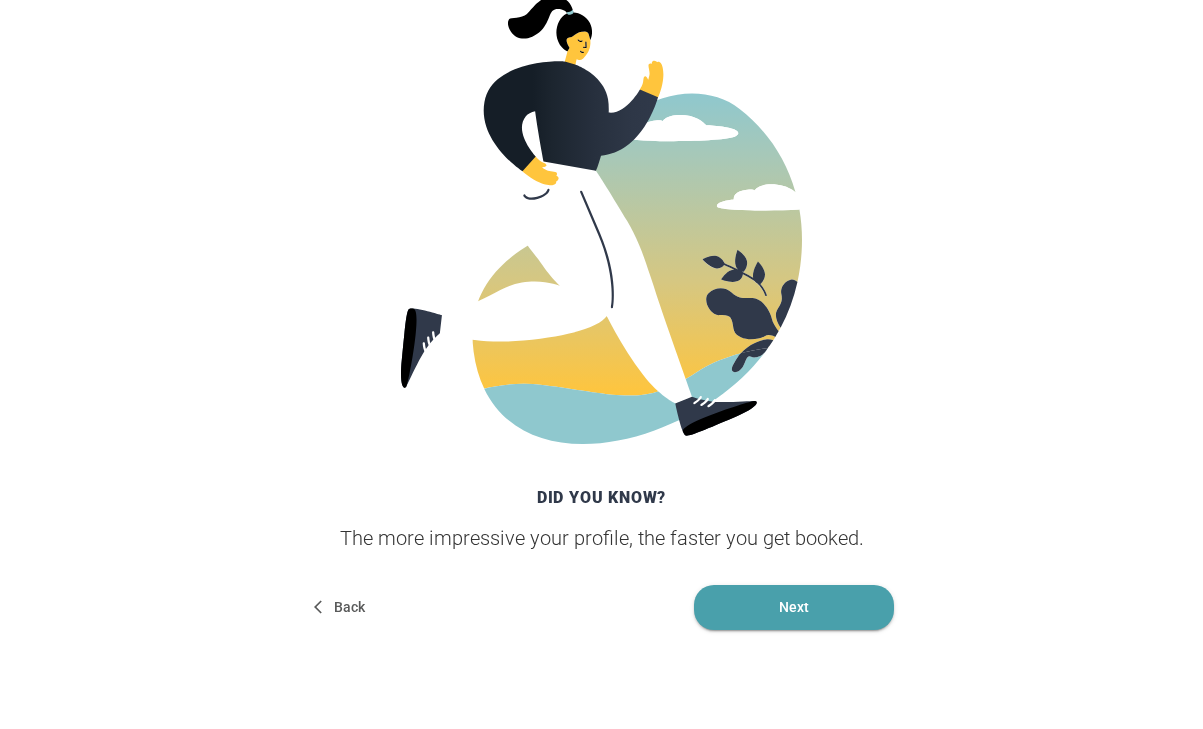 click on "Next" at bounding box center [794, 607] 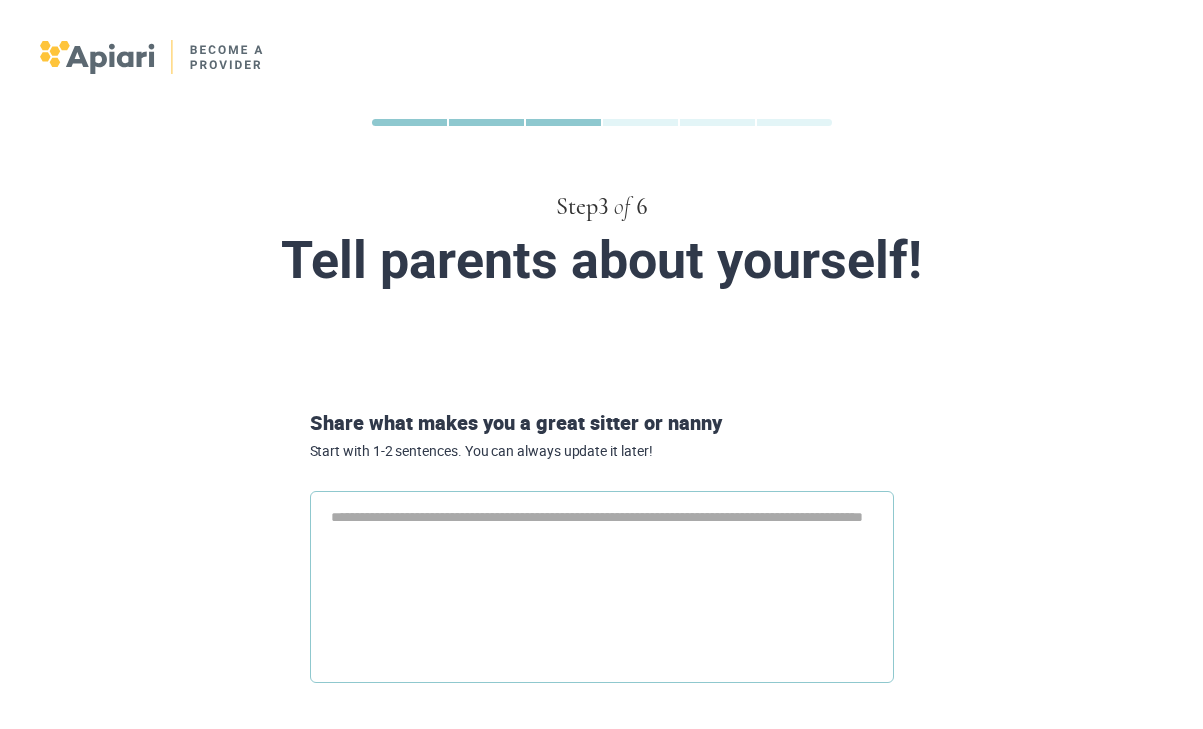 click at bounding box center (602, 587) 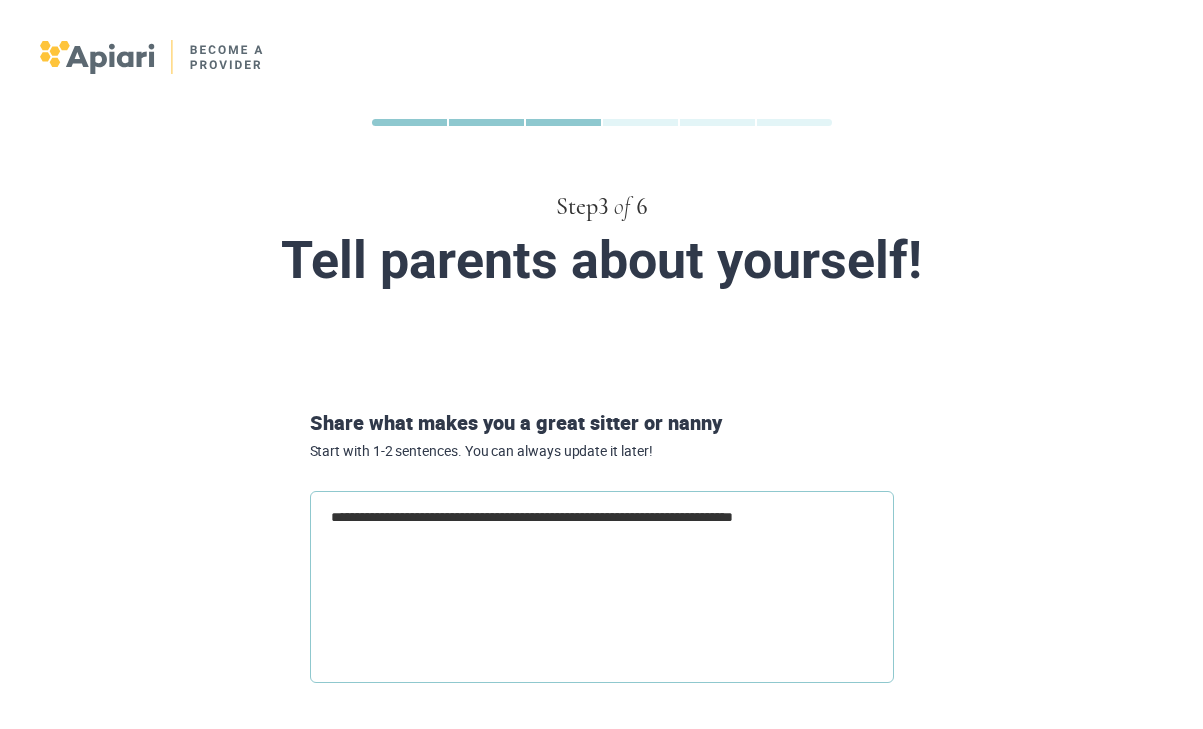 drag, startPoint x: 618, startPoint y: 523, endPoint x: 208, endPoint y: 502, distance: 410.53745 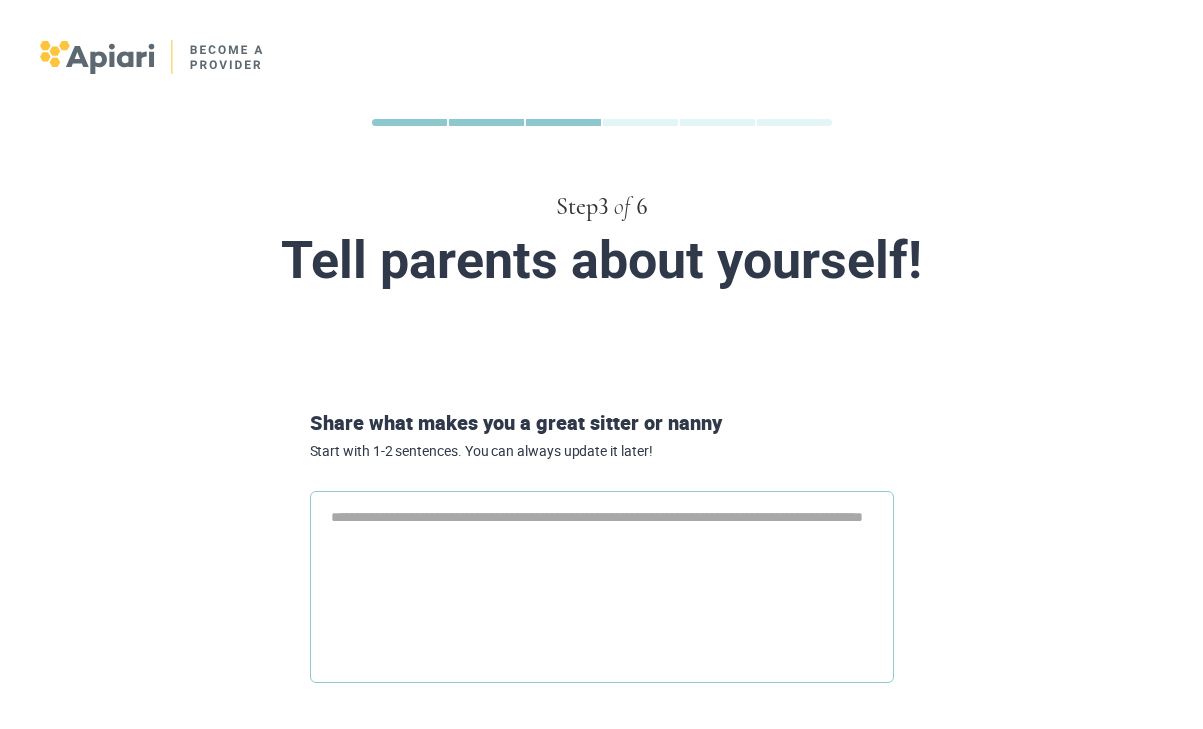 type on "*" 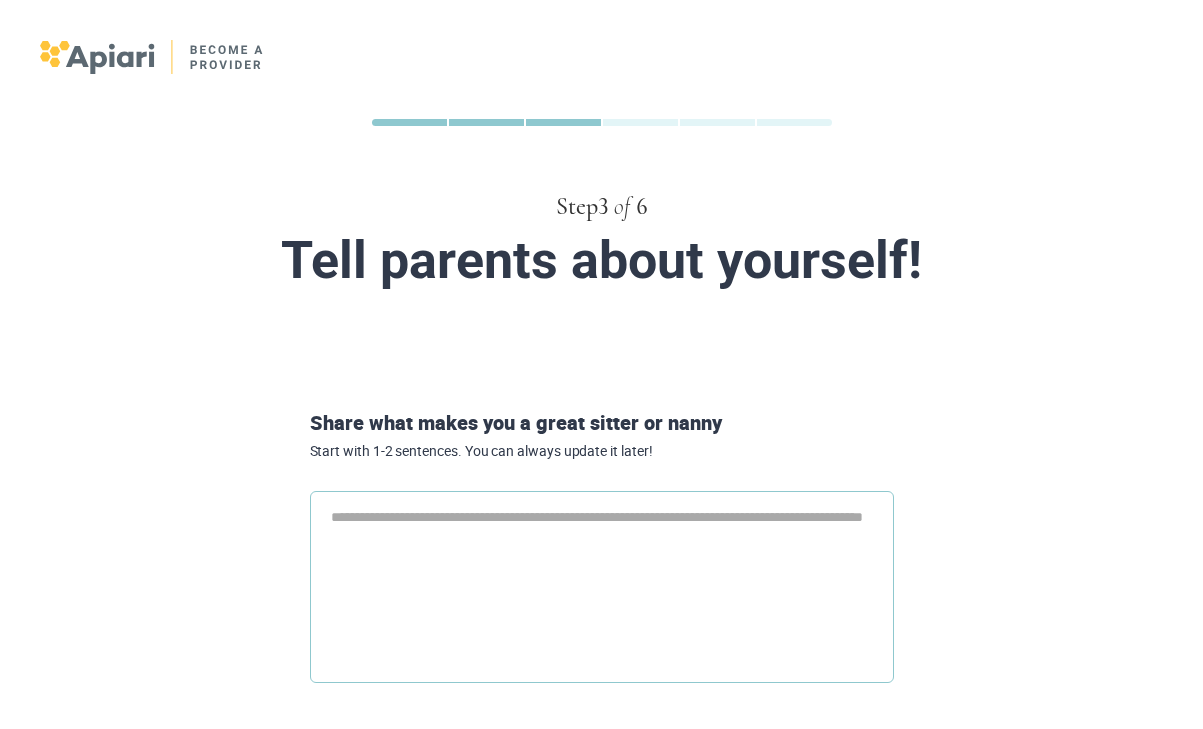 paste on "**********" 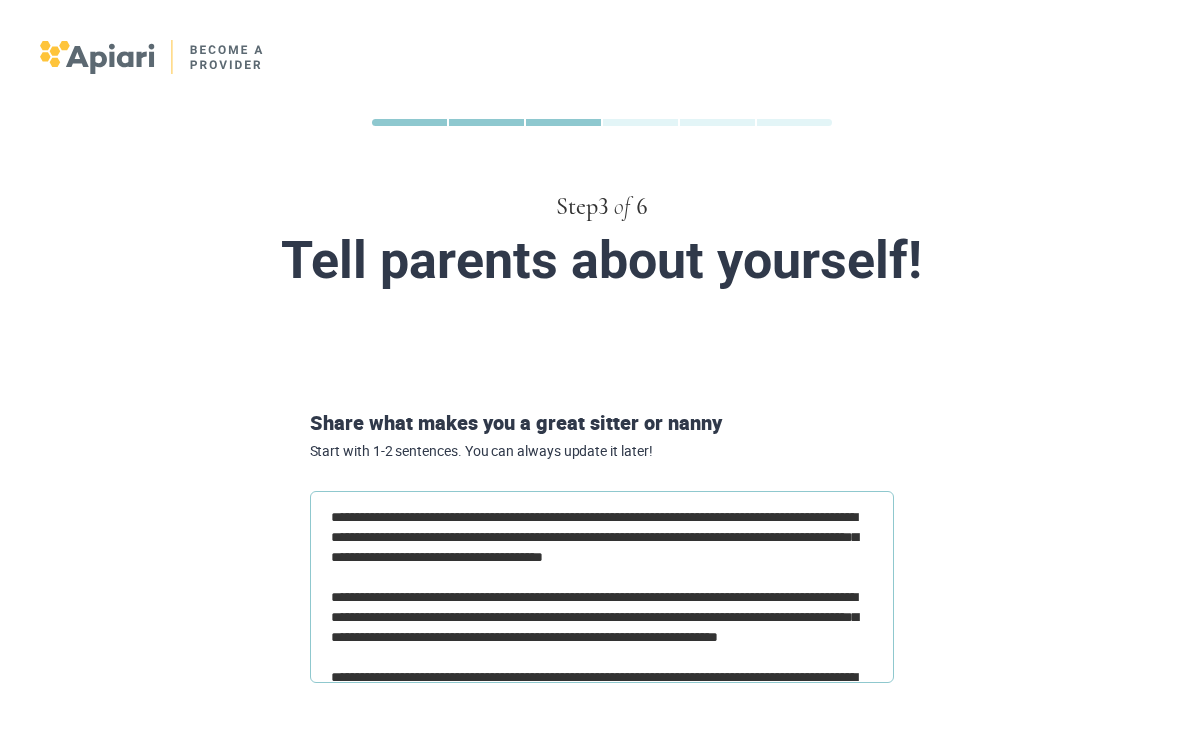 scroll, scrollTop: 3683, scrollLeft: 0, axis: vertical 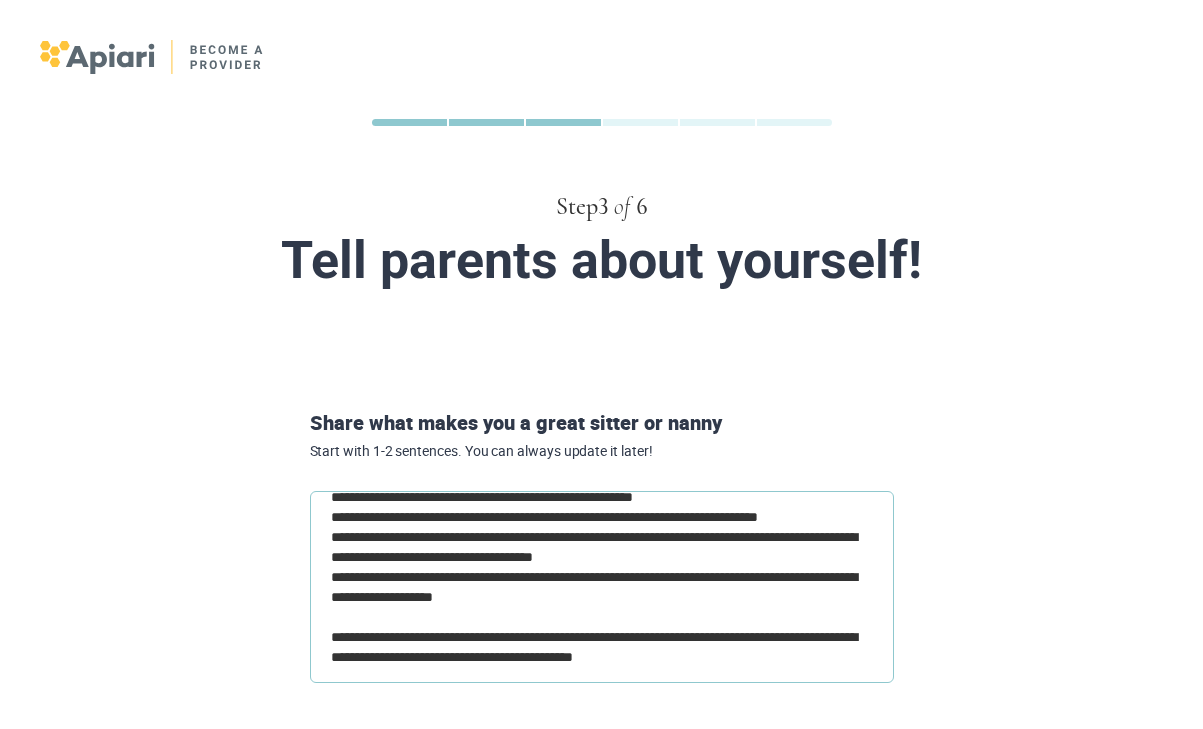 type on "**********" 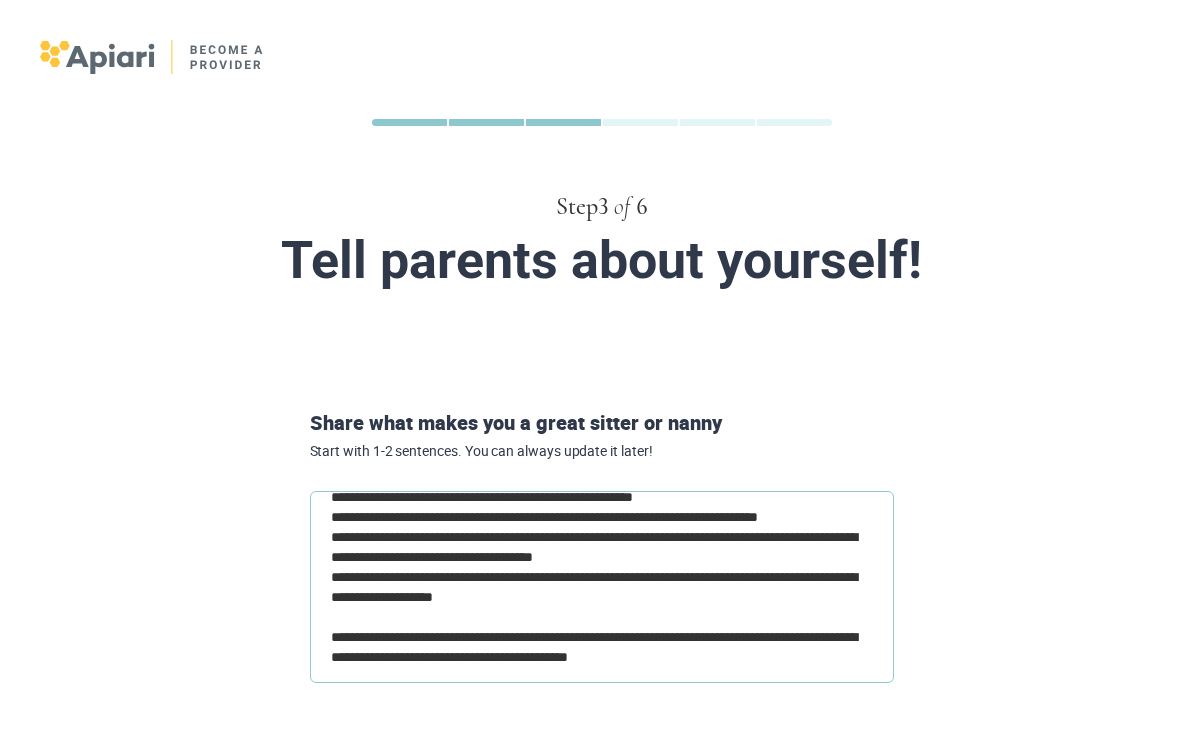 type on "**********" 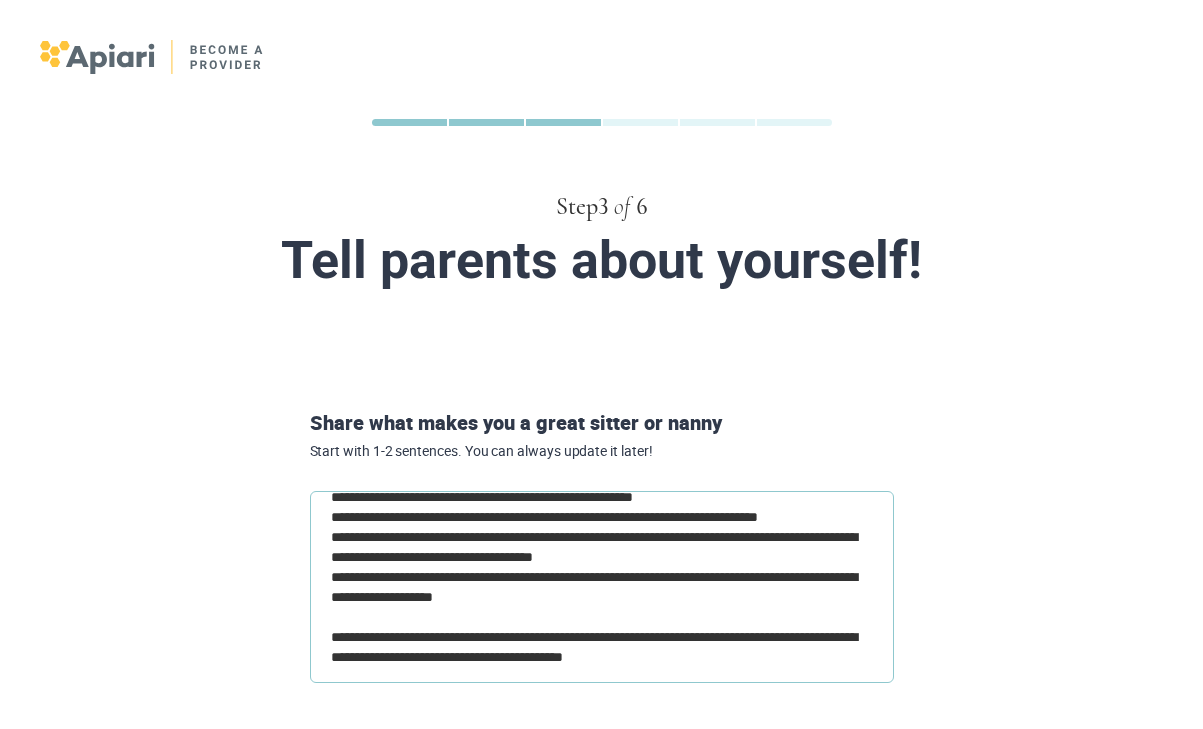 type on "**********" 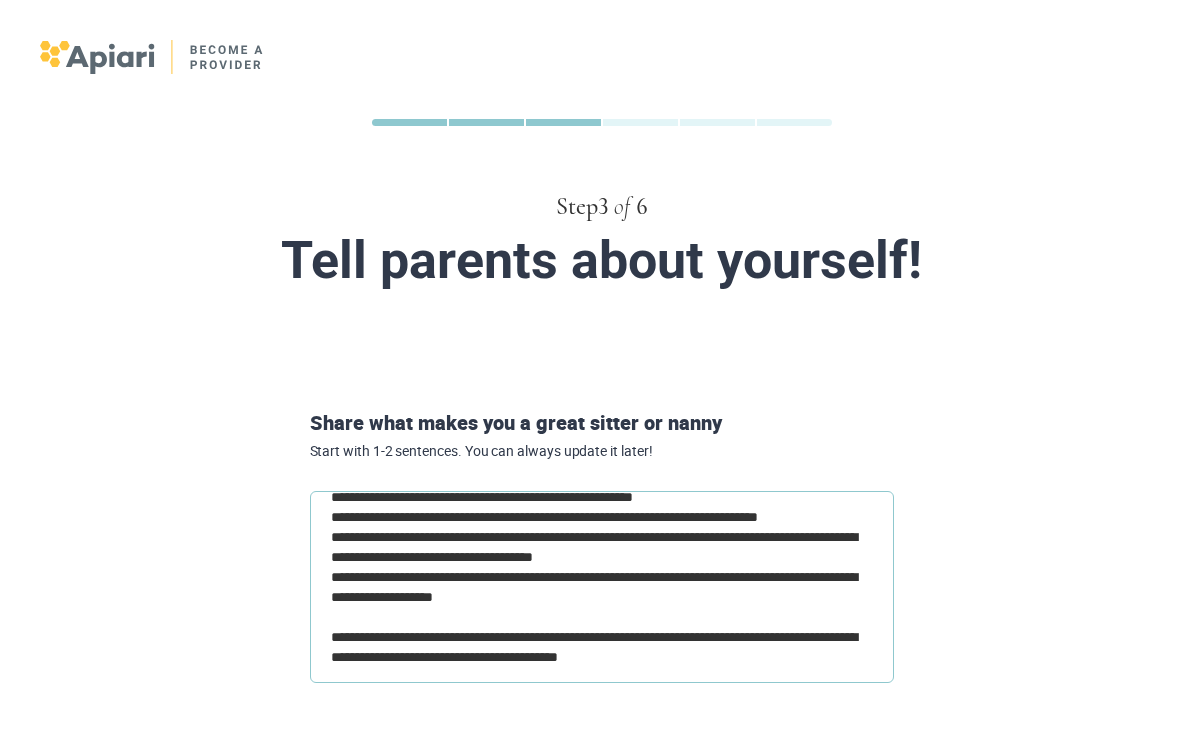 scroll, scrollTop: 3640, scrollLeft: 0, axis: vertical 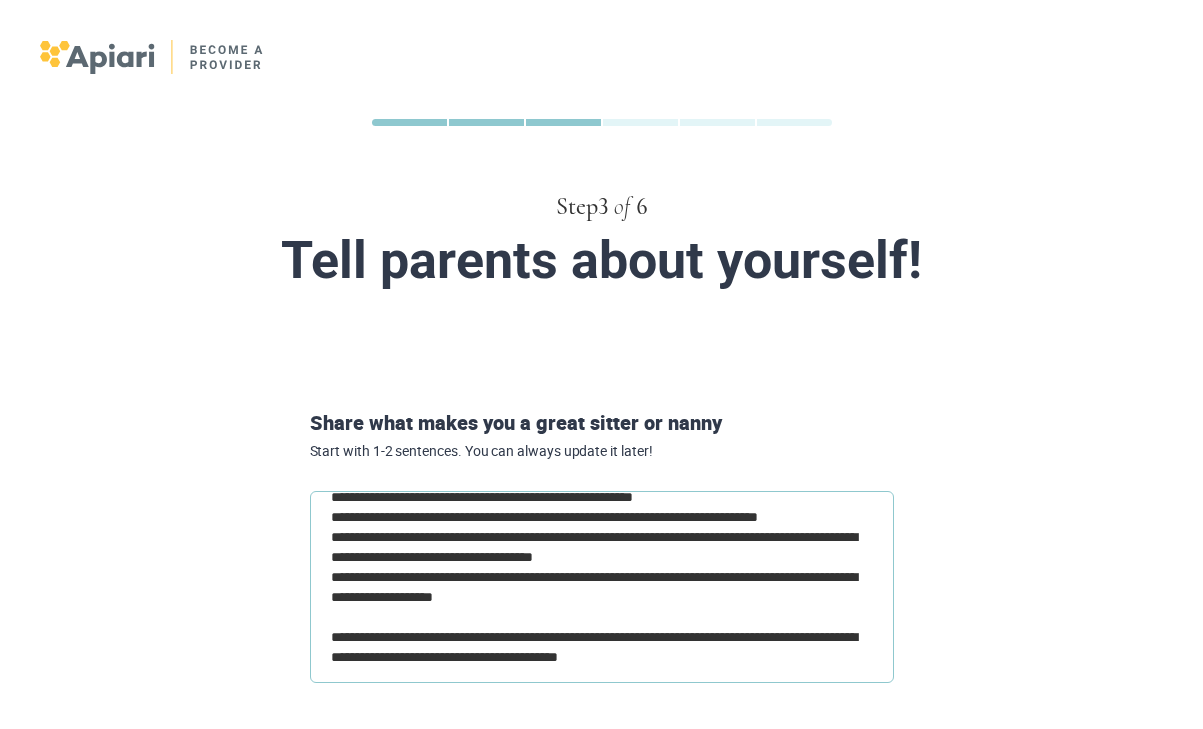 drag, startPoint x: 668, startPoint y: 670, endPoint x: 397, endPoint y: -117, distance: 832.3521 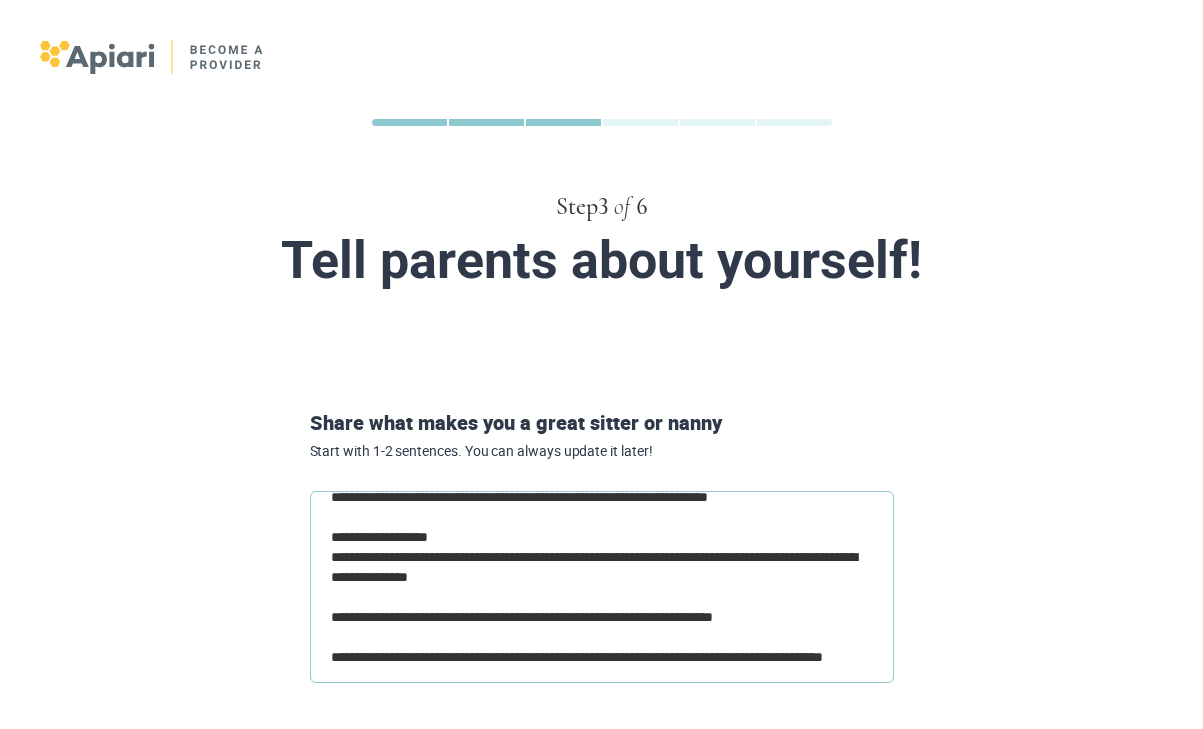 type on "*" 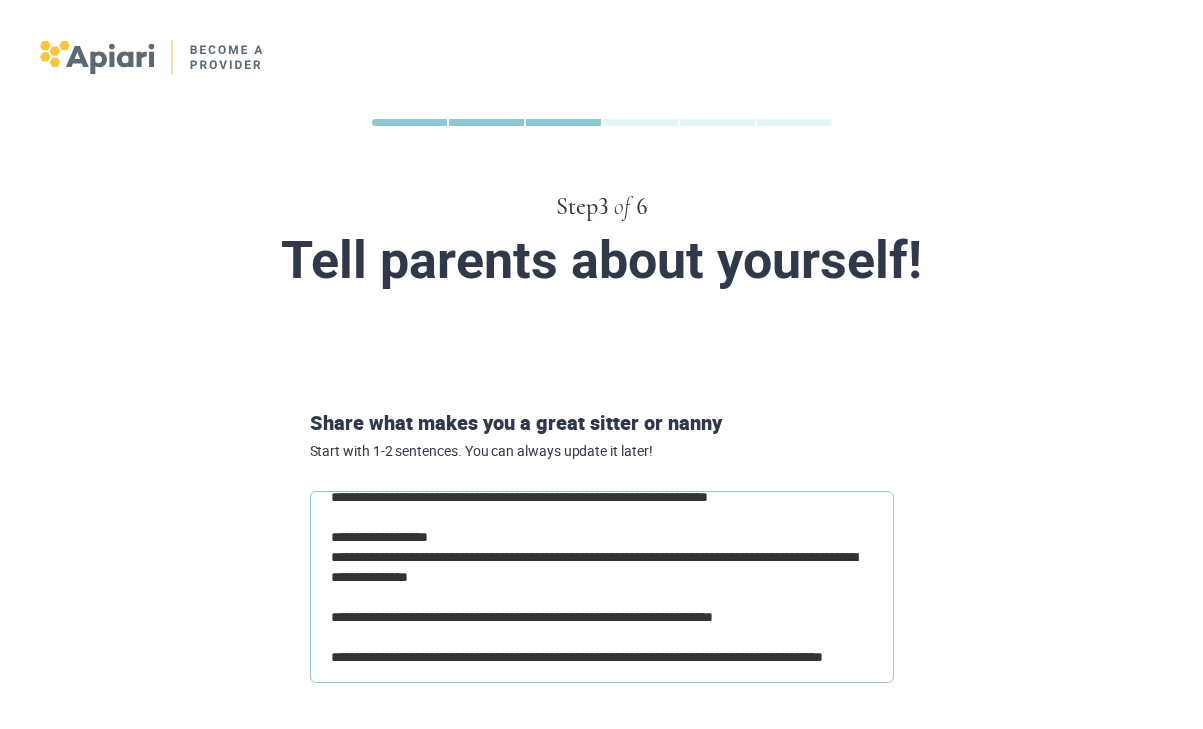 type on "*" 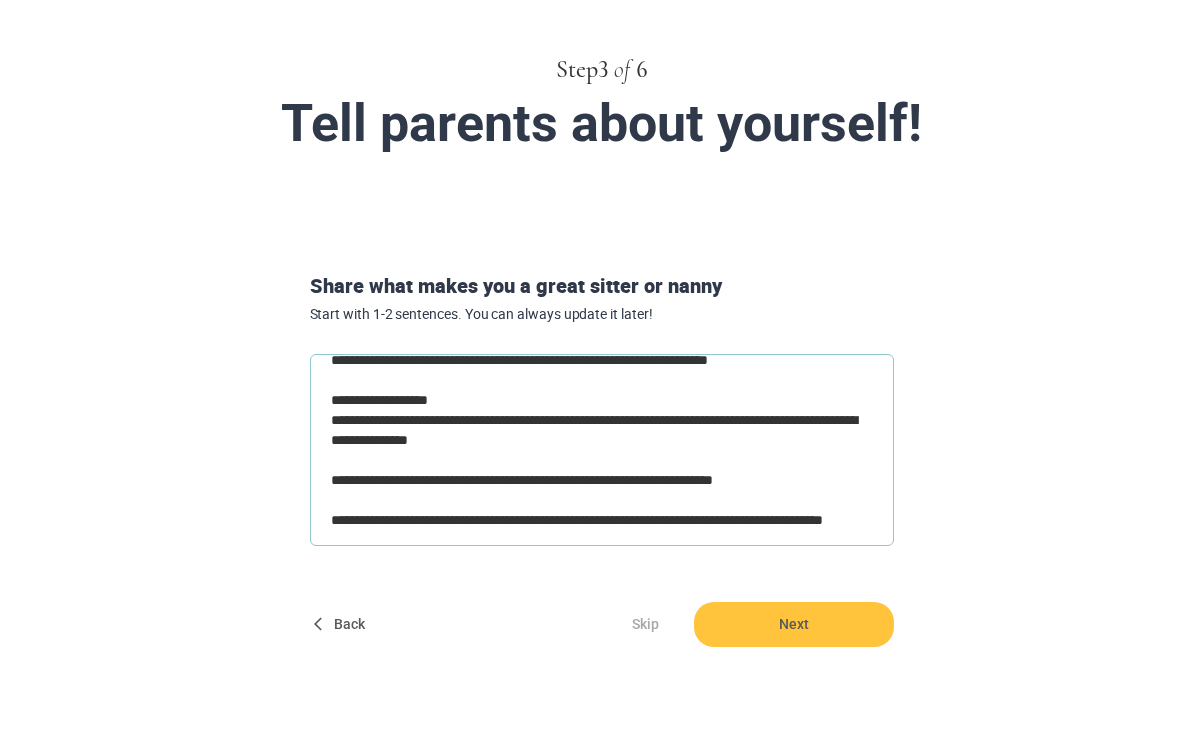scroll, scrollTop: 155, scrollLeft: 0, axis: vertical 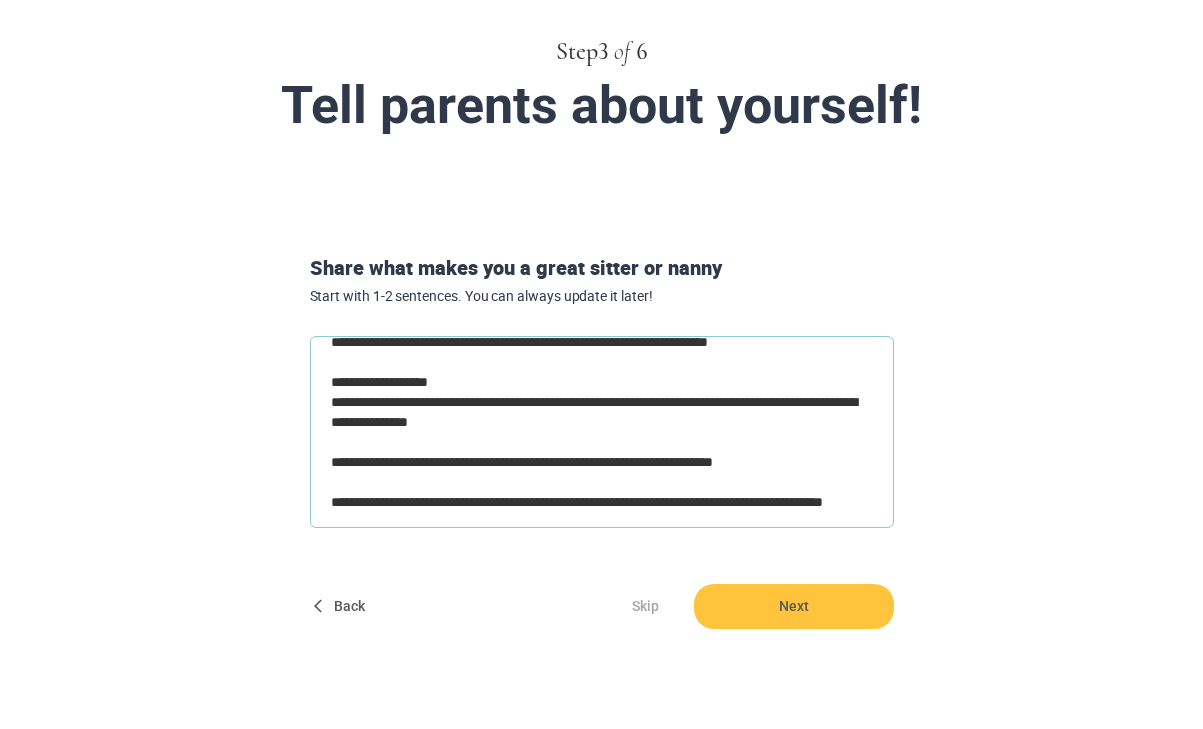 drag, startPoint x: 516, startPoint y: 519, endPoint x: 432, endPoint y: 159, distance: 369.67014 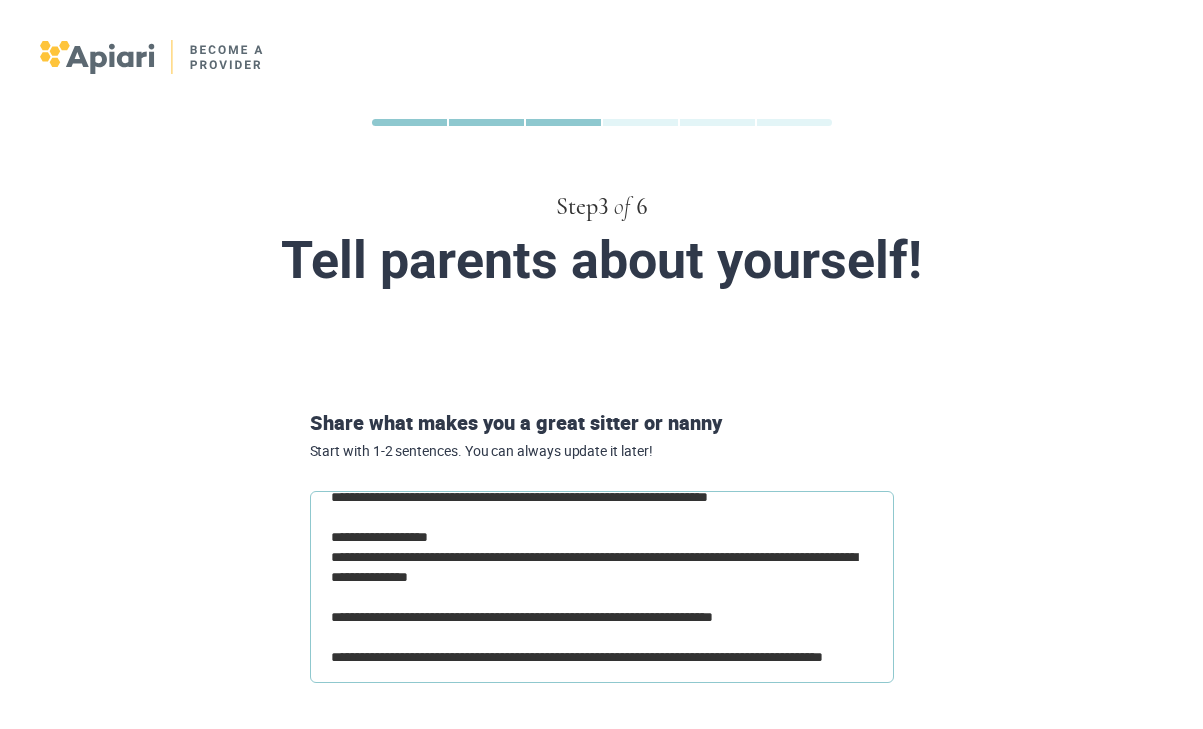 type on "**********" 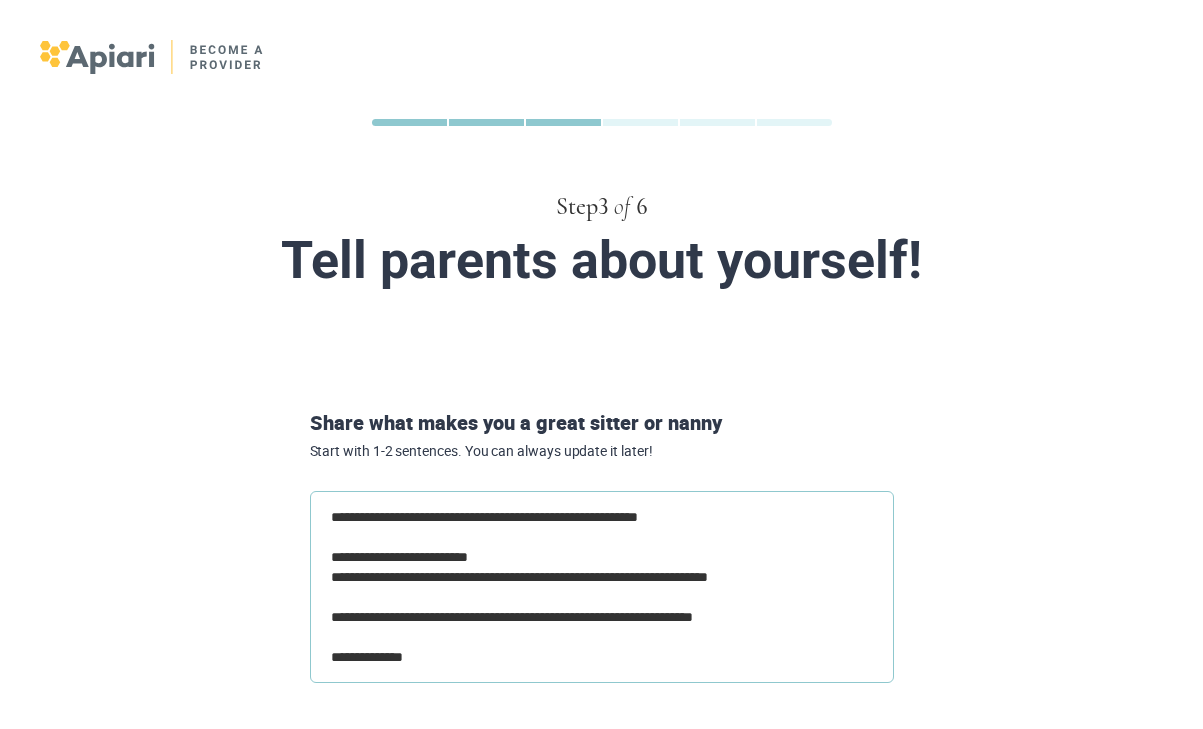 scroll, scrollTop: 2520, scrollLeft: 0, axis: vertical 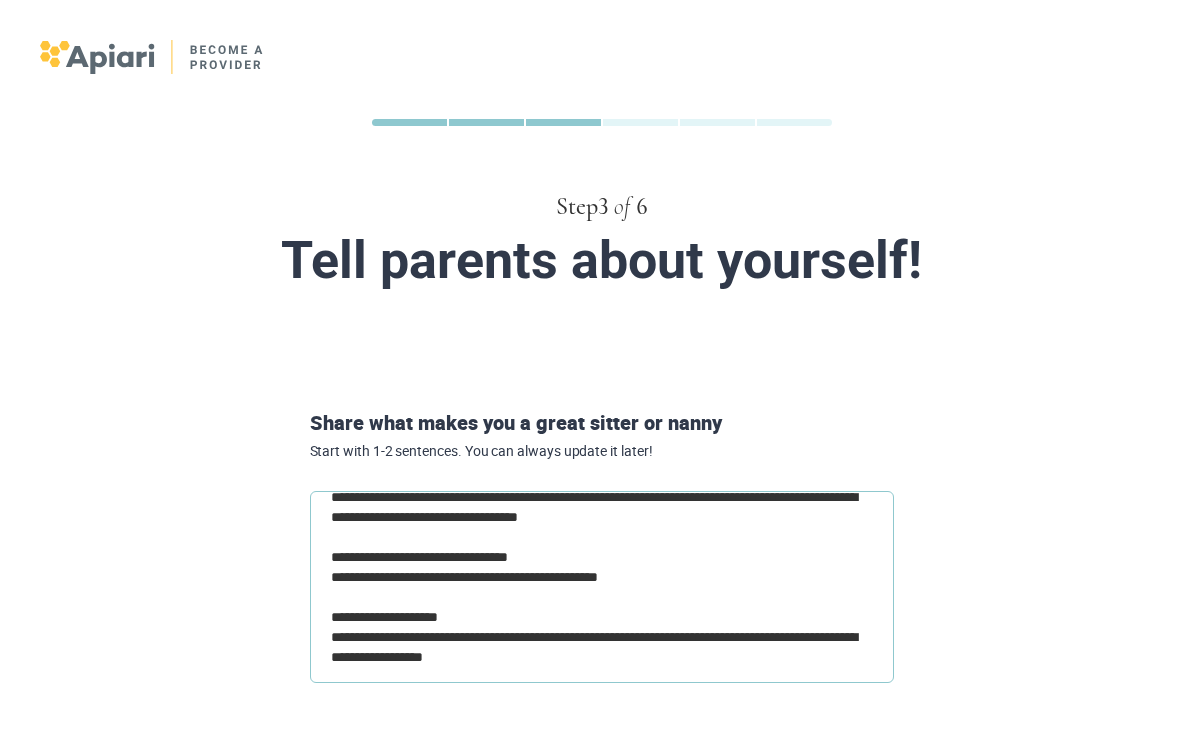 type on "*" 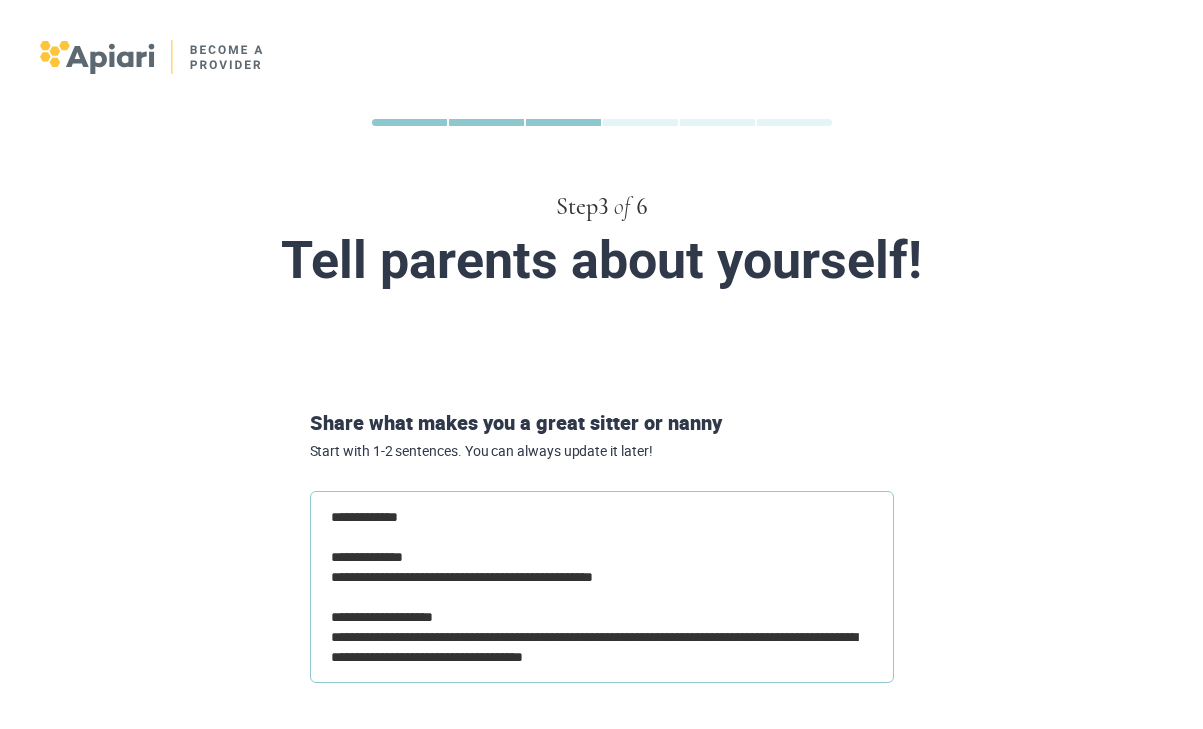 type on "**********" 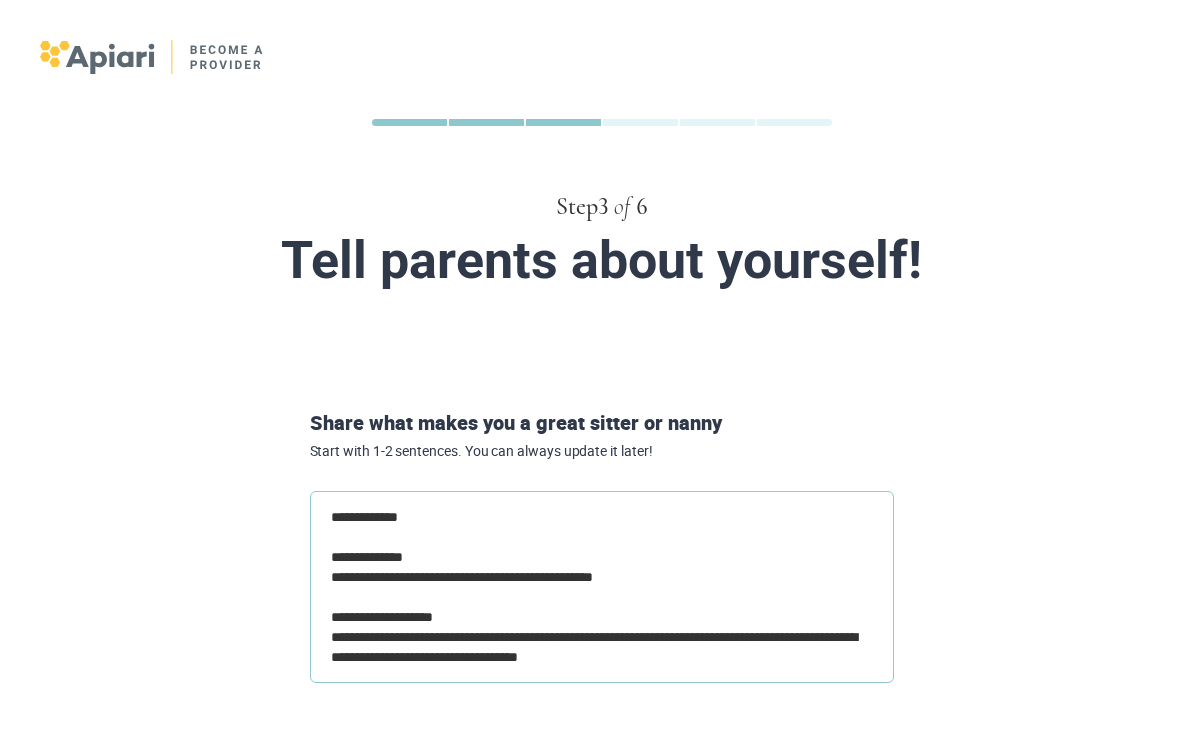 scroll, scrollTop: 2140, scrollLeft: 0, axis: vertical 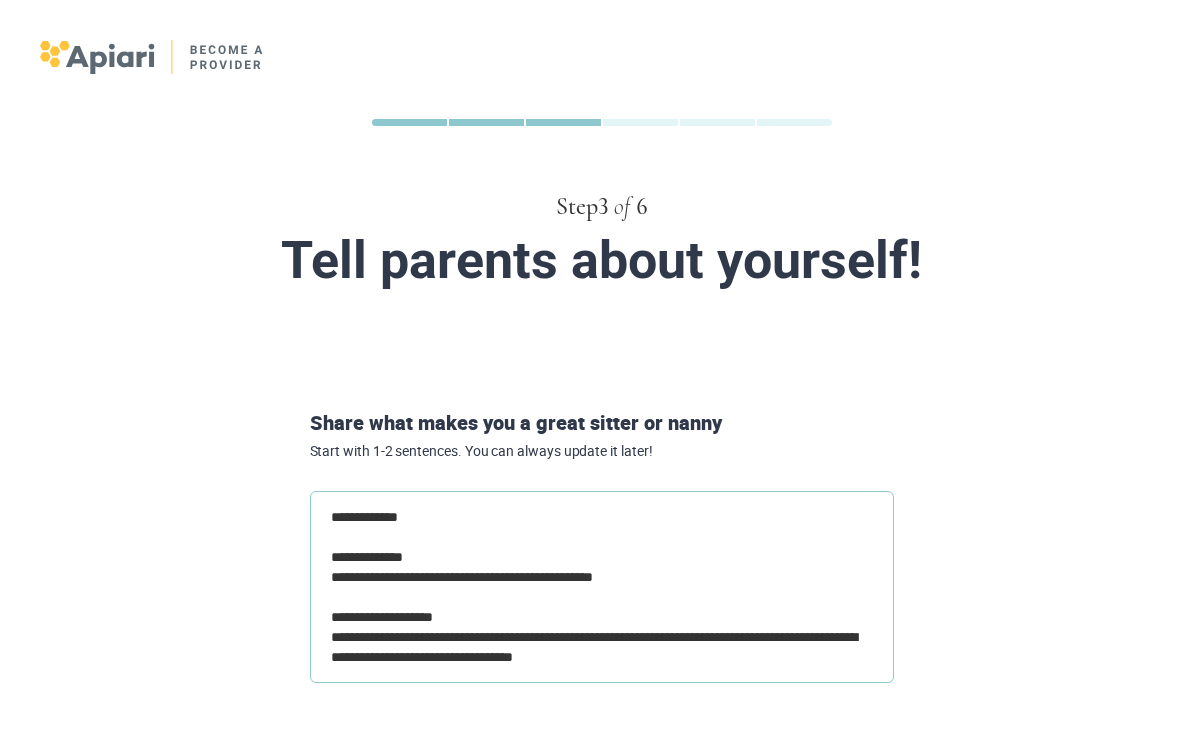 type on "**********" 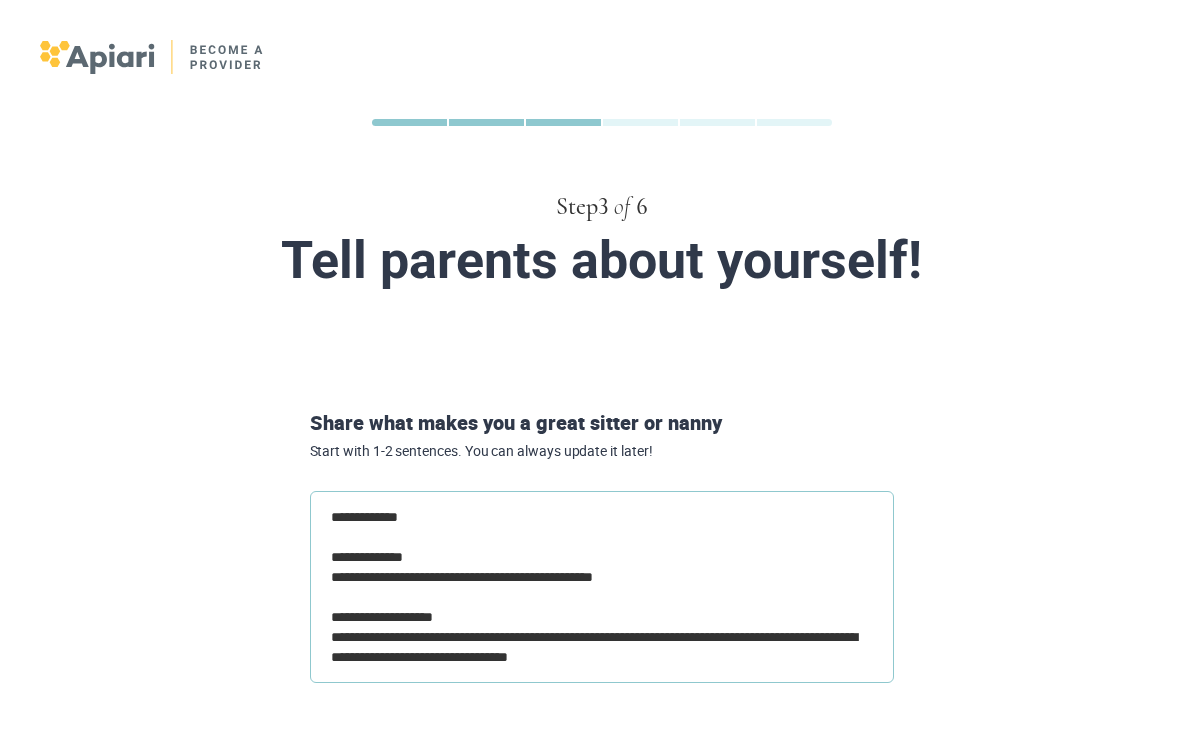 type on "*" 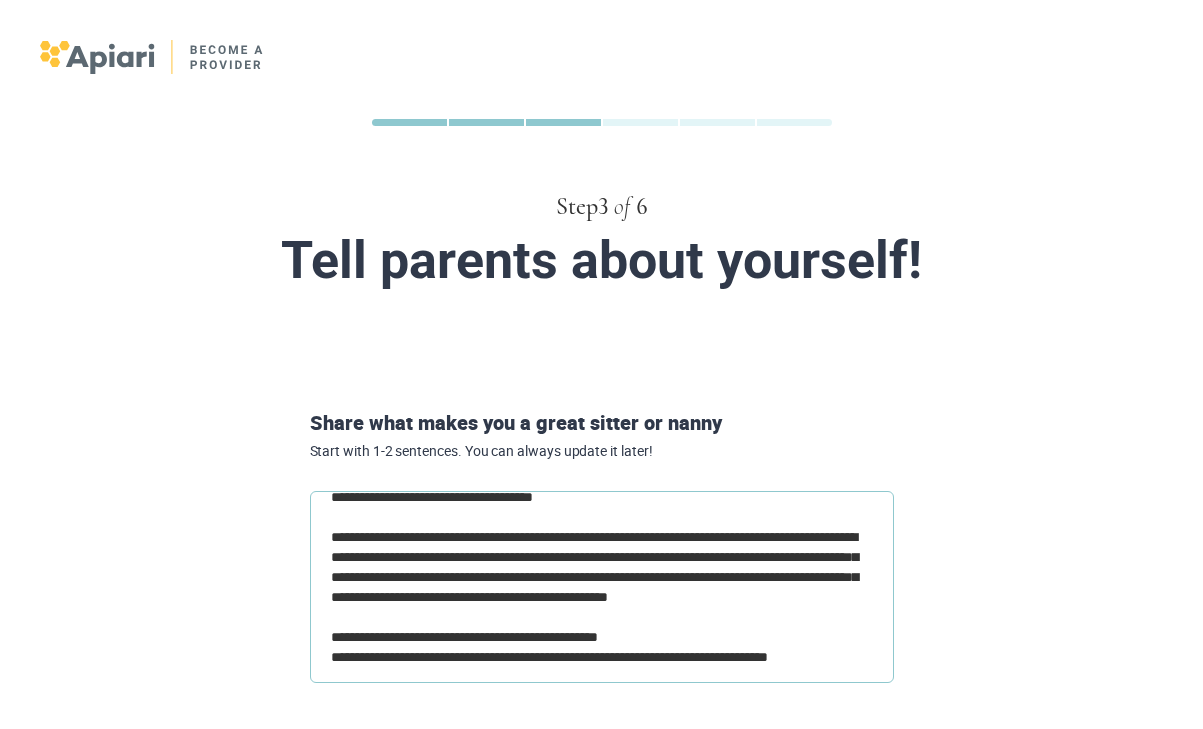 scroll, scrollTop: 1820, scrollLeft: 0, axis: vertical 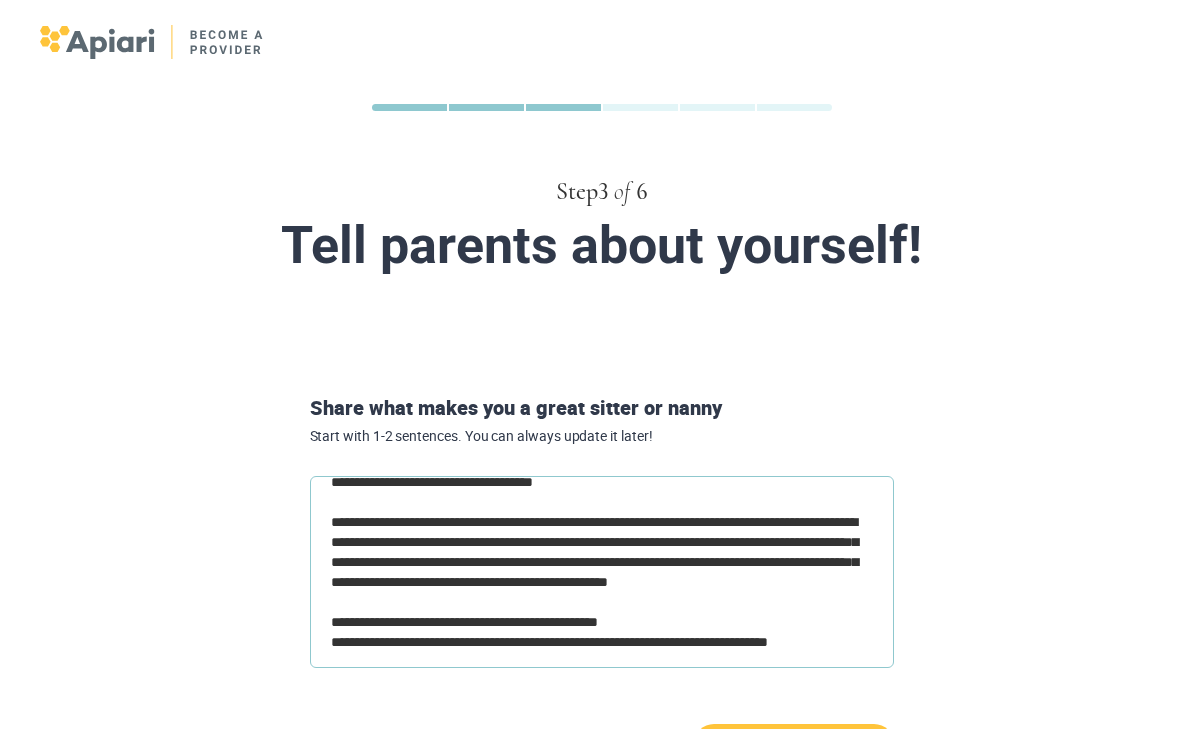 drag, startPoint x: 765, startPoint y: 657, endPoint x: 175, endPoint y: 478, distance: 616.5558 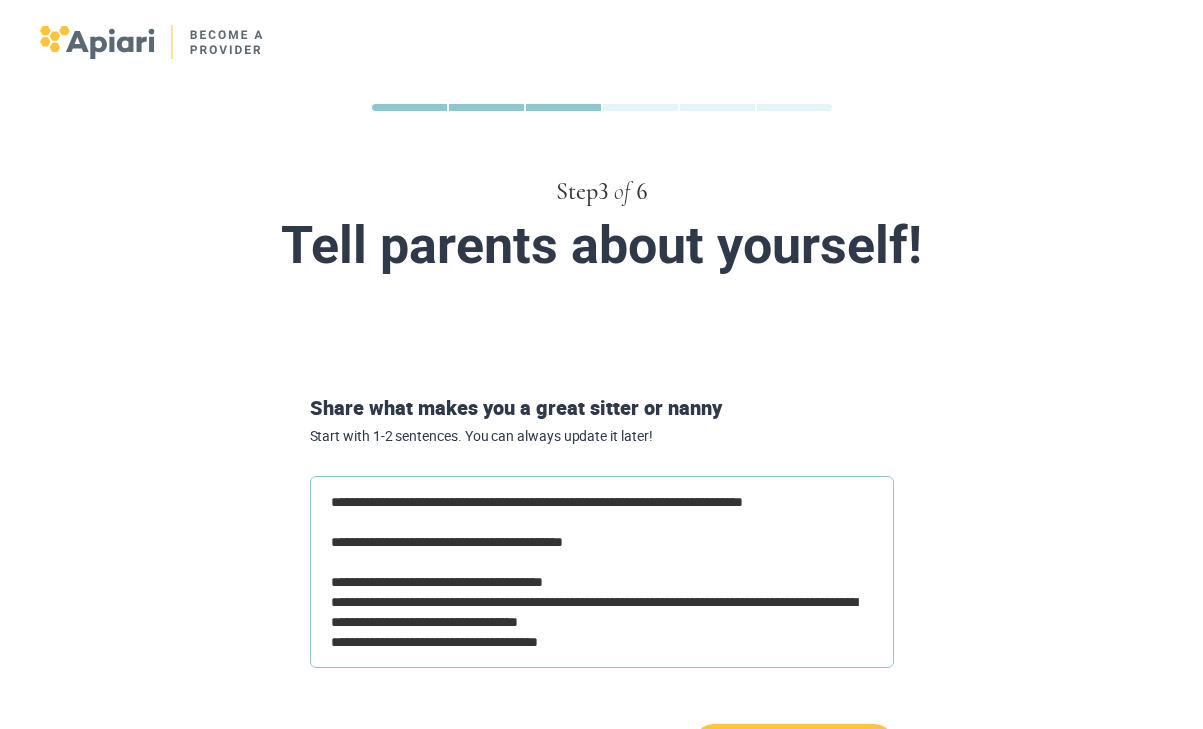 type on "**********" 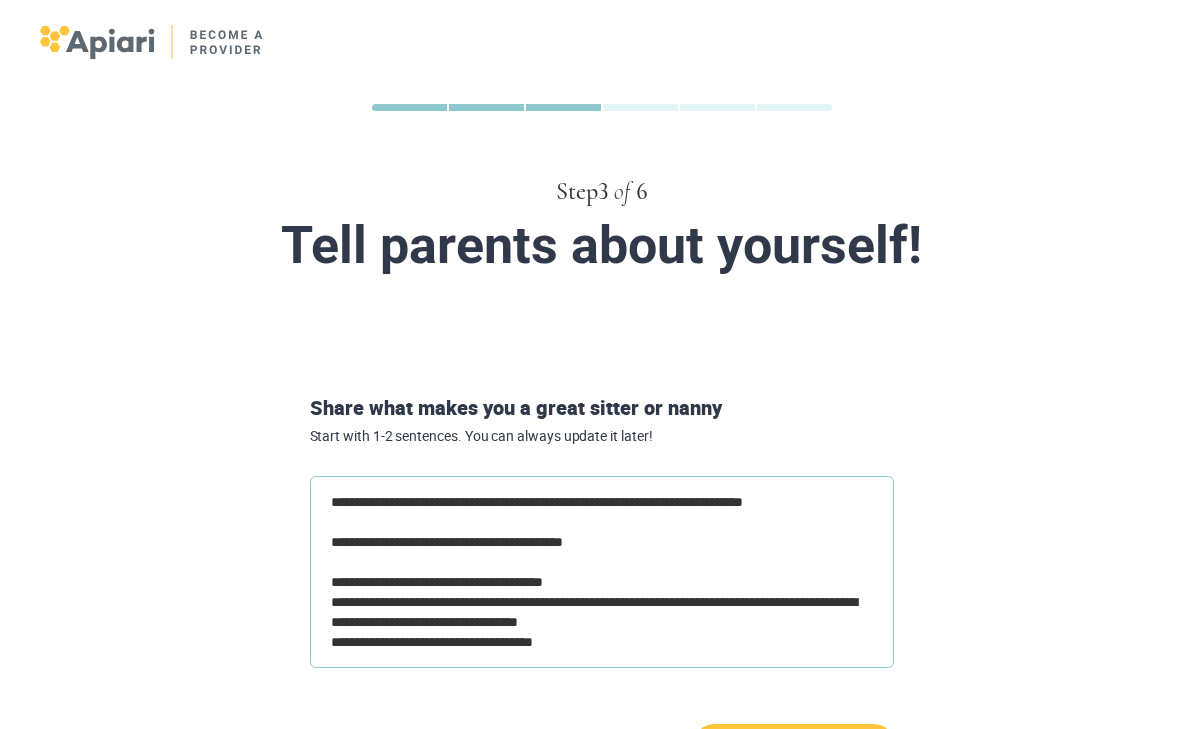 scroll, scrollTop: 1640, scrollLeft: 0, axis: vertical 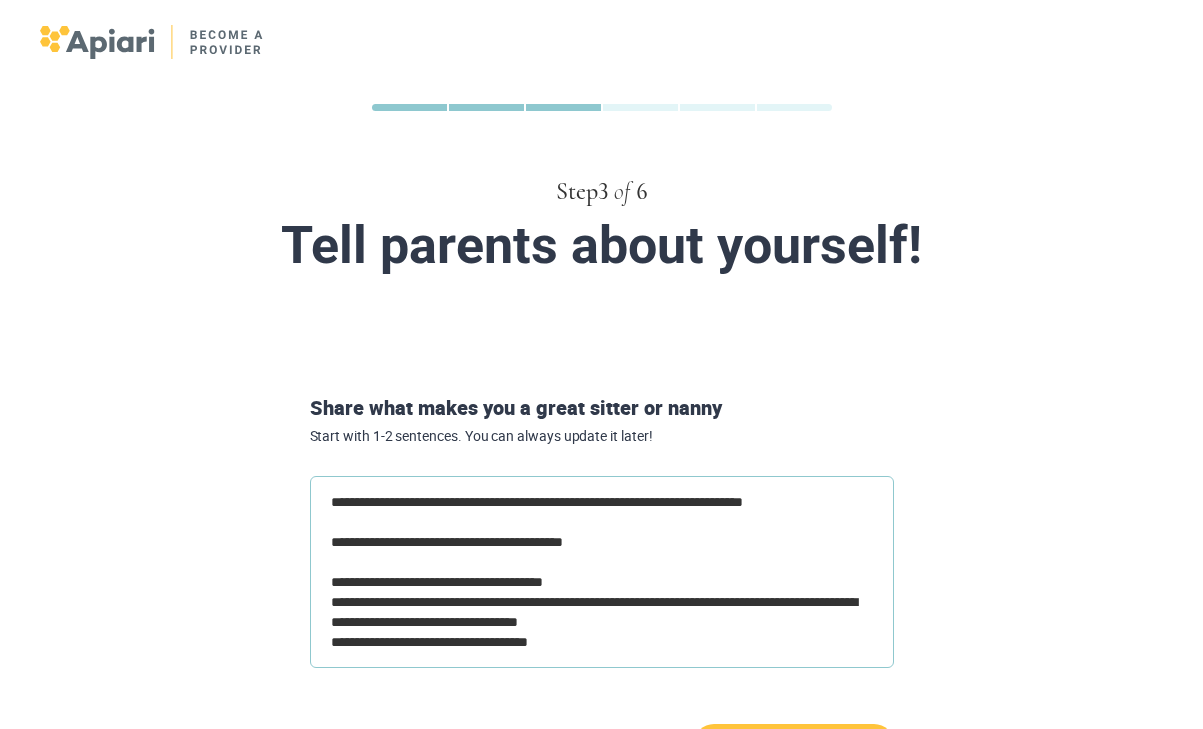 type on "**********" 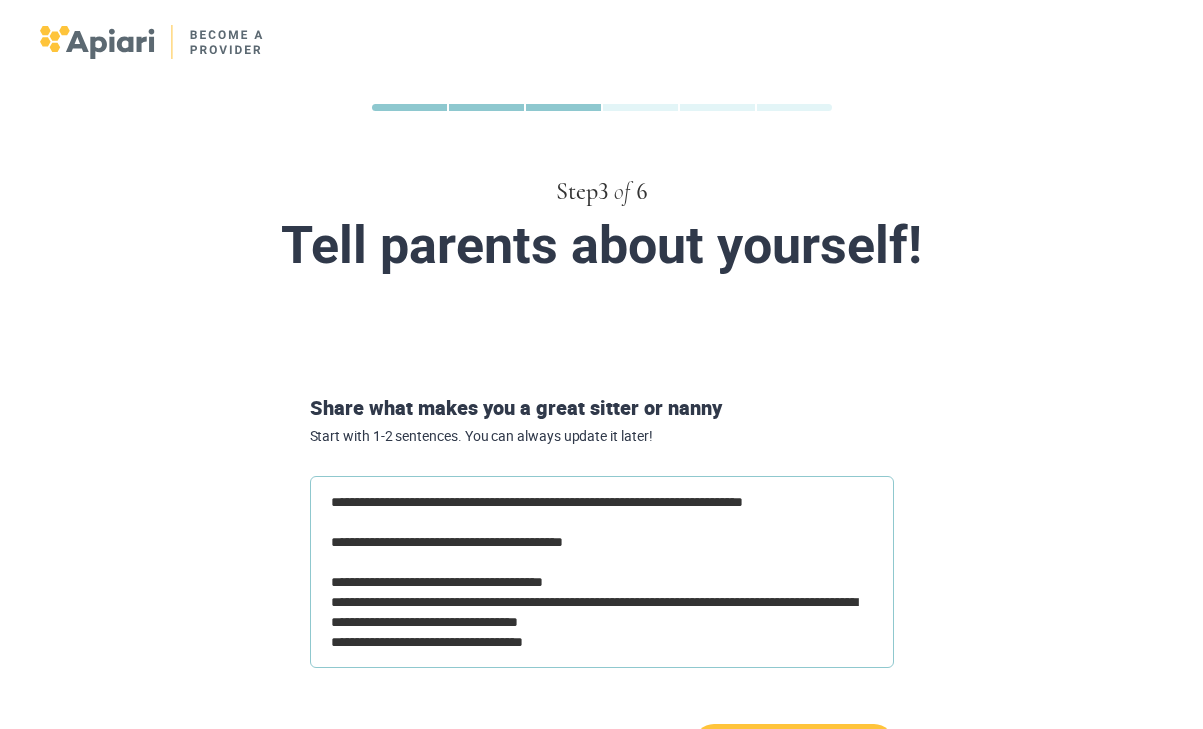 drag, startPoint x: 584, startPoint y: 637, endPoint x: 73, endPoint y: 394, distance: 565.8357 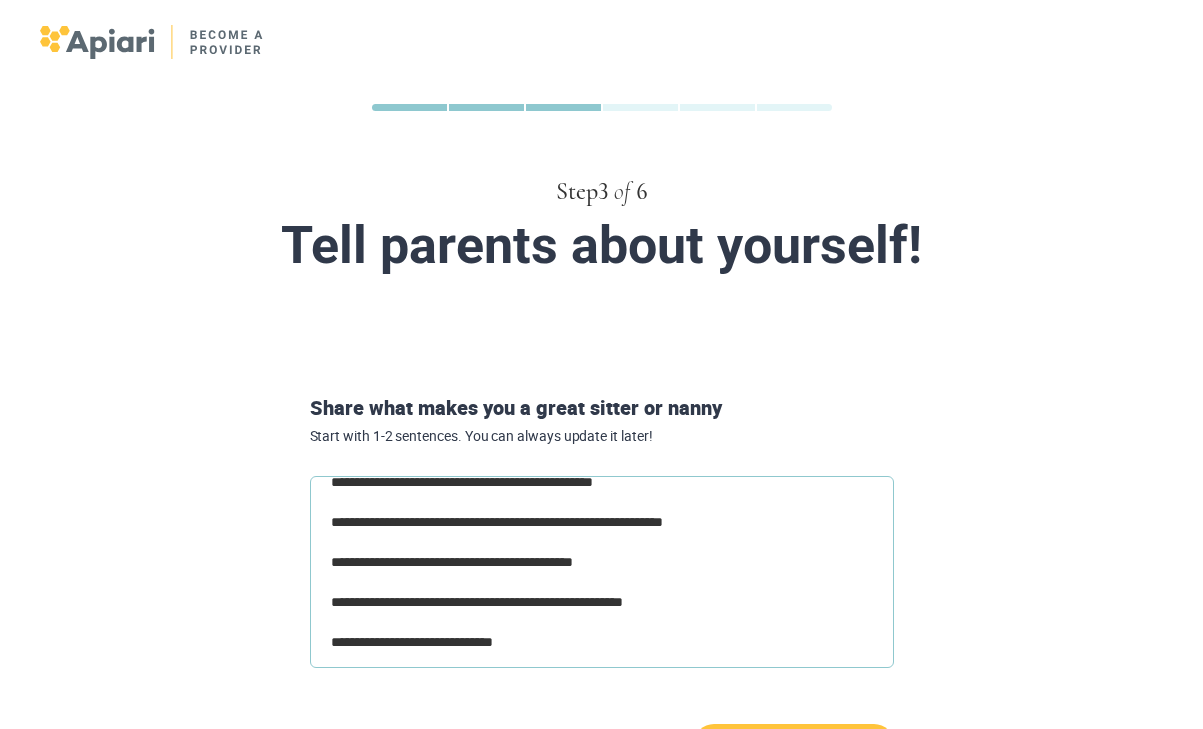 type on "**********" 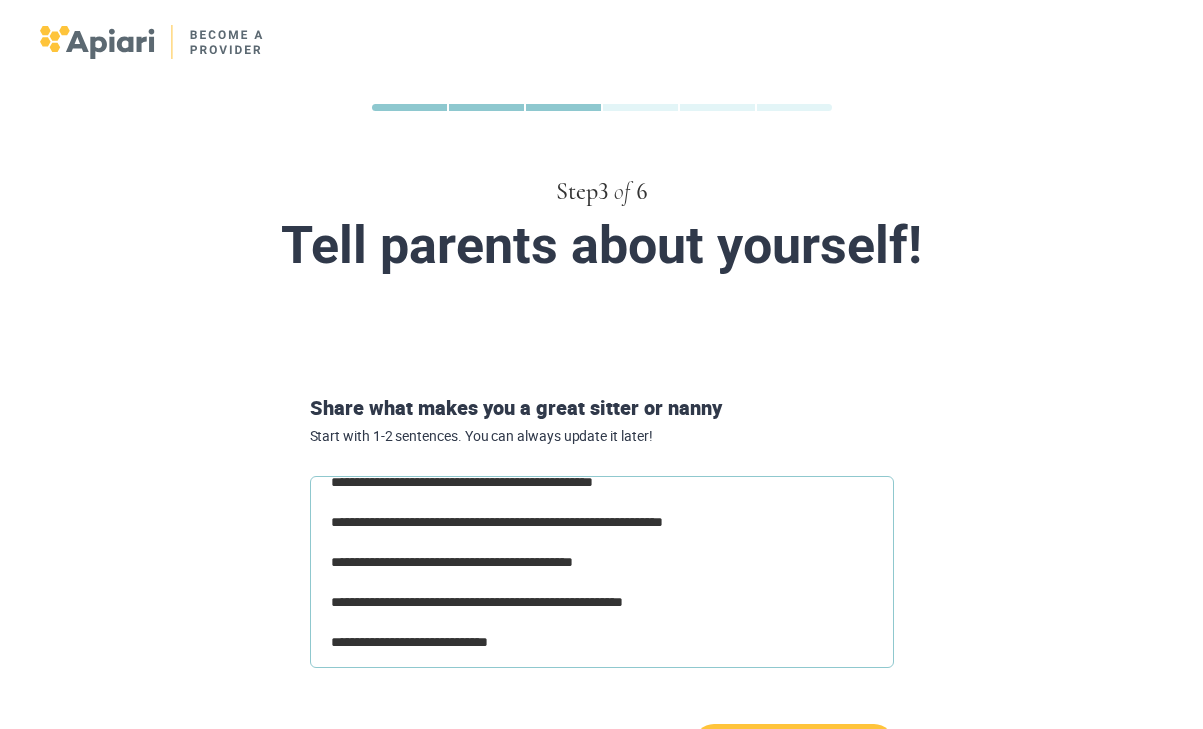 type on "**********" 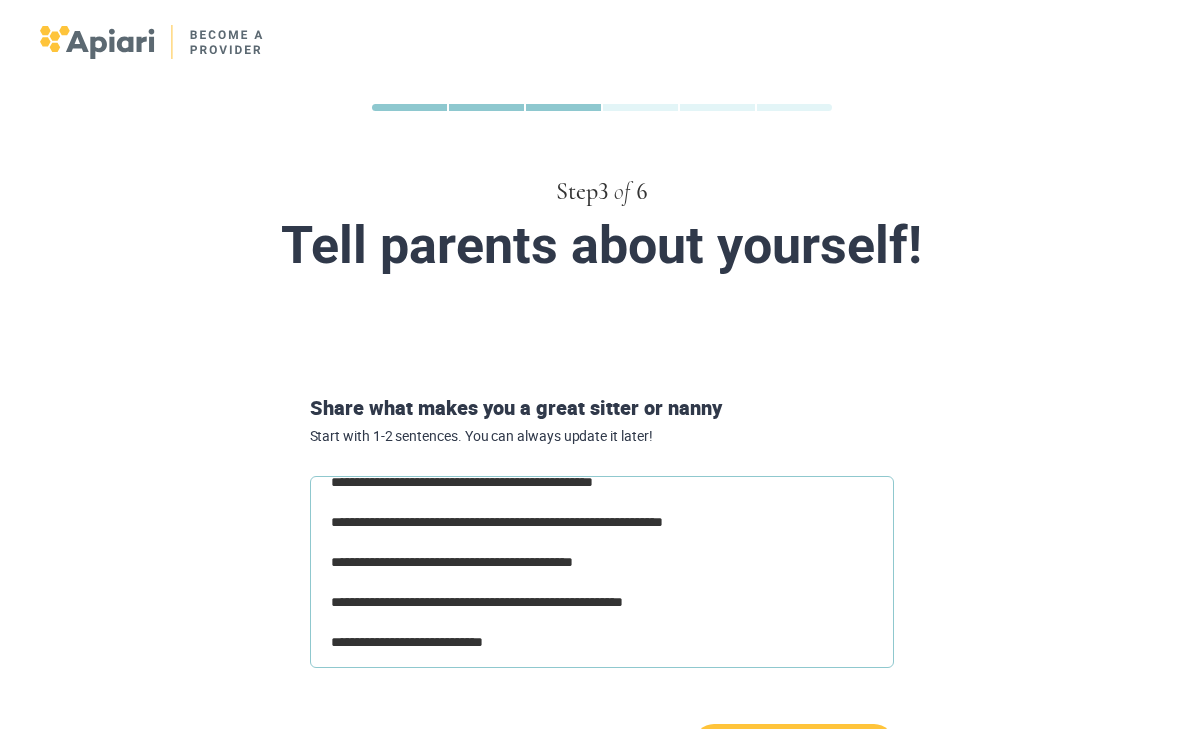 scroll, scrollTop: 1380, scrollLeft: 0, axis: vertical 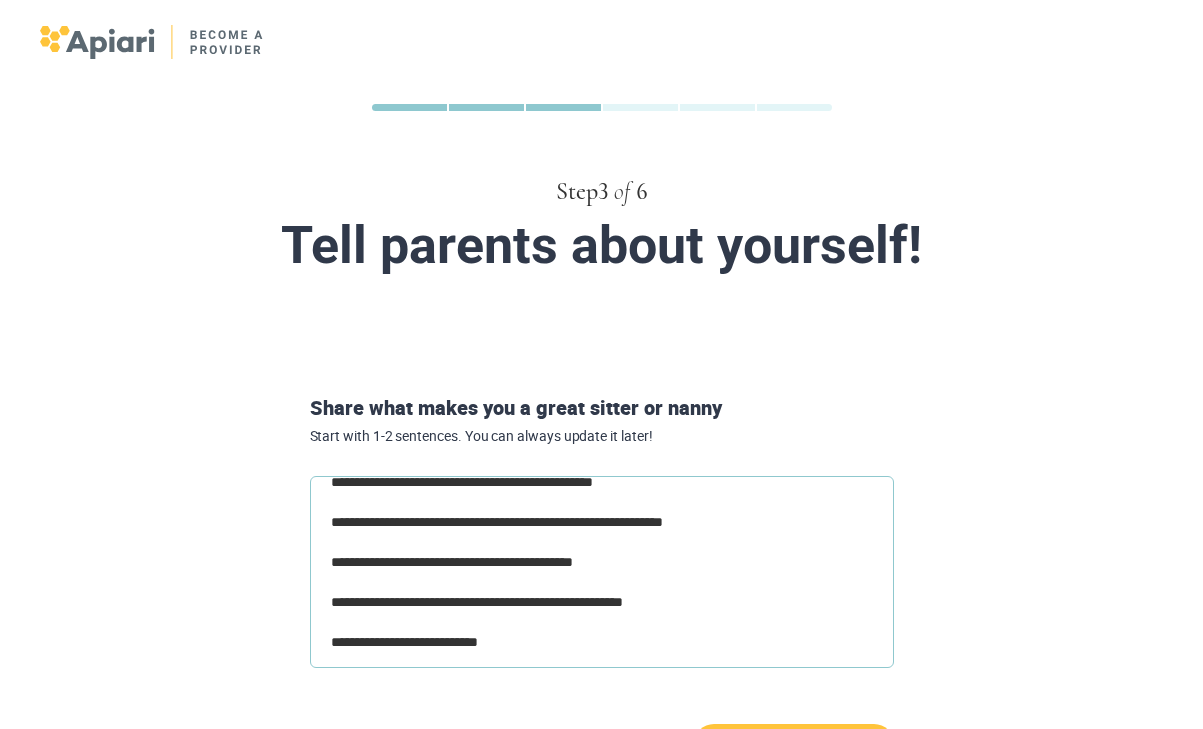 type on "**********" 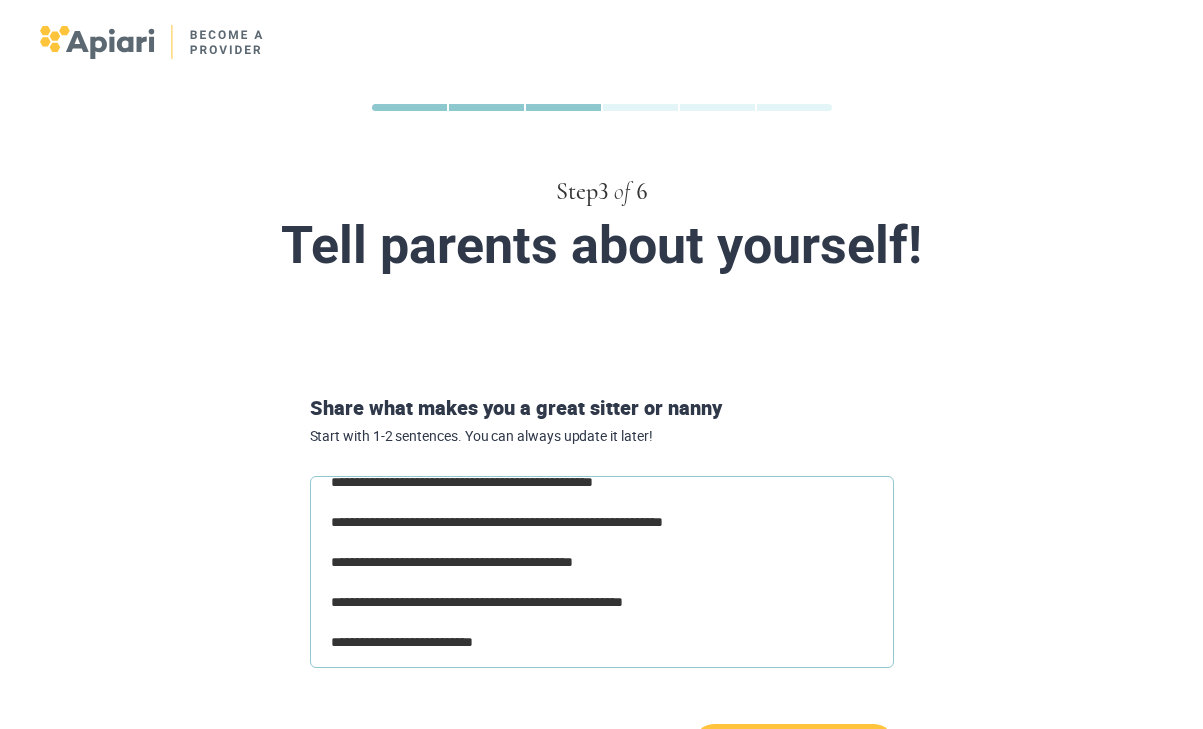 type on "**********" 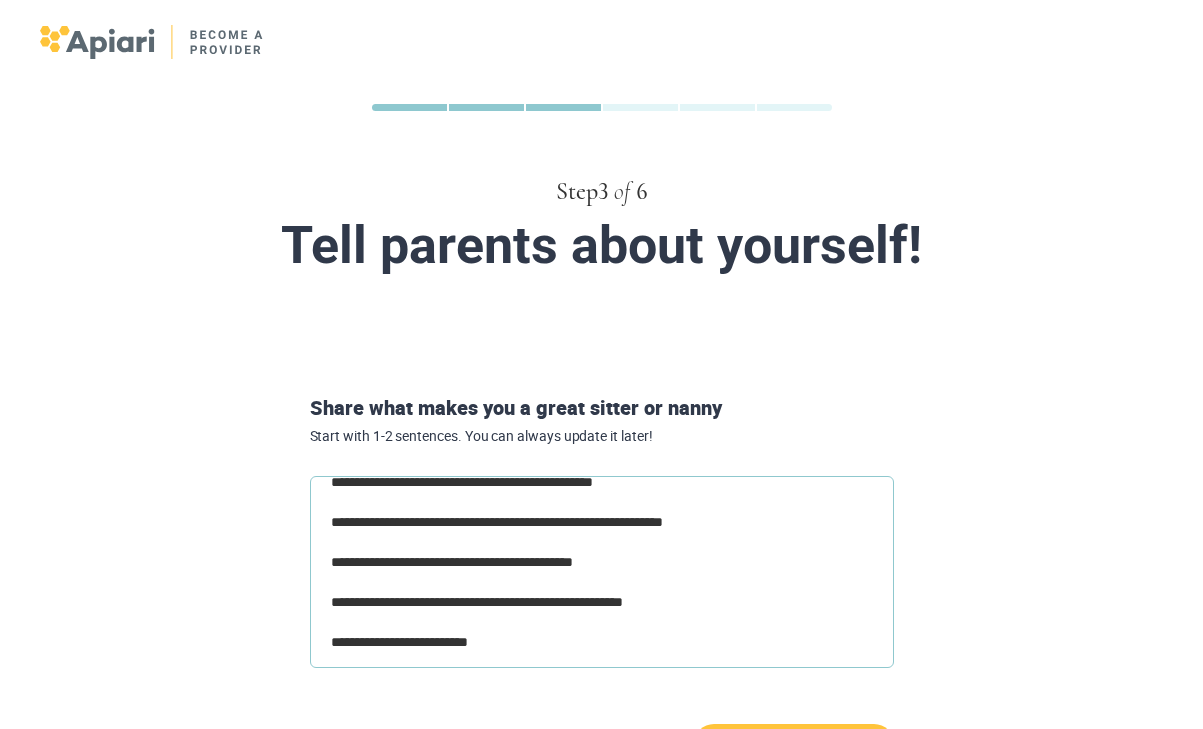 type on "**********" 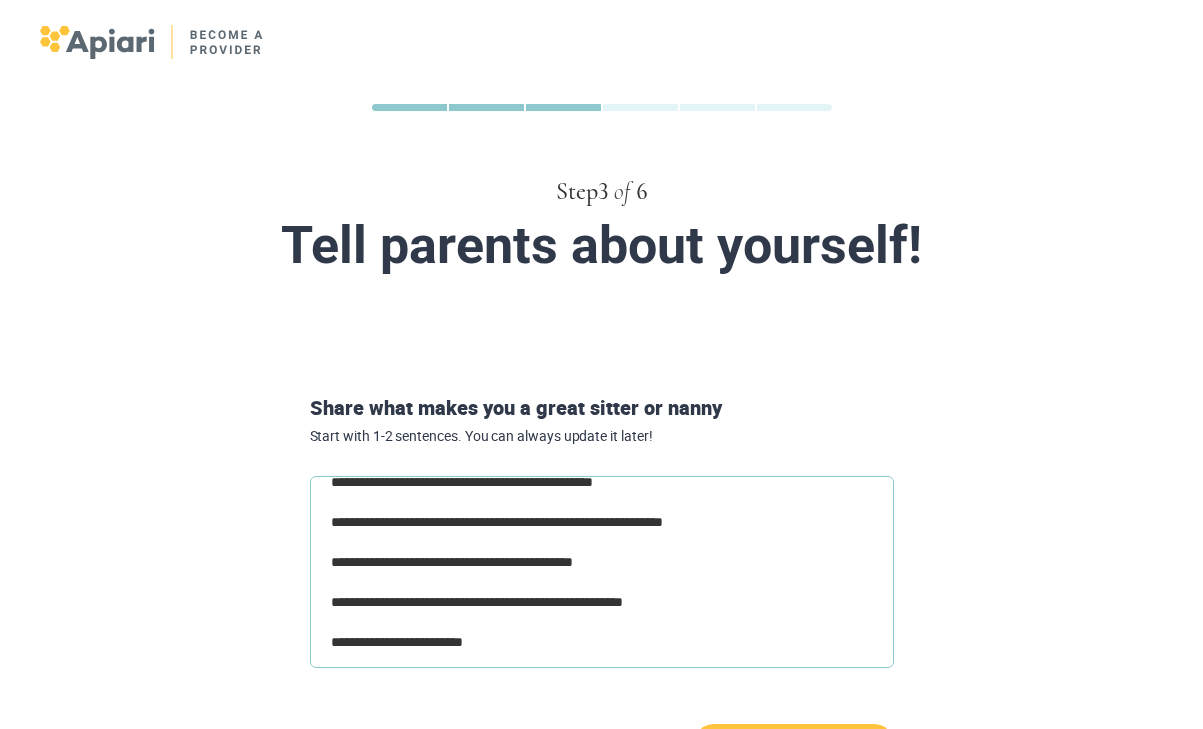 type on "**********" 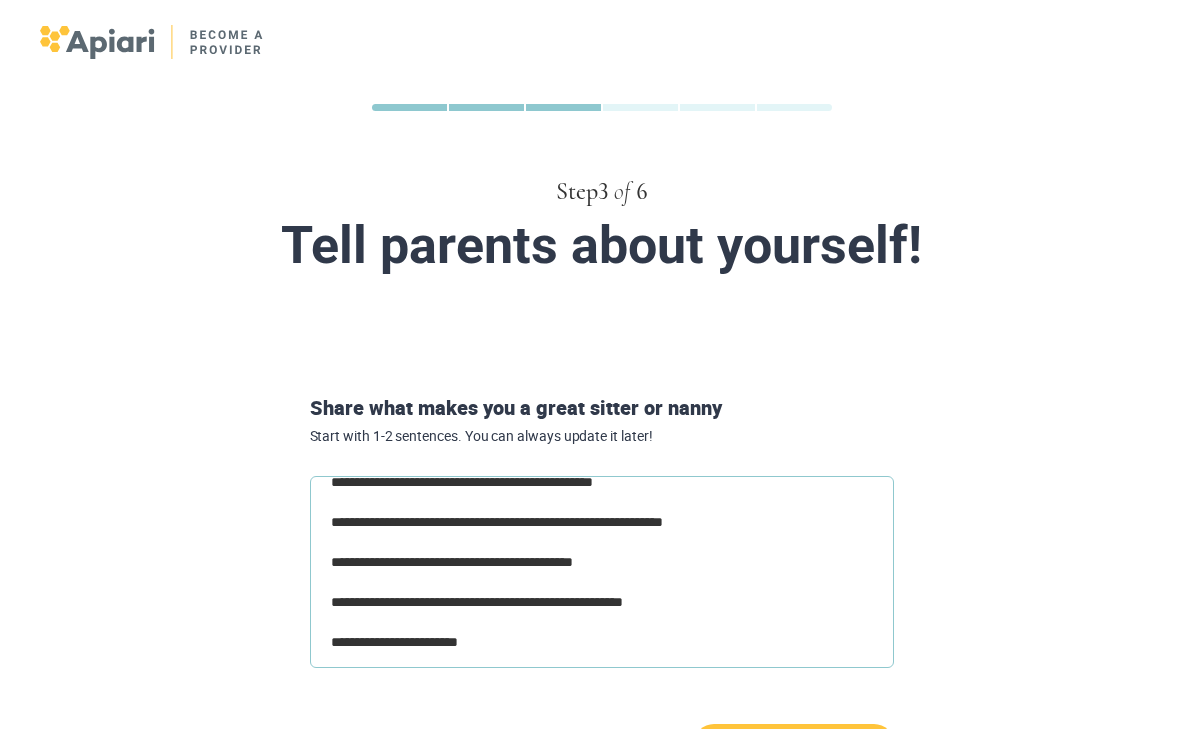 type on "**********" 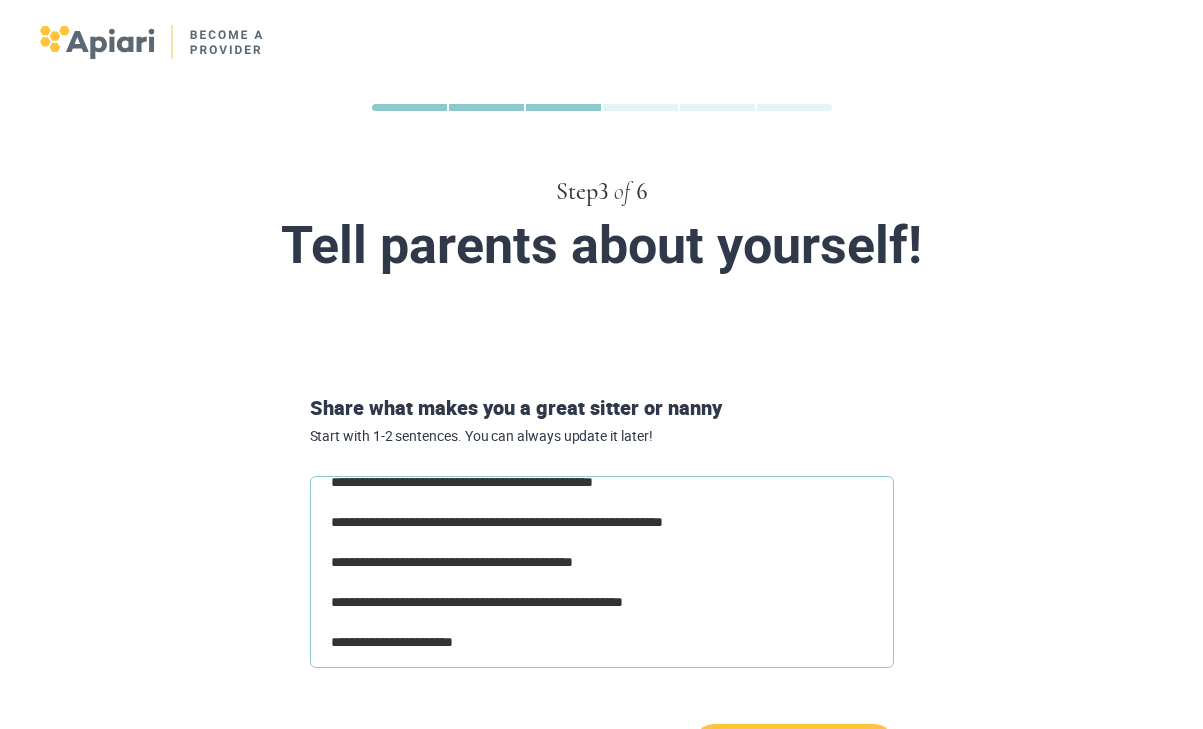 type on "**********" 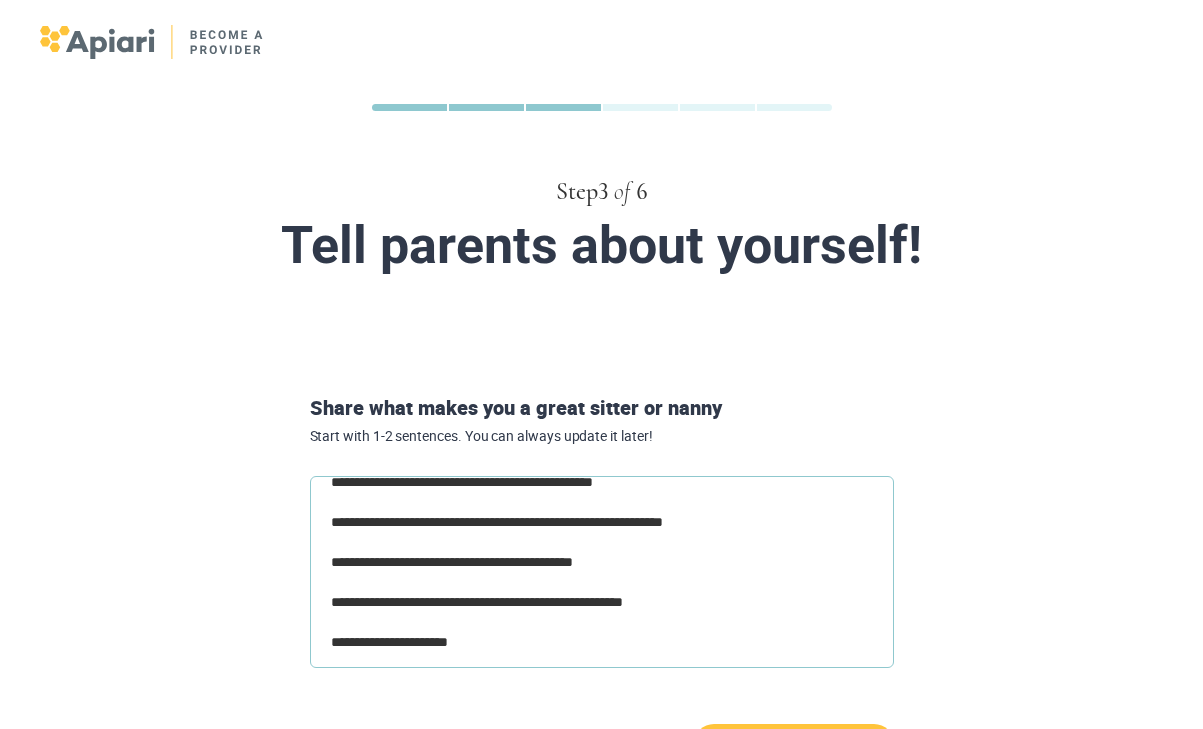 type on "**********" 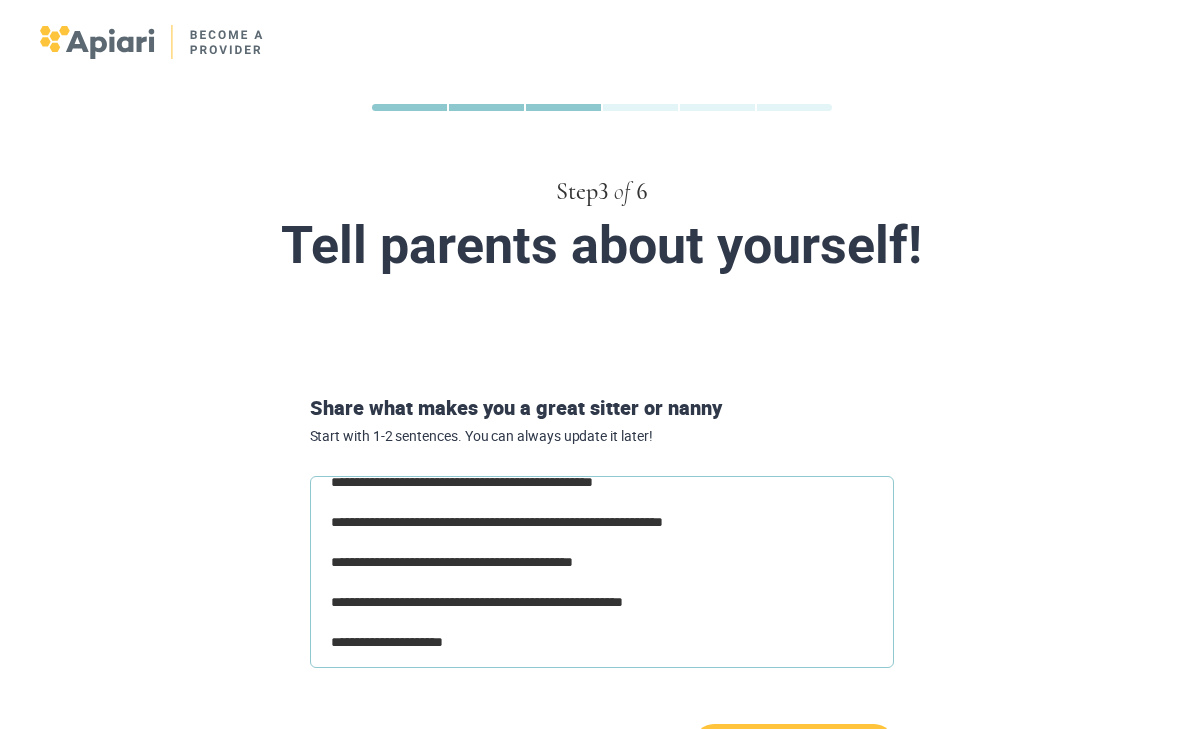 type on "**********" 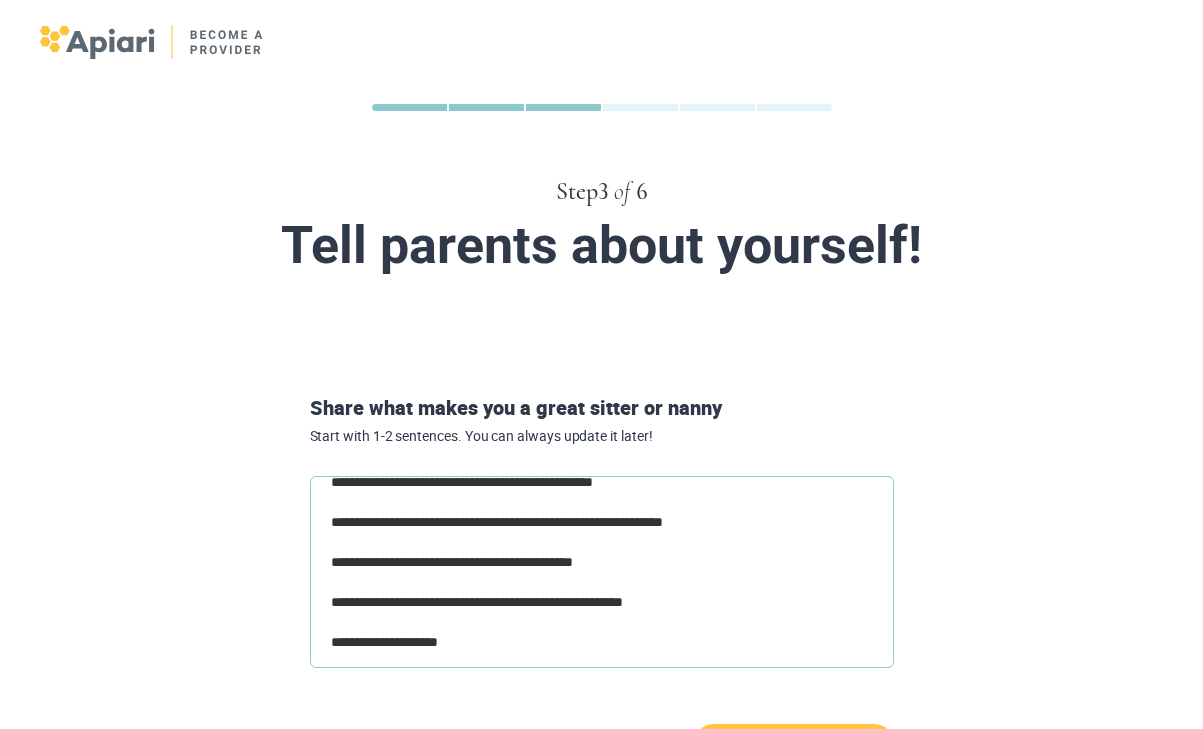 type on "**********" 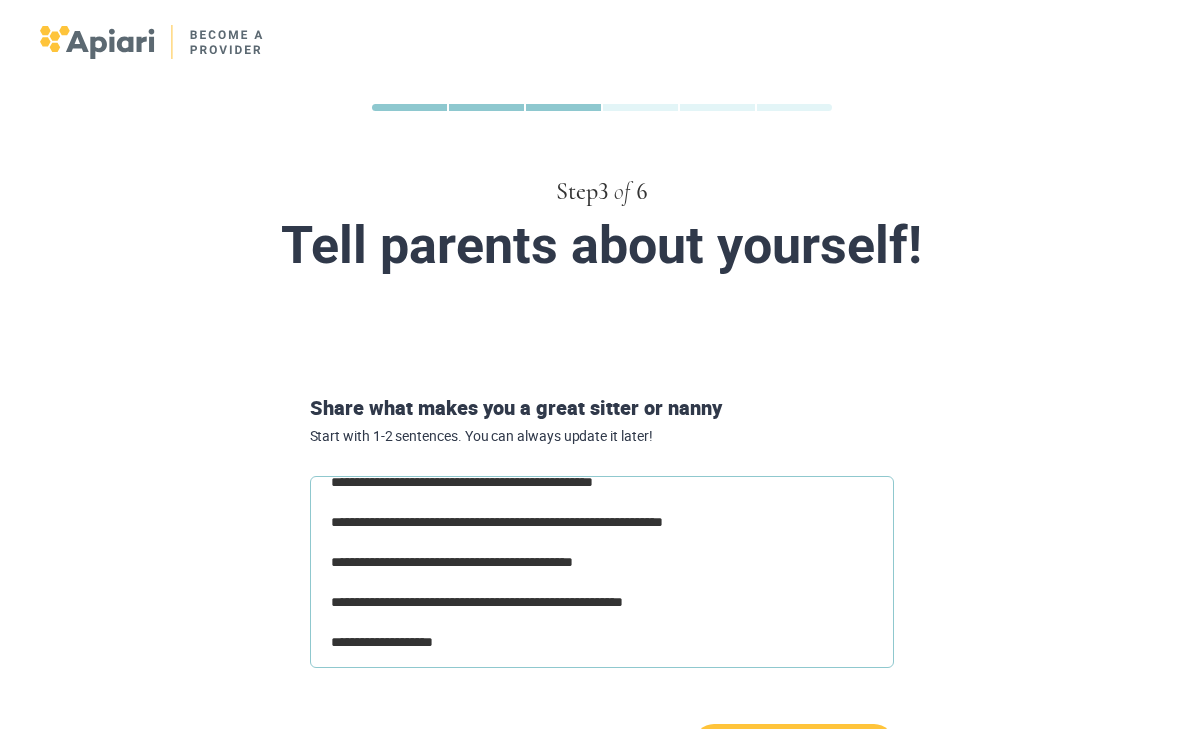 type on "**********" 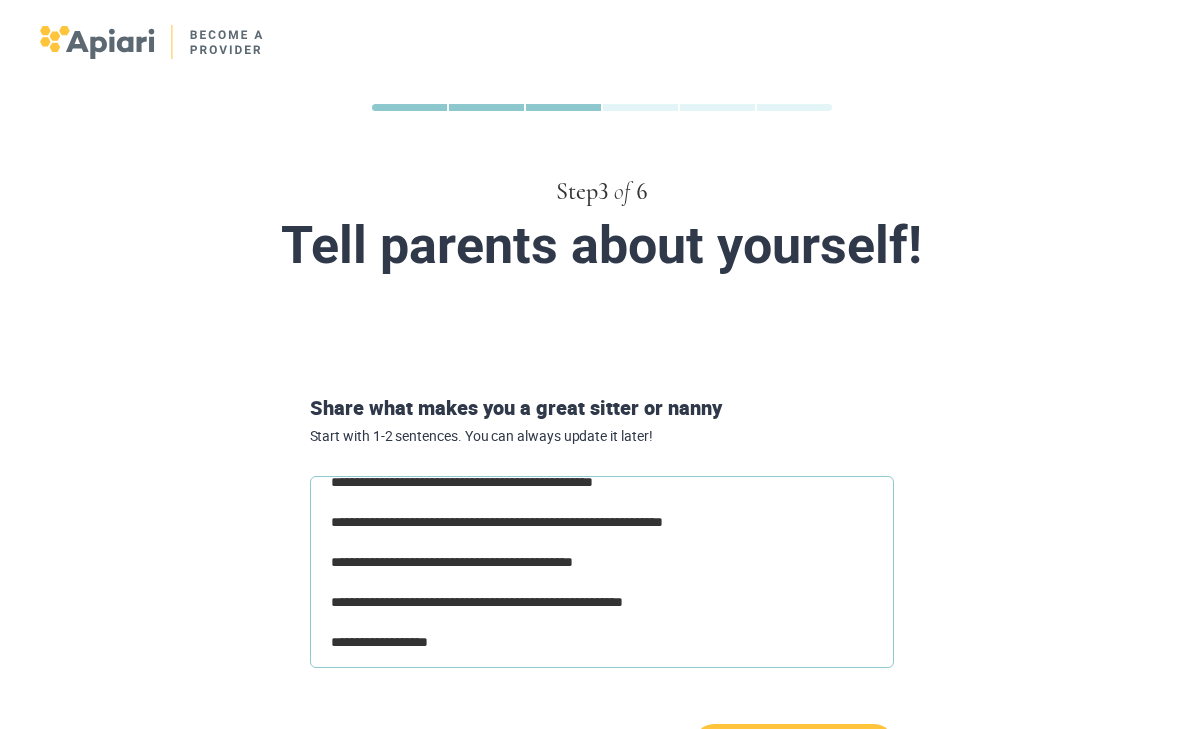 type on "**********" 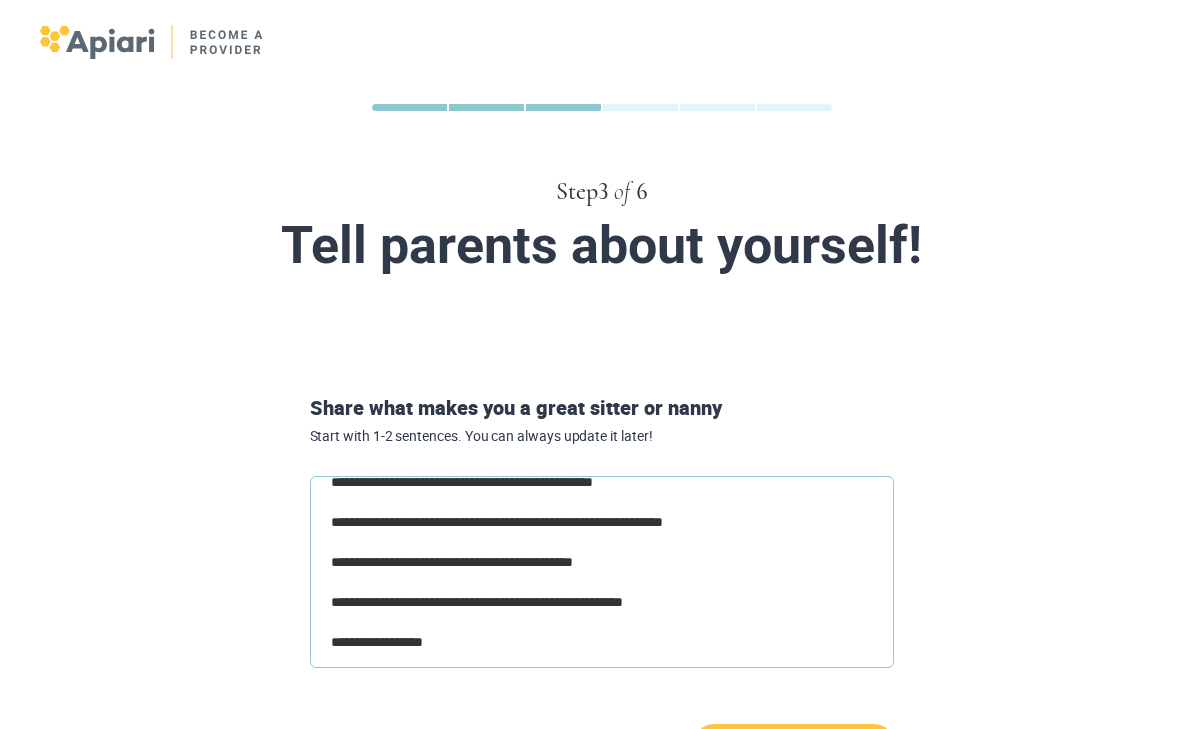 drag, startPoint x: 464, startPoint y: 648, endPoint x: 220, endPoint y: 370, distance: 369.89188 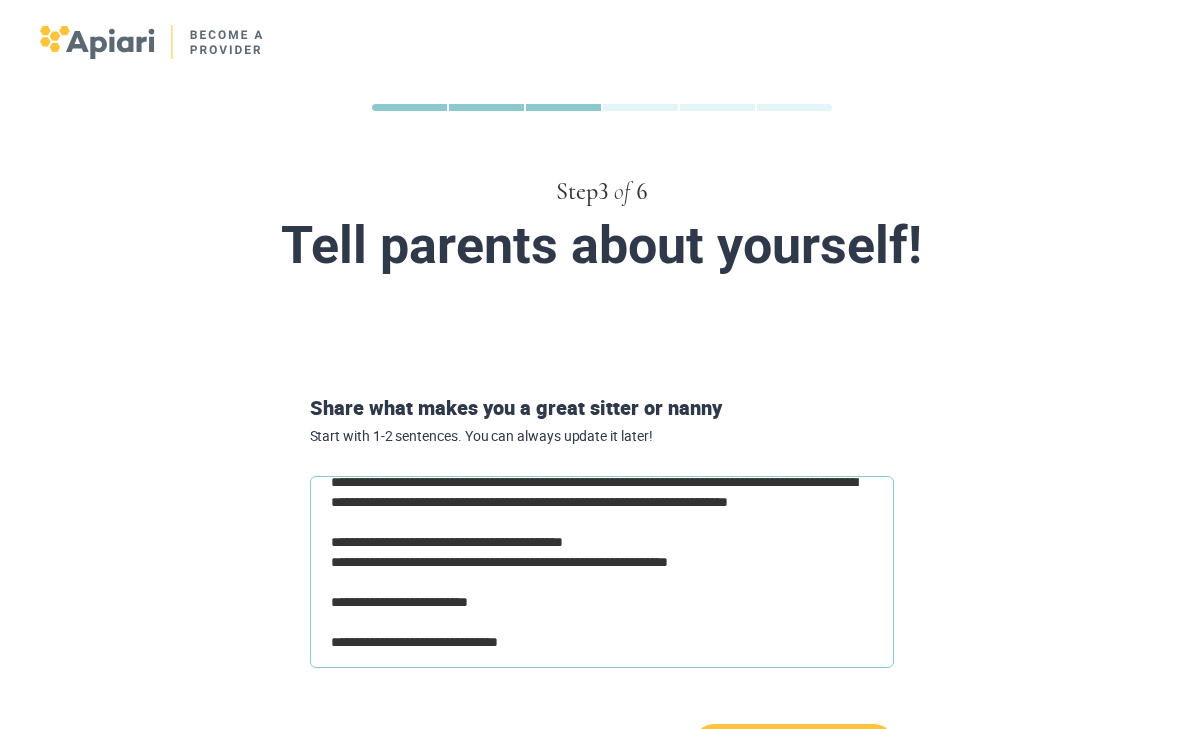 scroll, scrollTop: 1100, scrollLeft: 0, axis: vertical 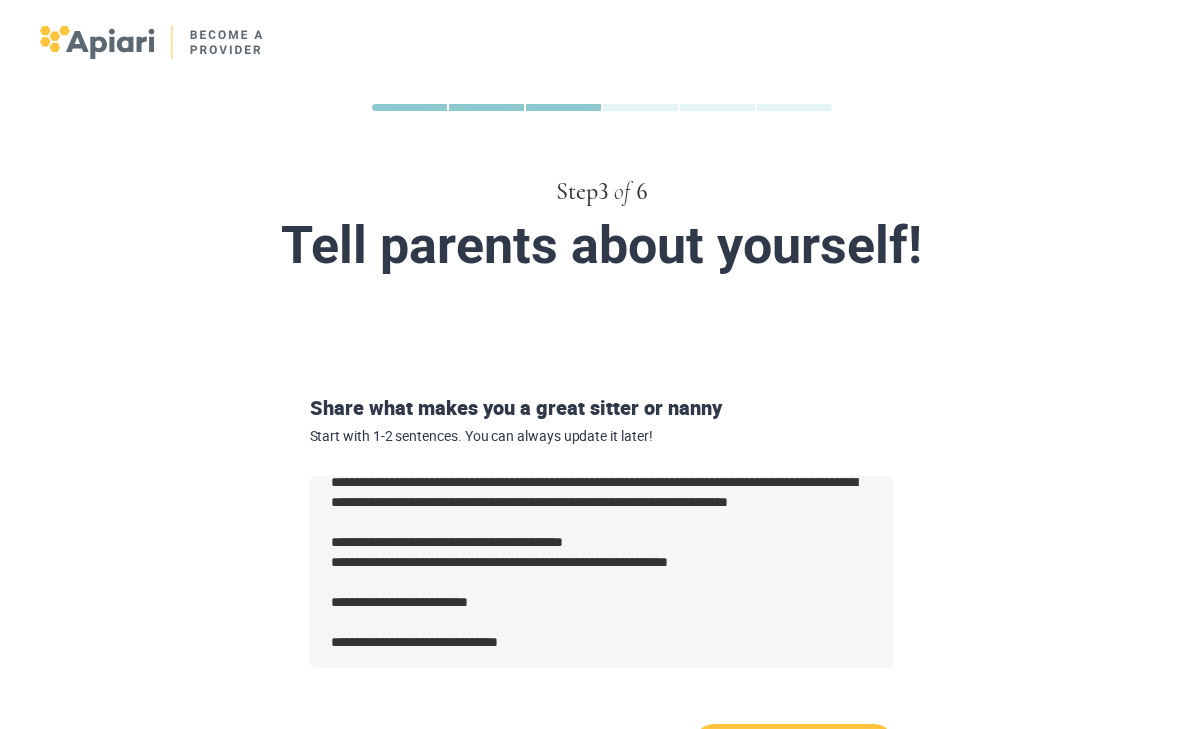 click on "*" at bounding box center (602, 586) 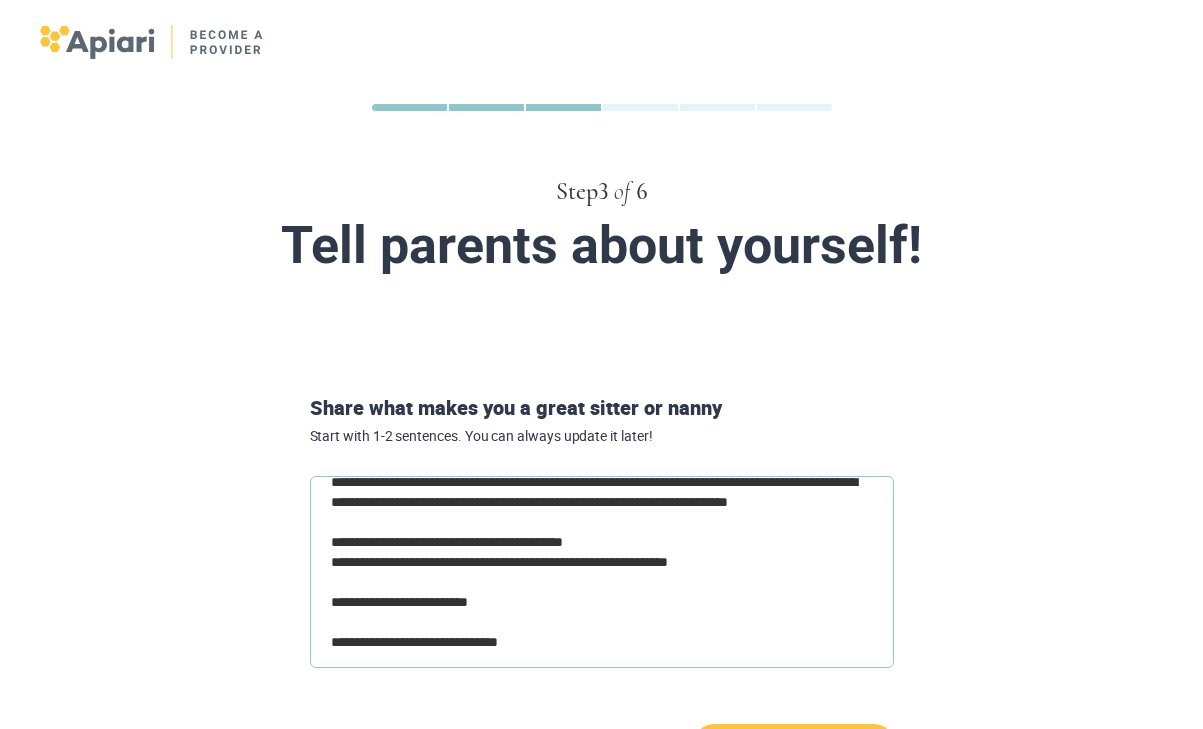 type on "*" 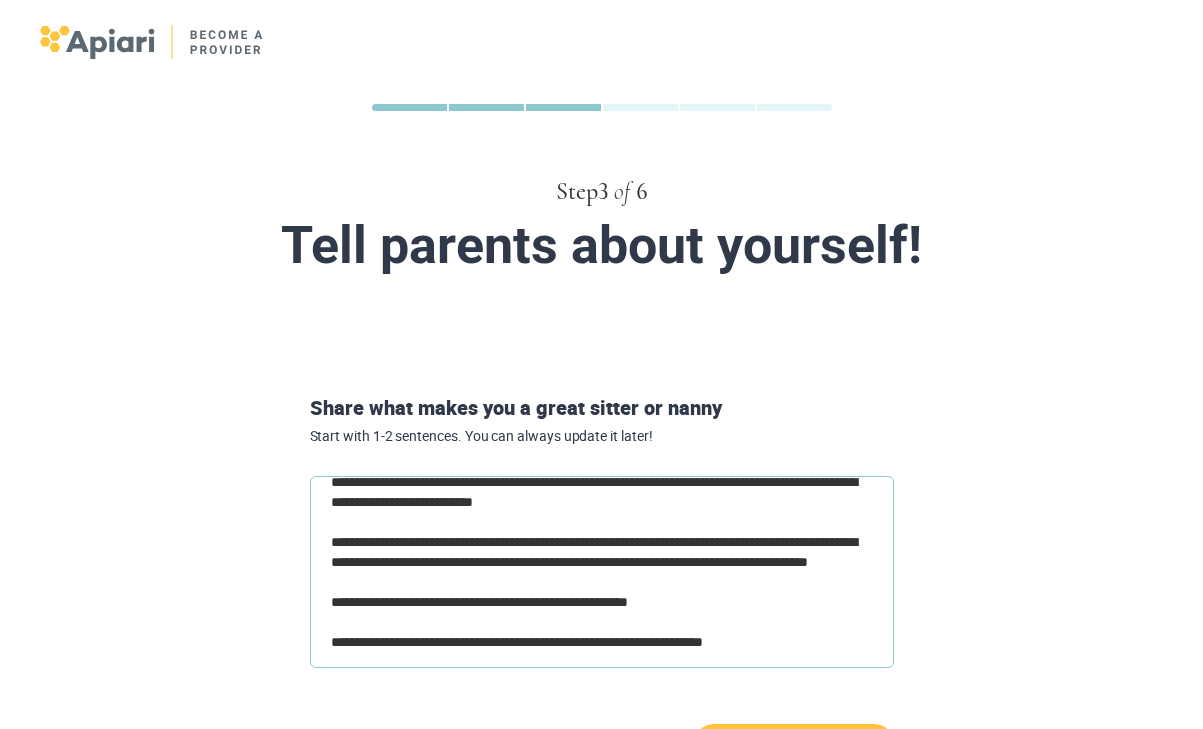 scroll, scrollTop: 720, scrollLeft: 0, axis: vertical 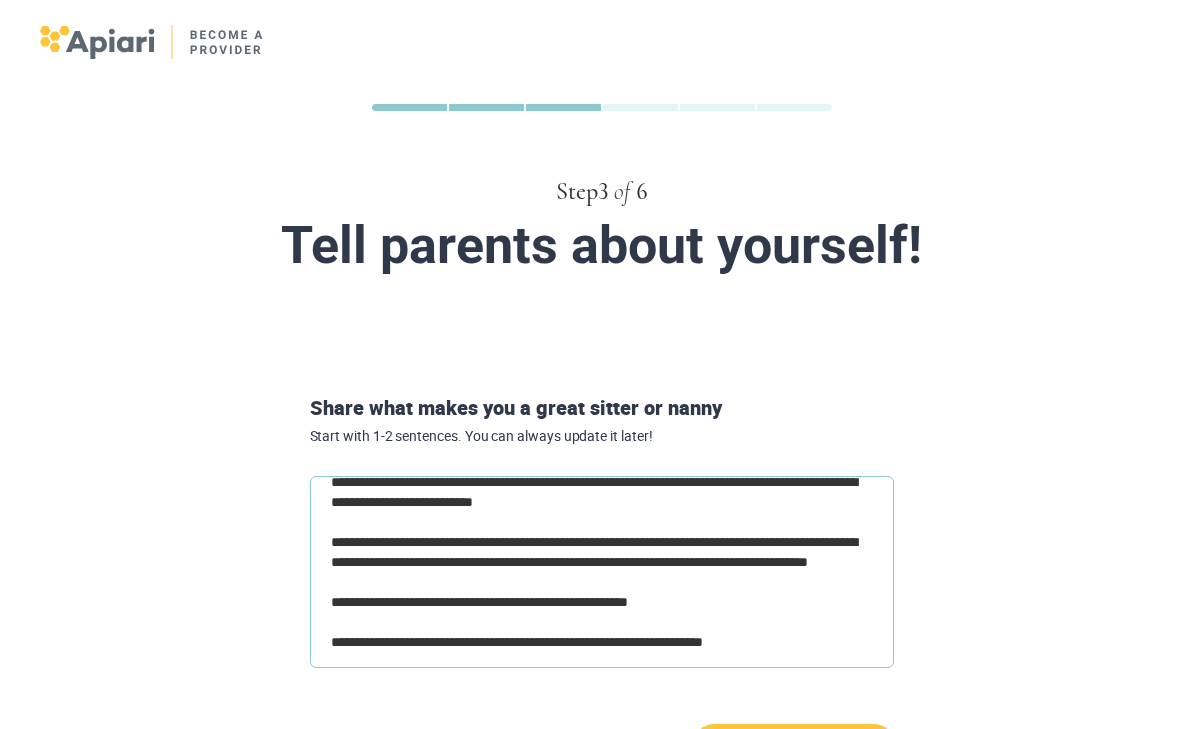 drag, startPoint x: 443, startPoint y: 651, endPoint x: 258, endPoint y: 295, distance: 401.19946 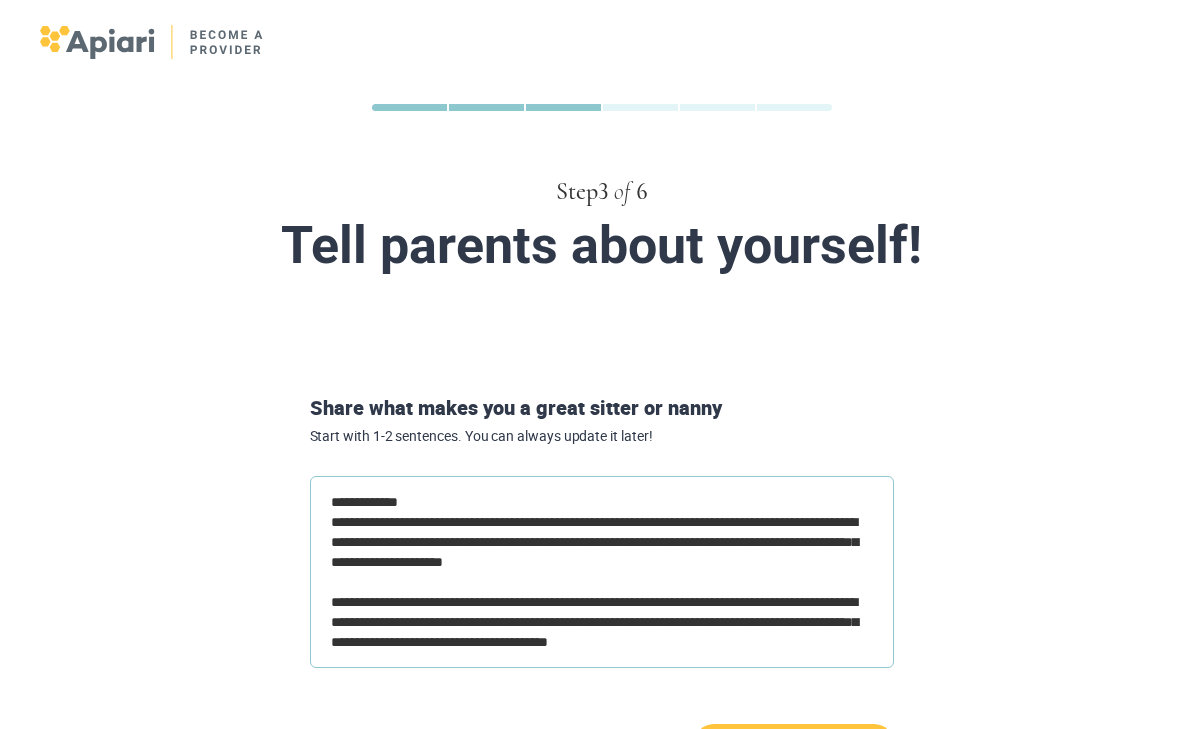 scroll, scrollTop: 380, scrollLeft: 0, axis: vertical 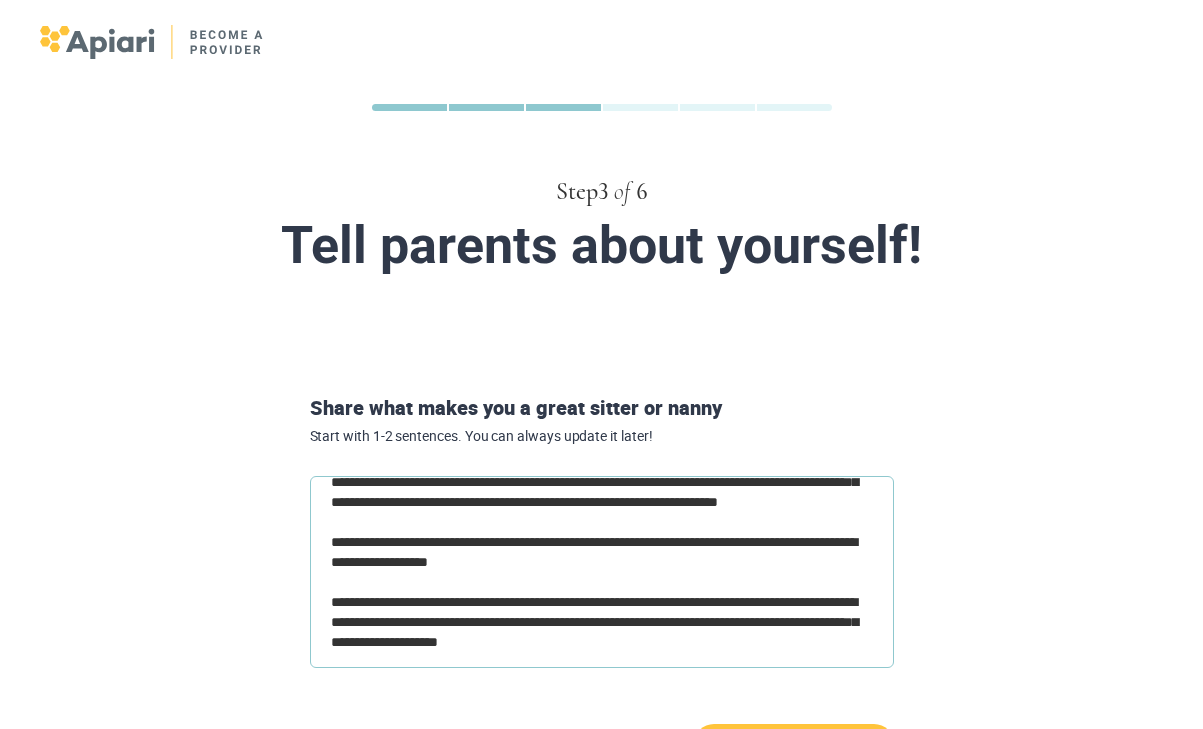 type on "**********" 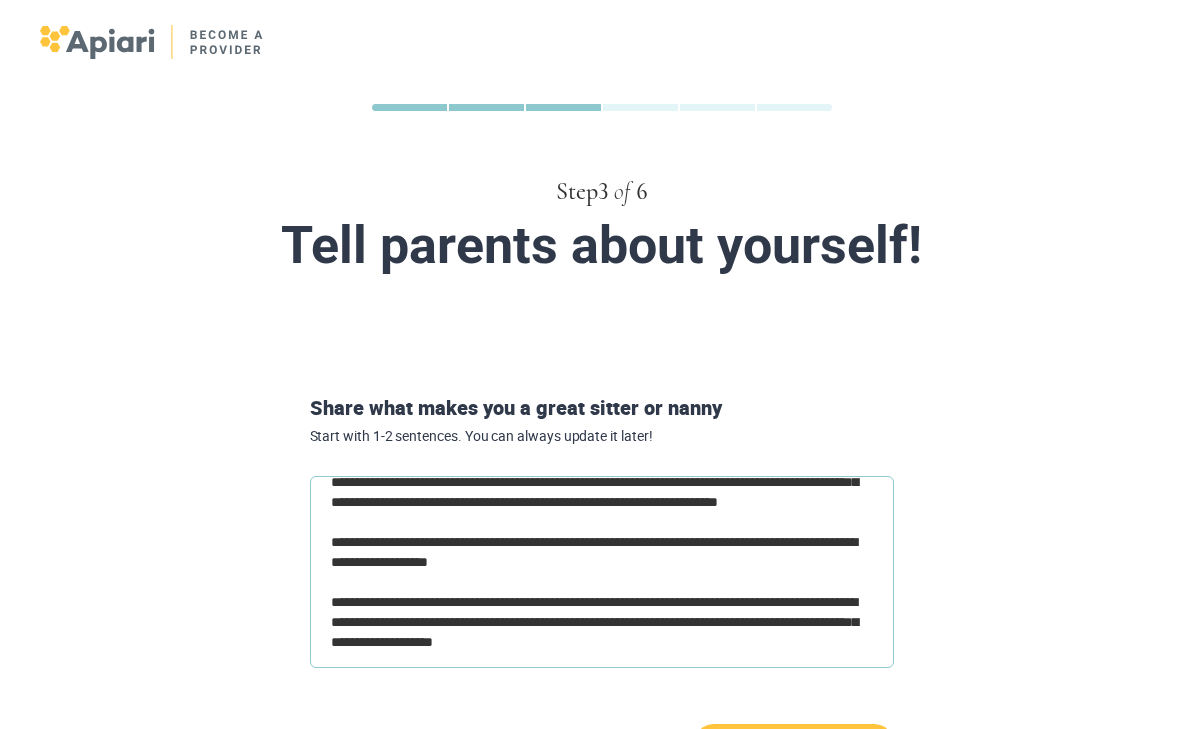 scroll, scrollTop: 180, scrollLeft: 0, axis: vertical 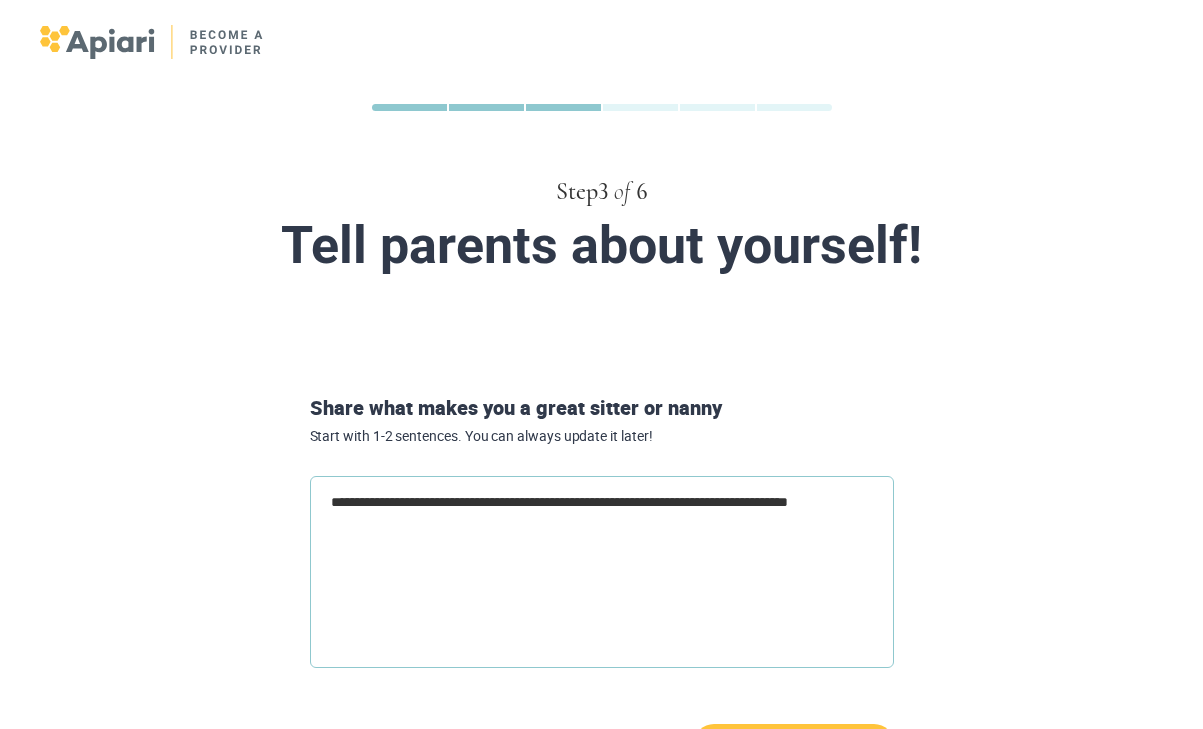type on "**********" 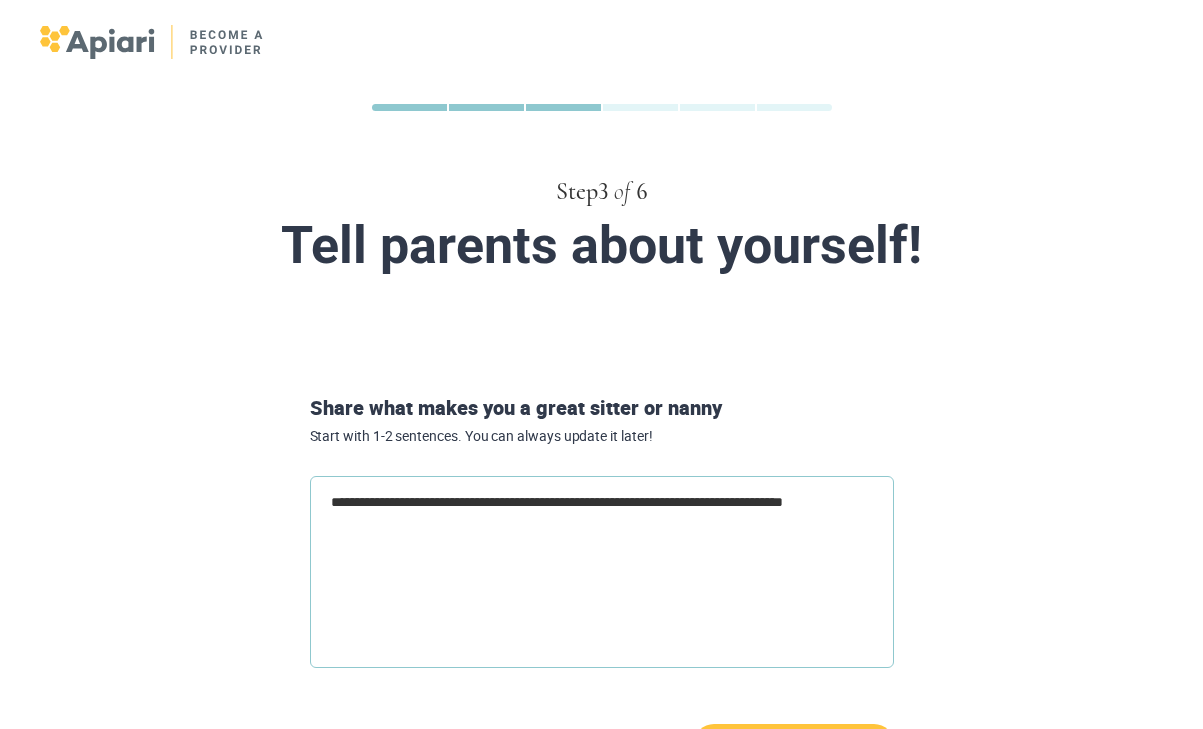 drag, startPoint x: 873, startPoint y: 513, endPoint x: 0, endPoint y: 370, distance: 884.6344 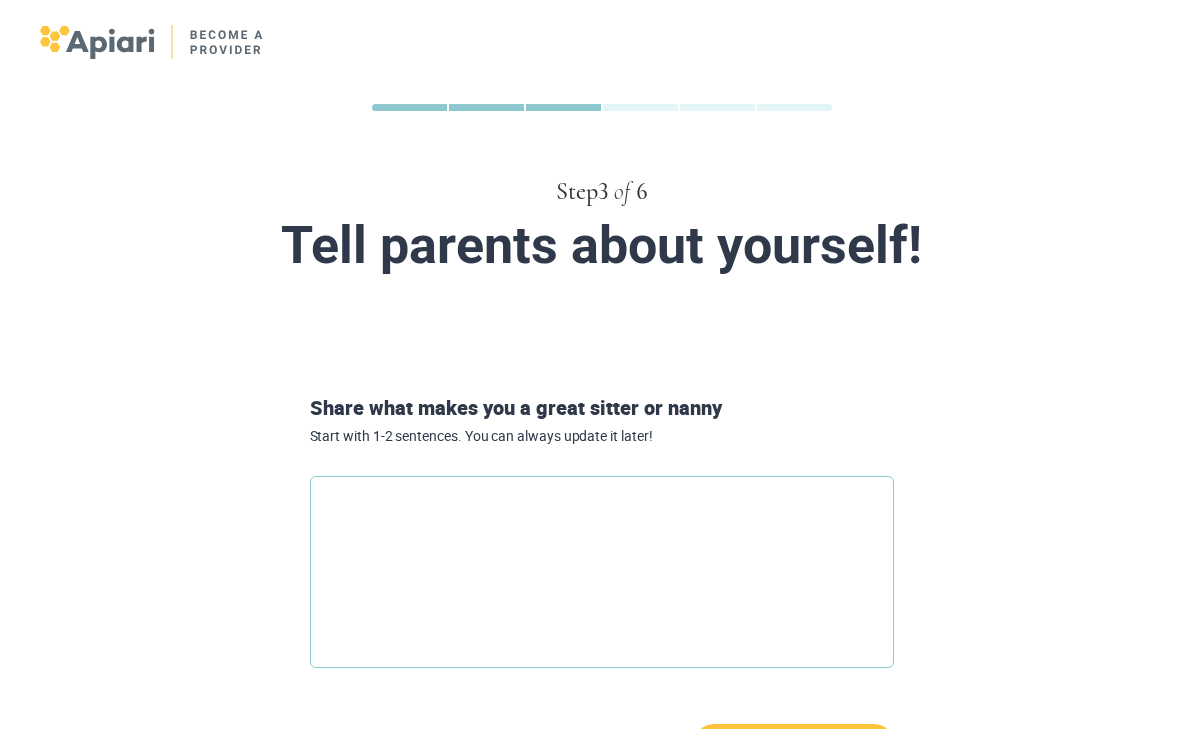 type 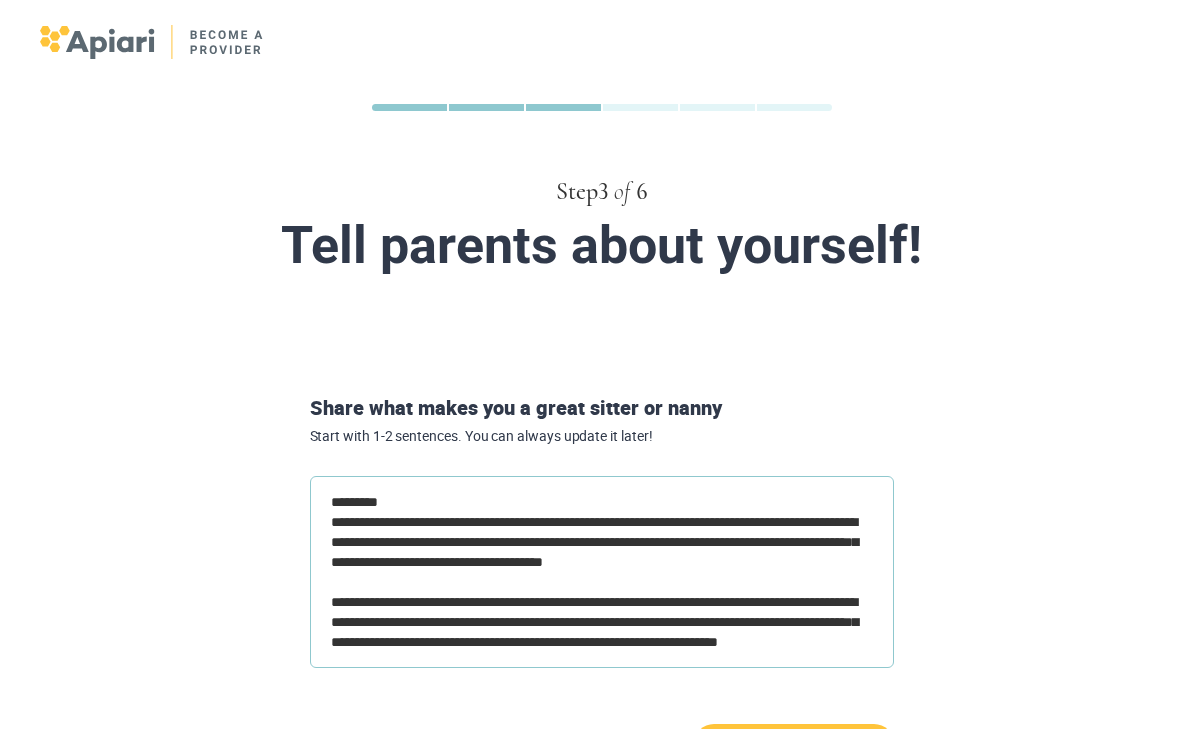 scroll, scrollTop: 183, scrollLeft: 0, axis: vertical 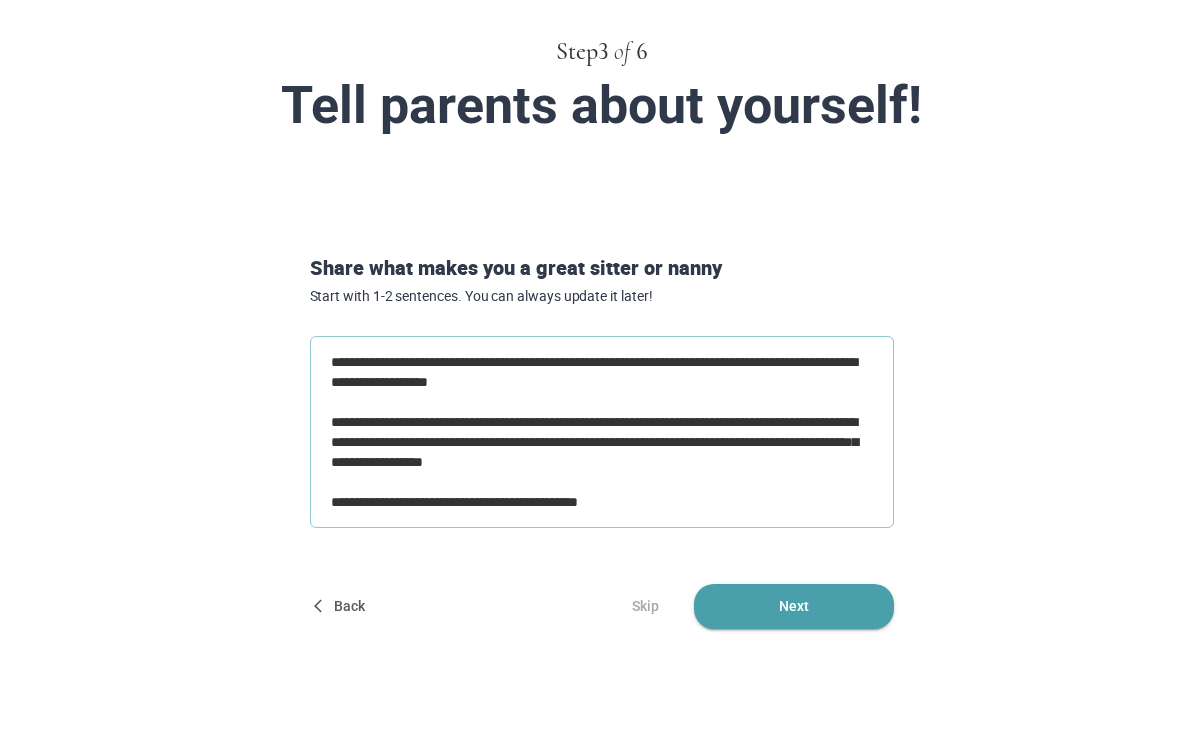 type on "**********" 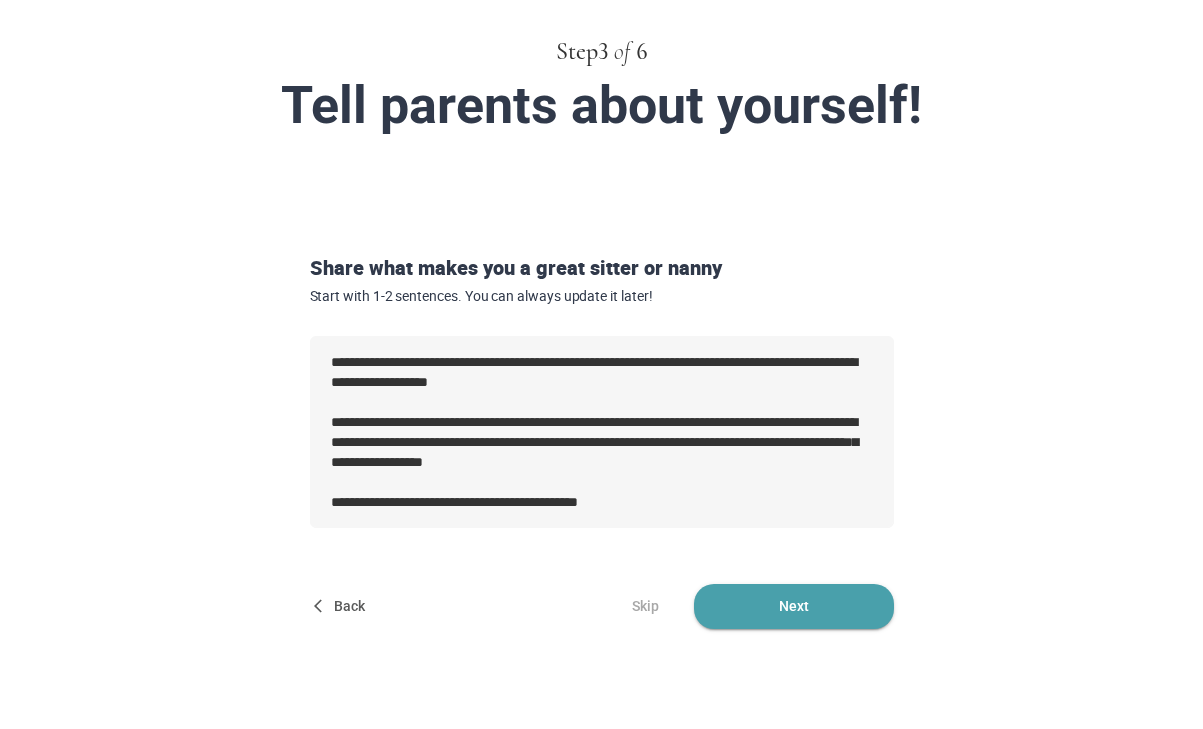 click on "Next" at bounding box center [794, 606] 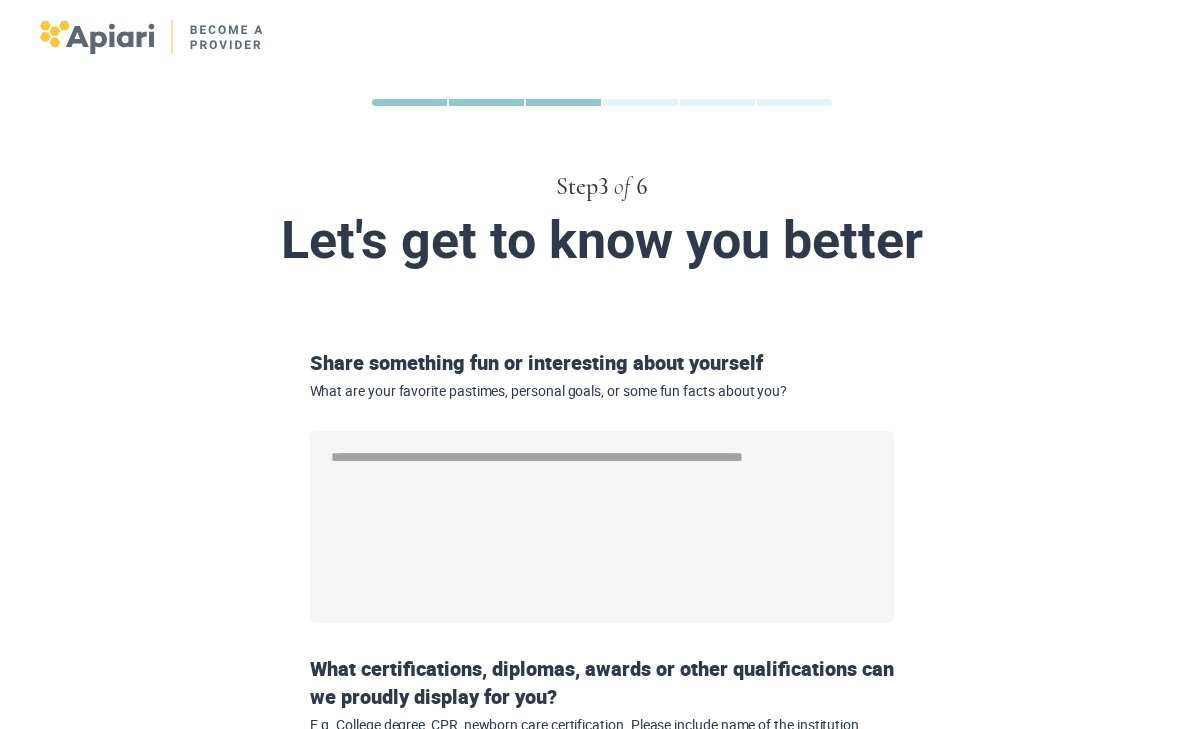 scroll, scrollTop: 395, scrollLeft: 0, axis: vertical 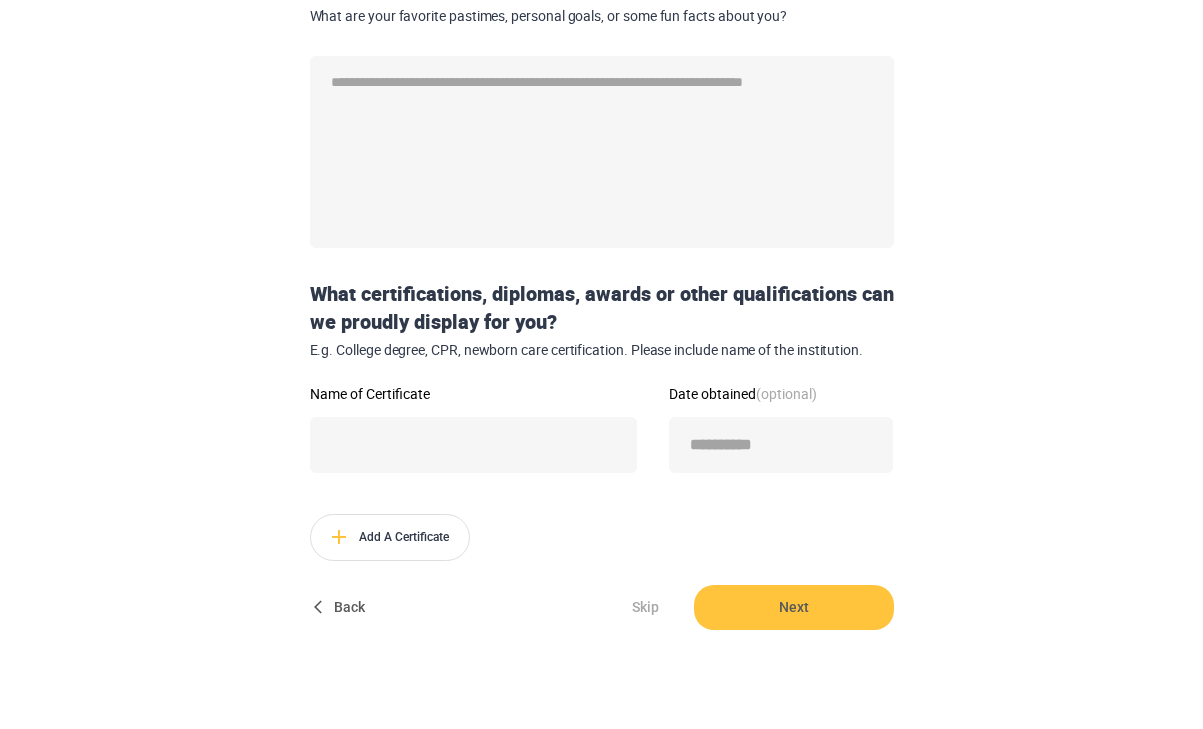 click on "Back" at bounding box center [342, 607] 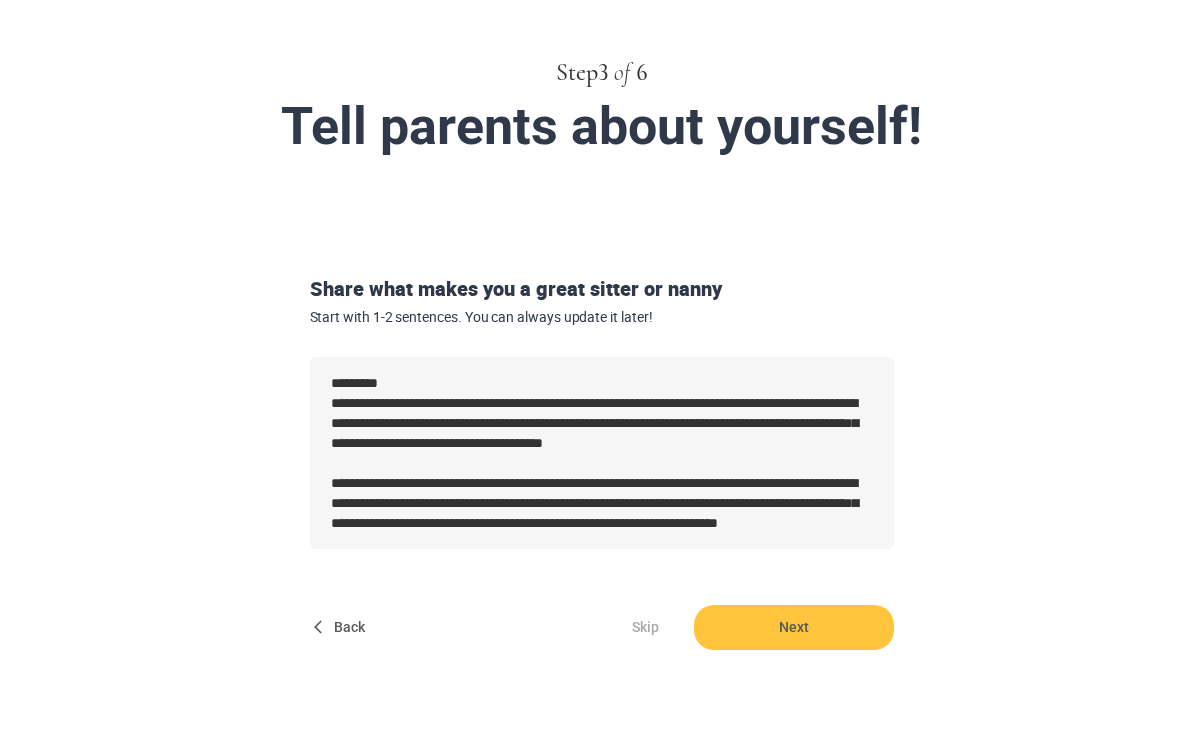 scroll, scrollTop: 155, scrollLeft: 0, axis: vertical 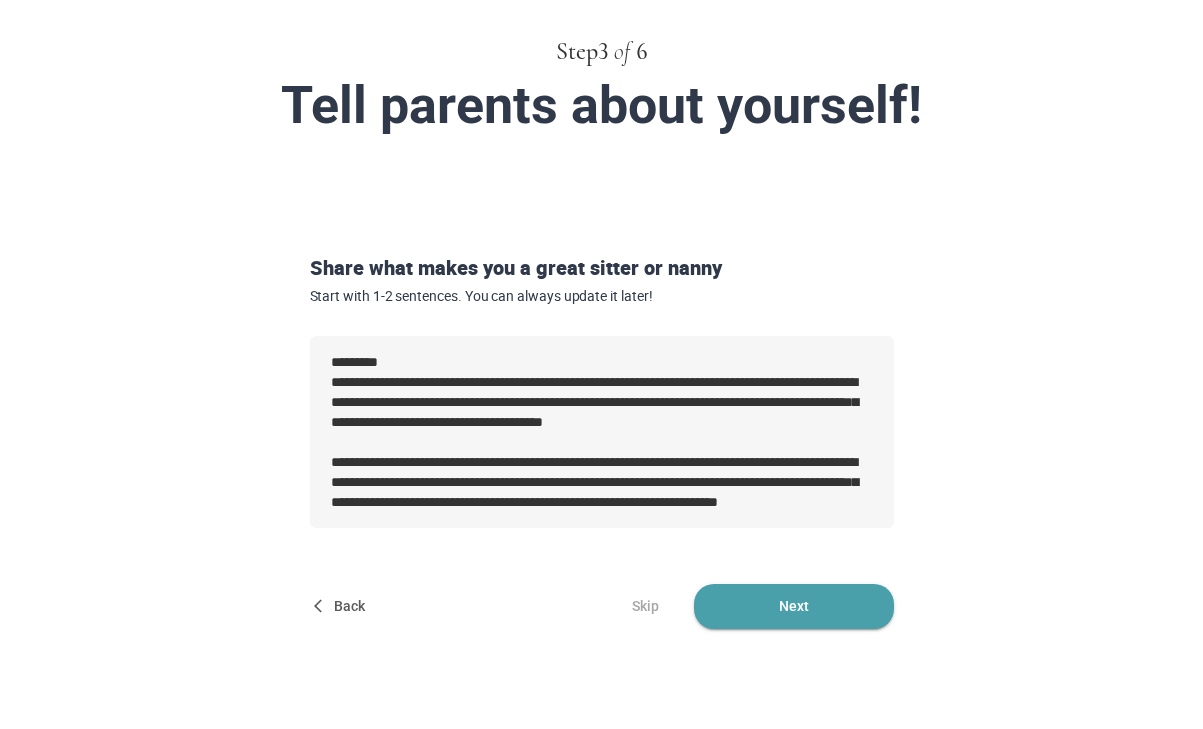 click on "Next" at bounding box center [794, 606] 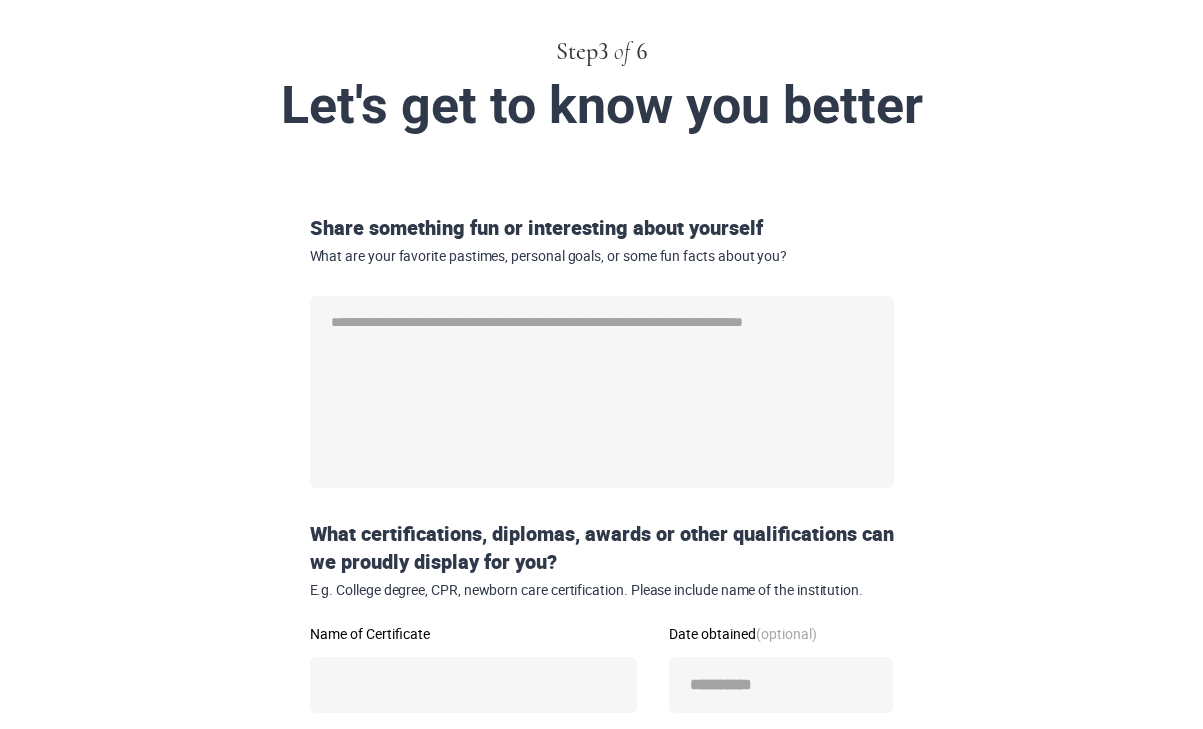 scroll, scrollTop: 0, scrollLeft: 0, axis: both 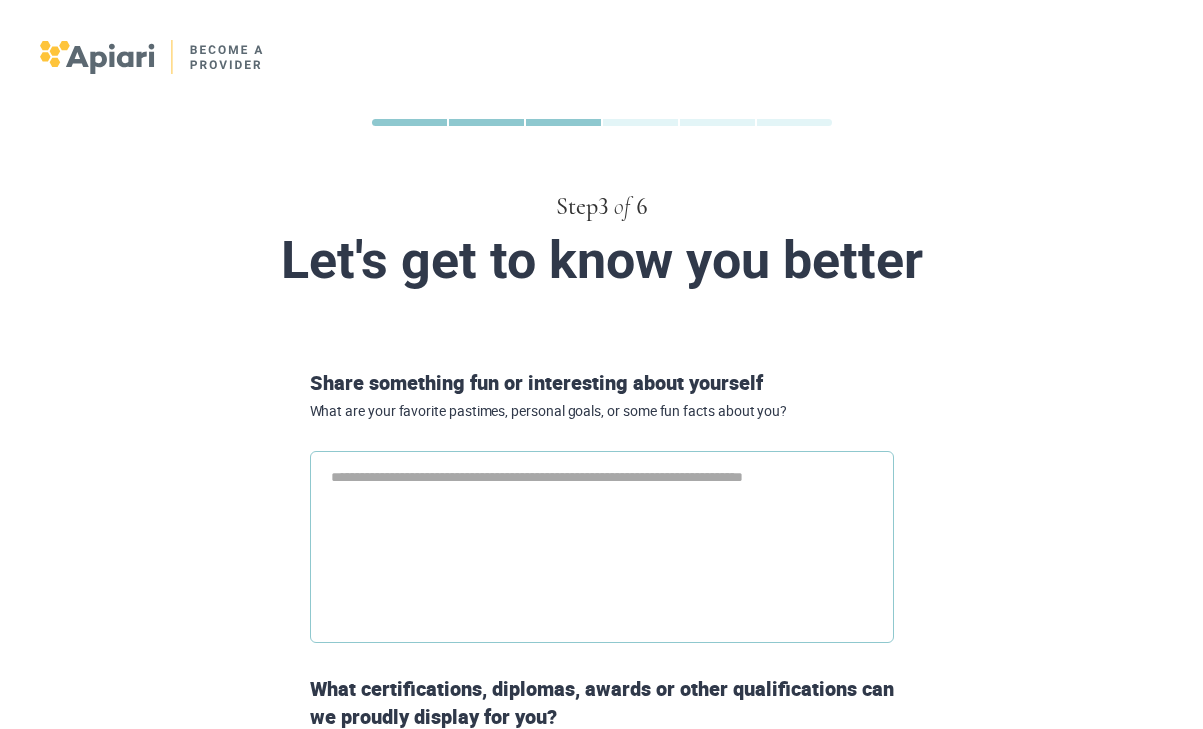 click at bounding box center (602, 547) 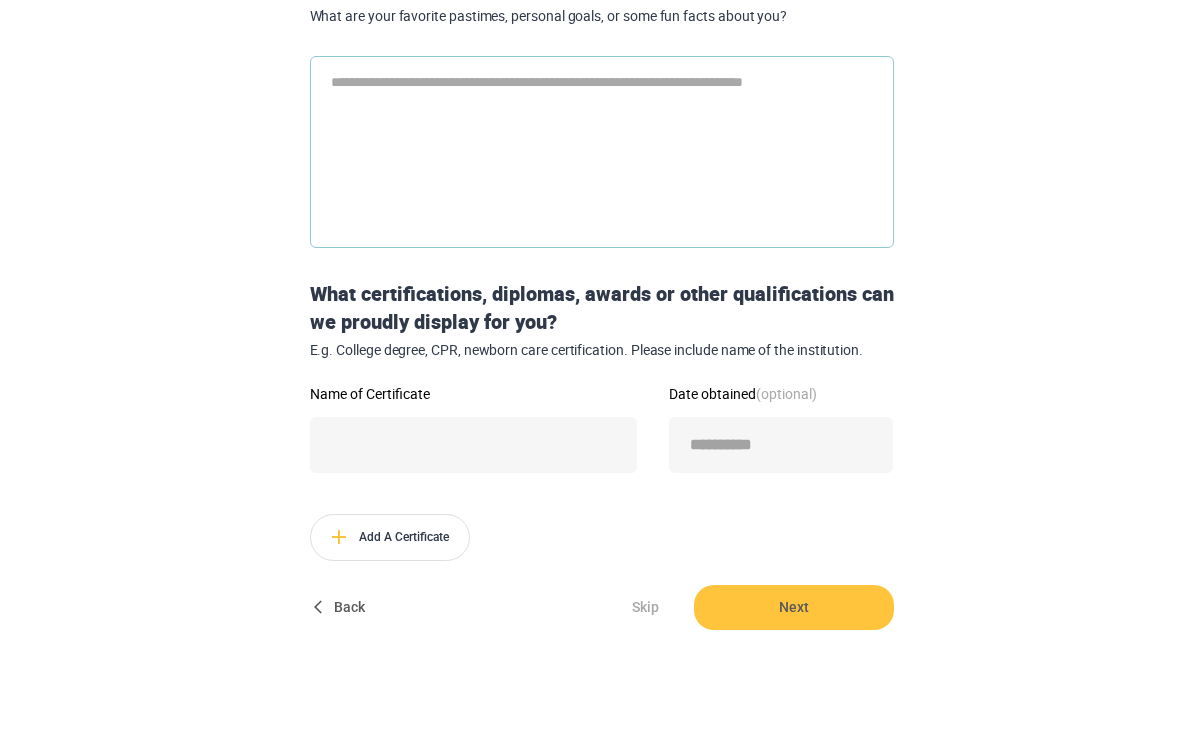 scroll, scrollTop: 395, scrollLeft: 0, axis: vertical 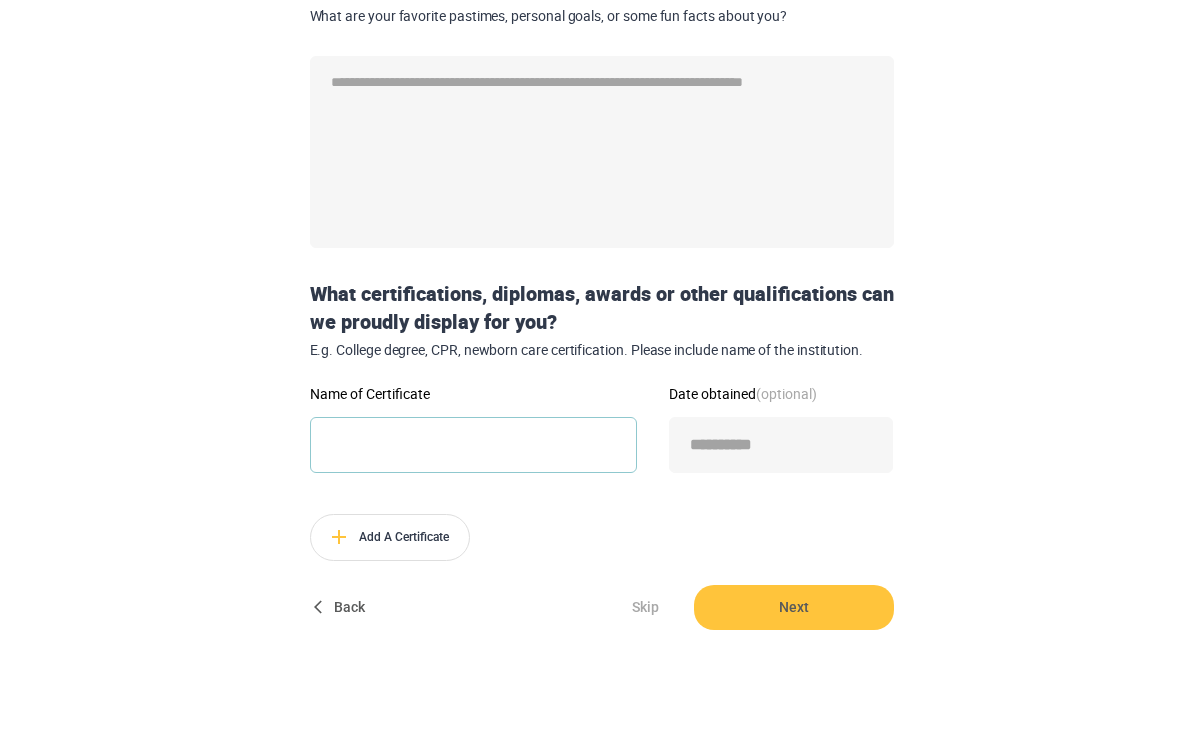 type on "*" 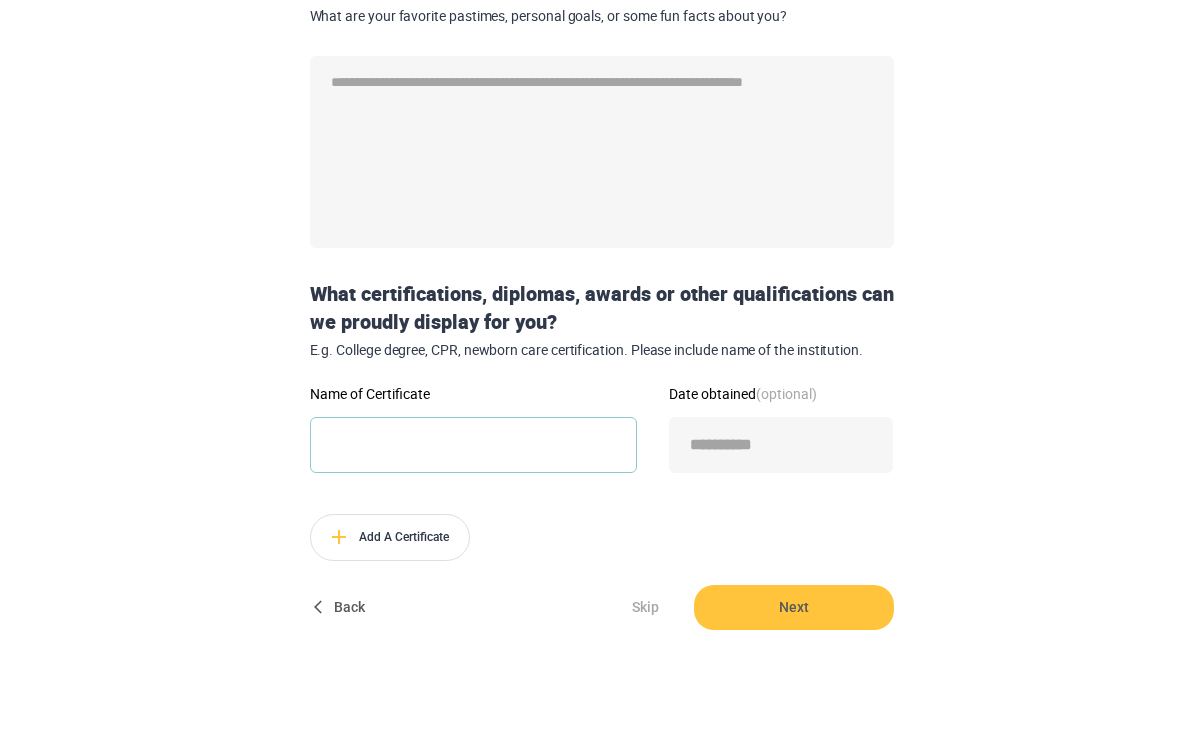 click on "Name of Certificate" at bounding box center [473, 445] 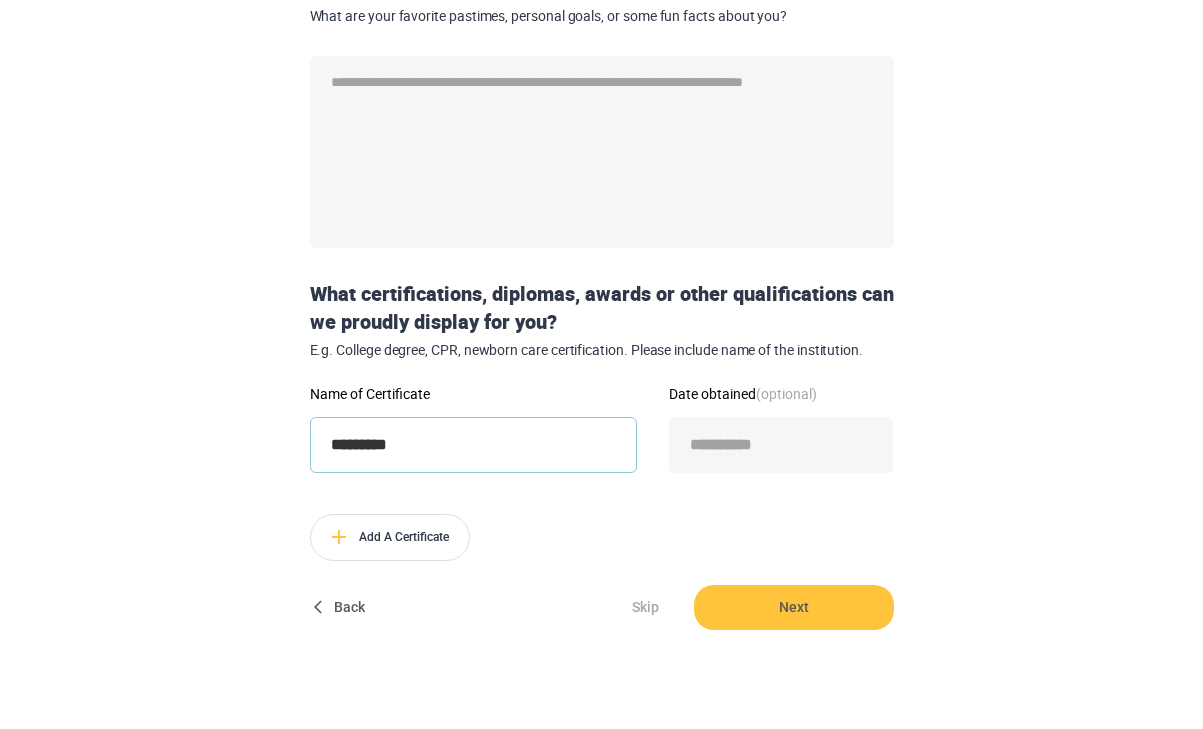 click on "********" at bounding box center (473, 445) 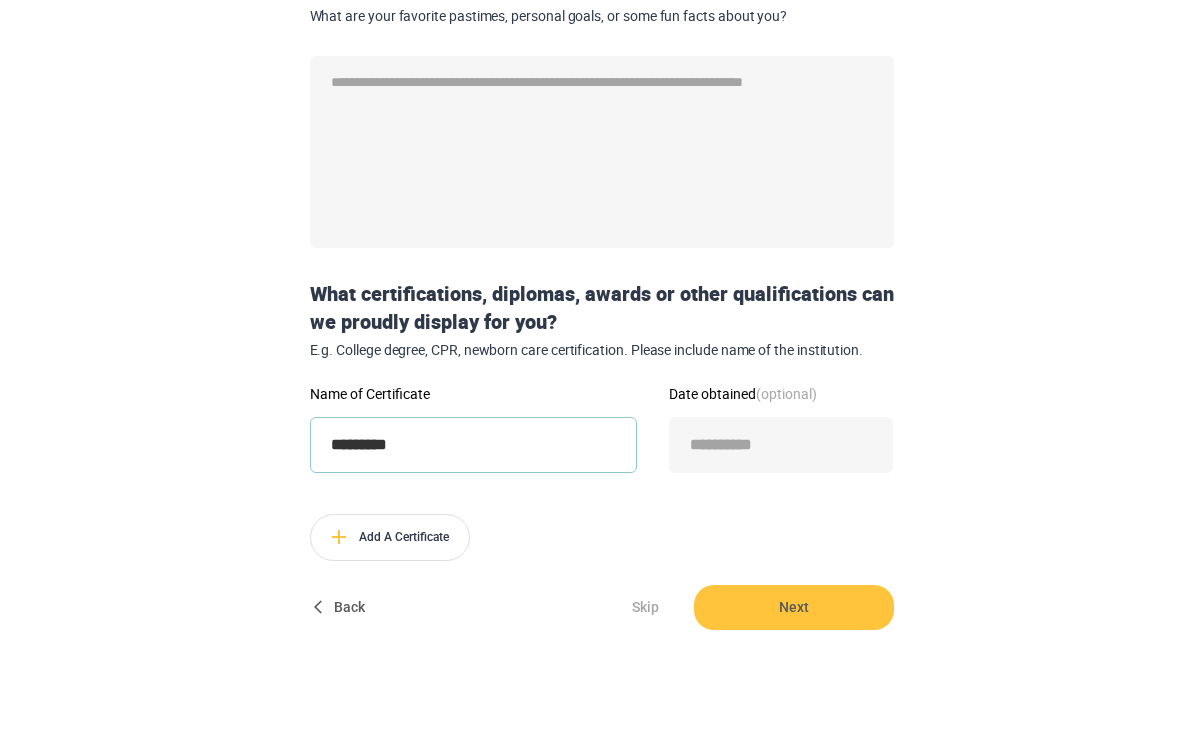 click on "********" at bounding box center (473, 445) 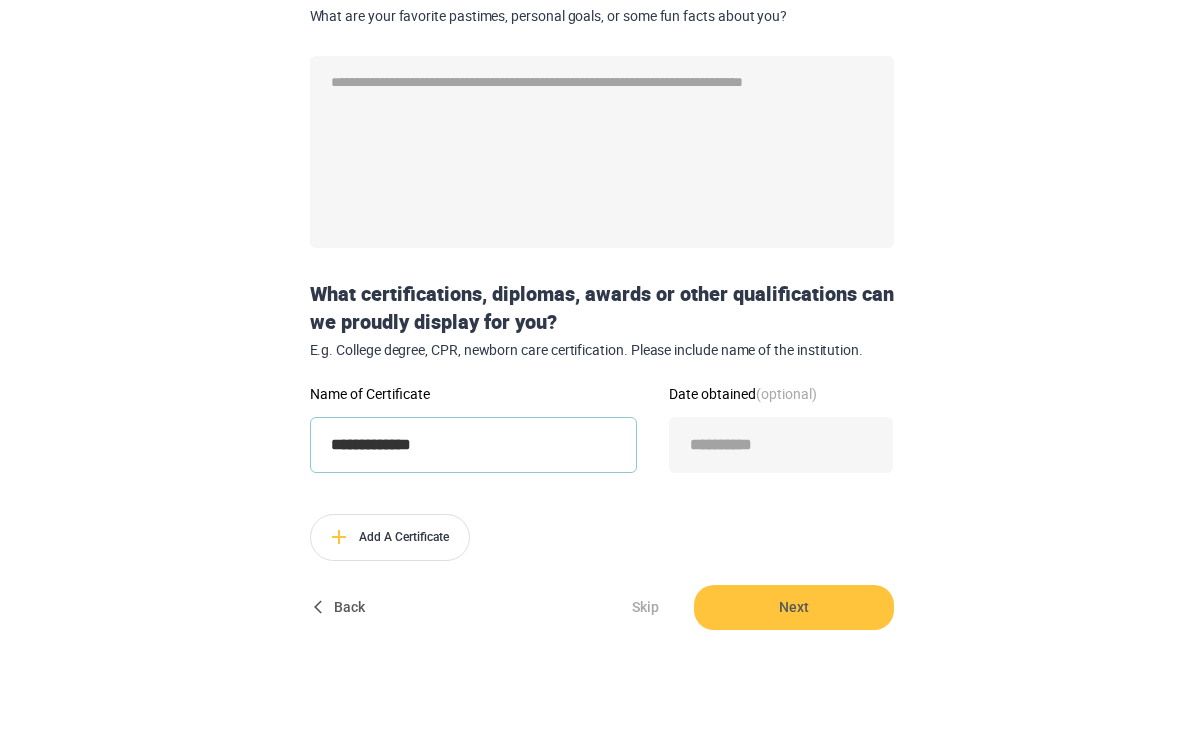 type on "**********" 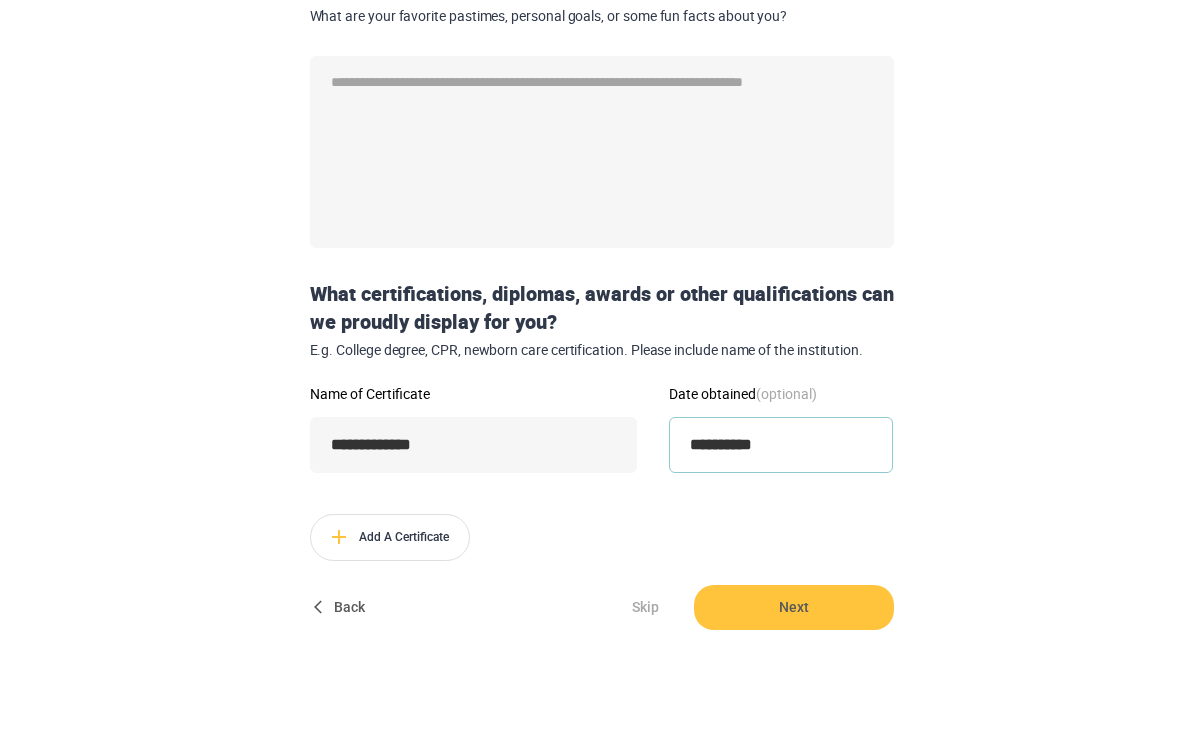 click on "**********" at bounding box center [781, 445] 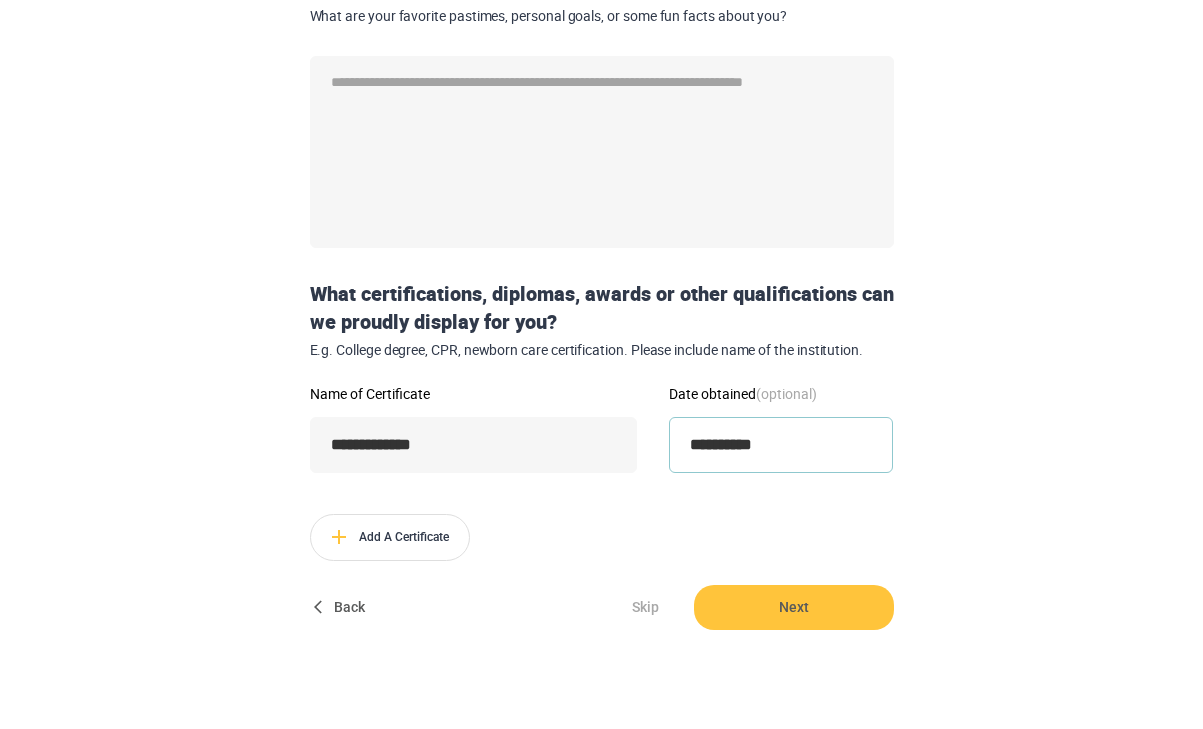type on "**********" 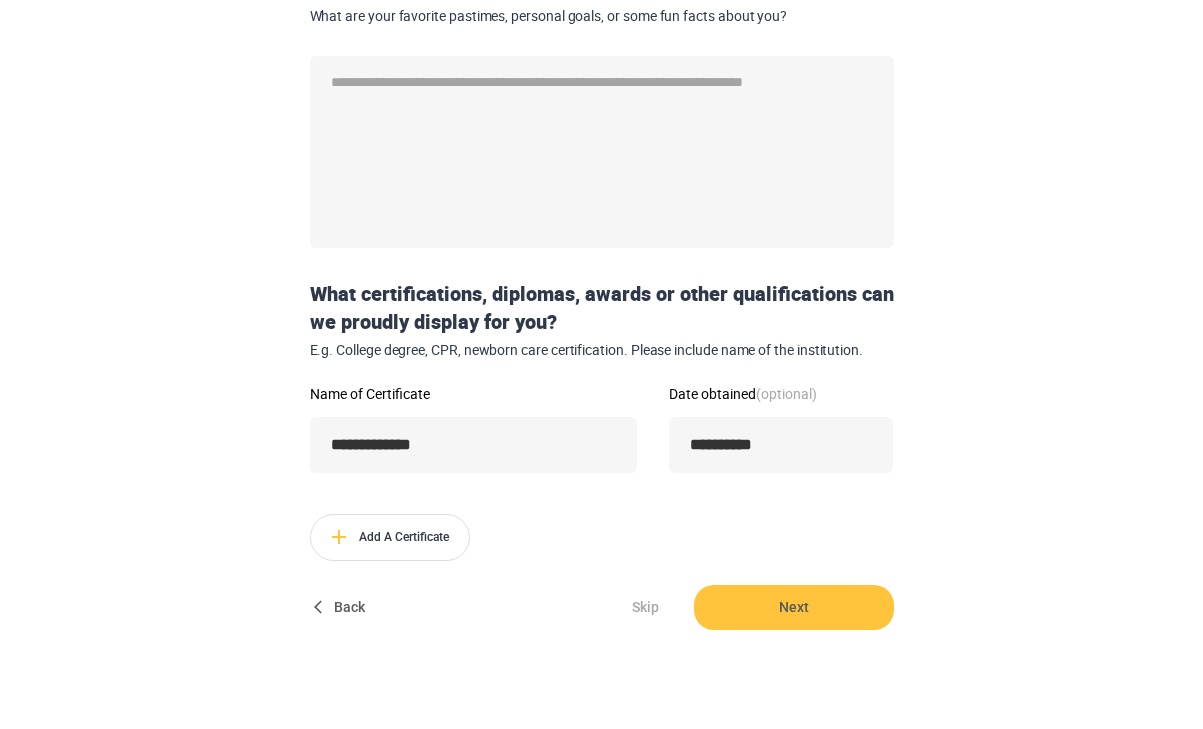 click on "**********" at bounding box center [601, 117] 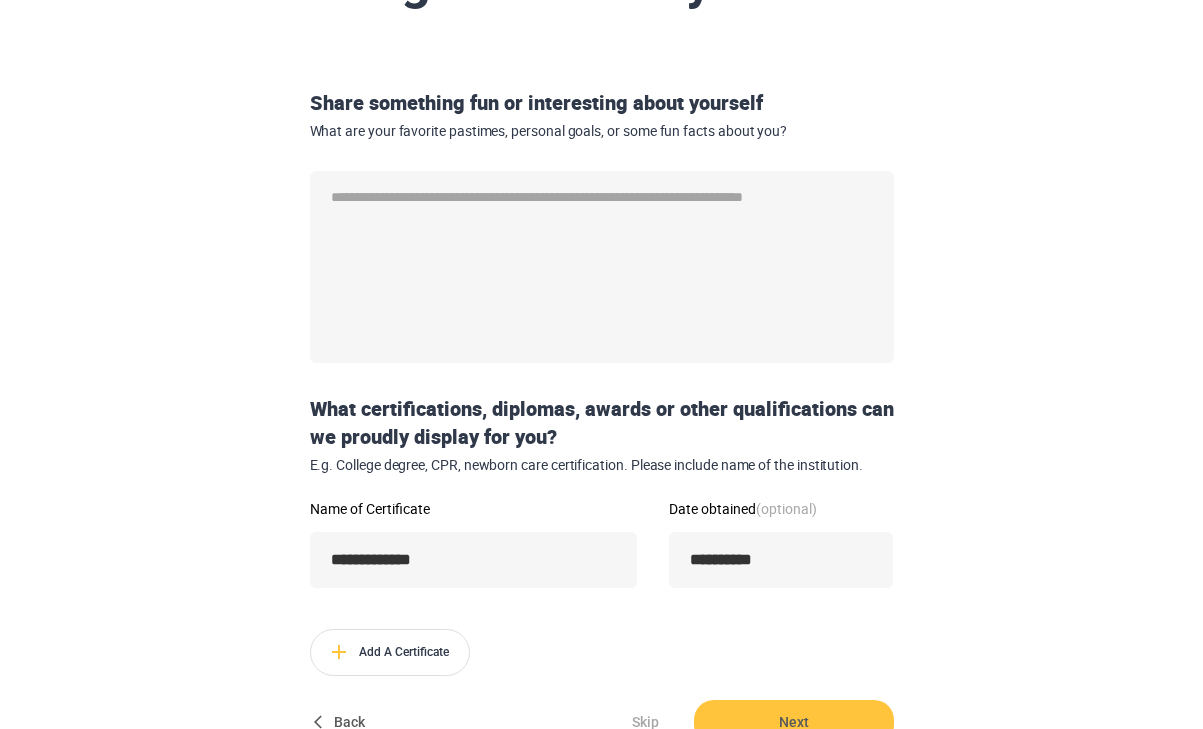 scroll, scrollTop: 272, scrollLeft: 0, axis: vertical 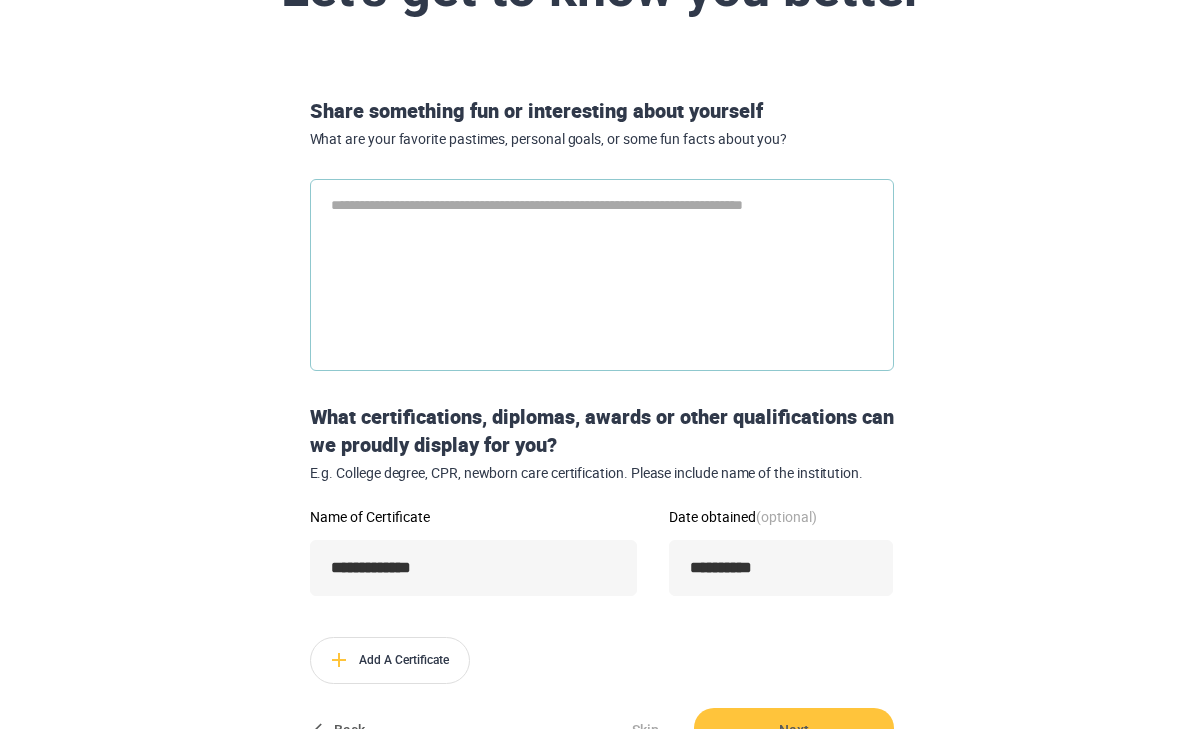 type on "*" 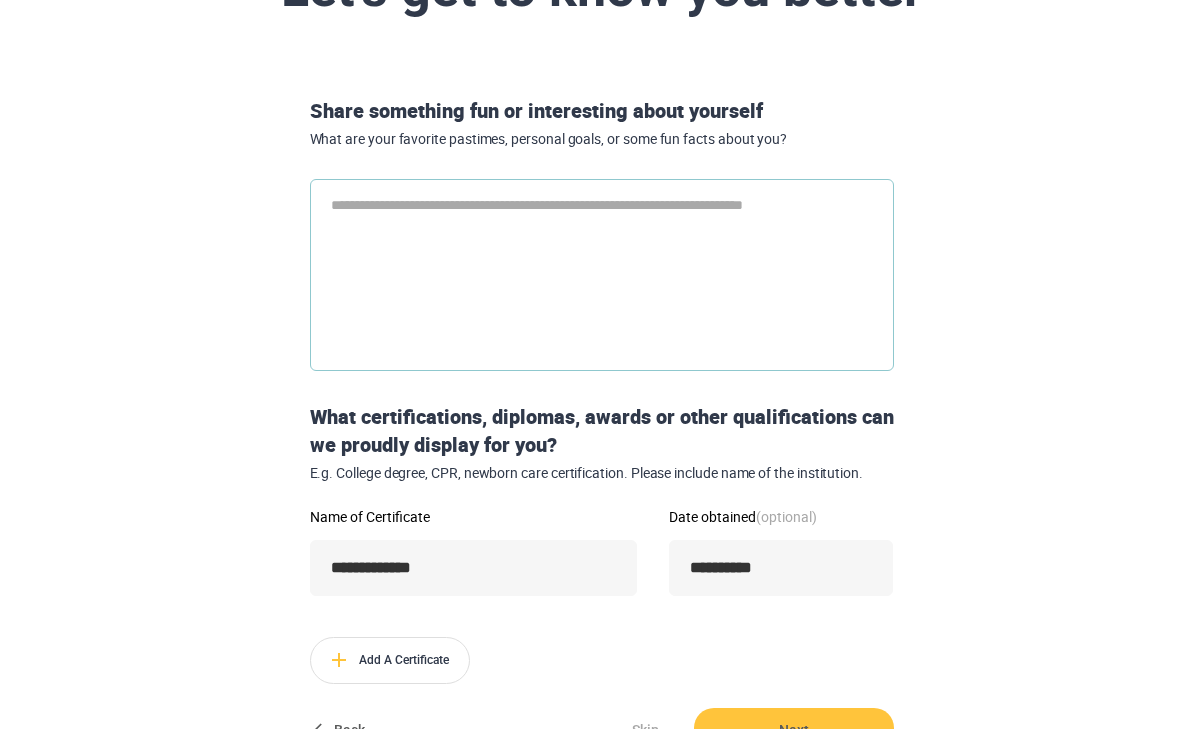 click at bounding box center [602, 275] 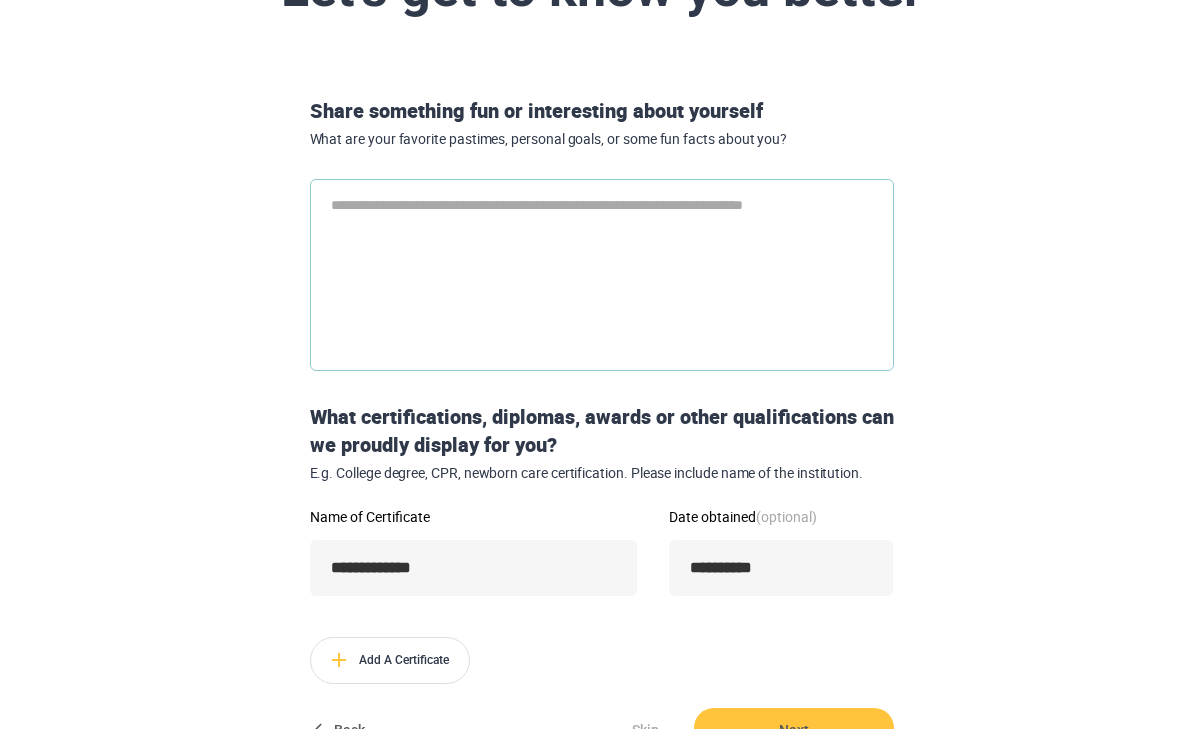 type on "*" 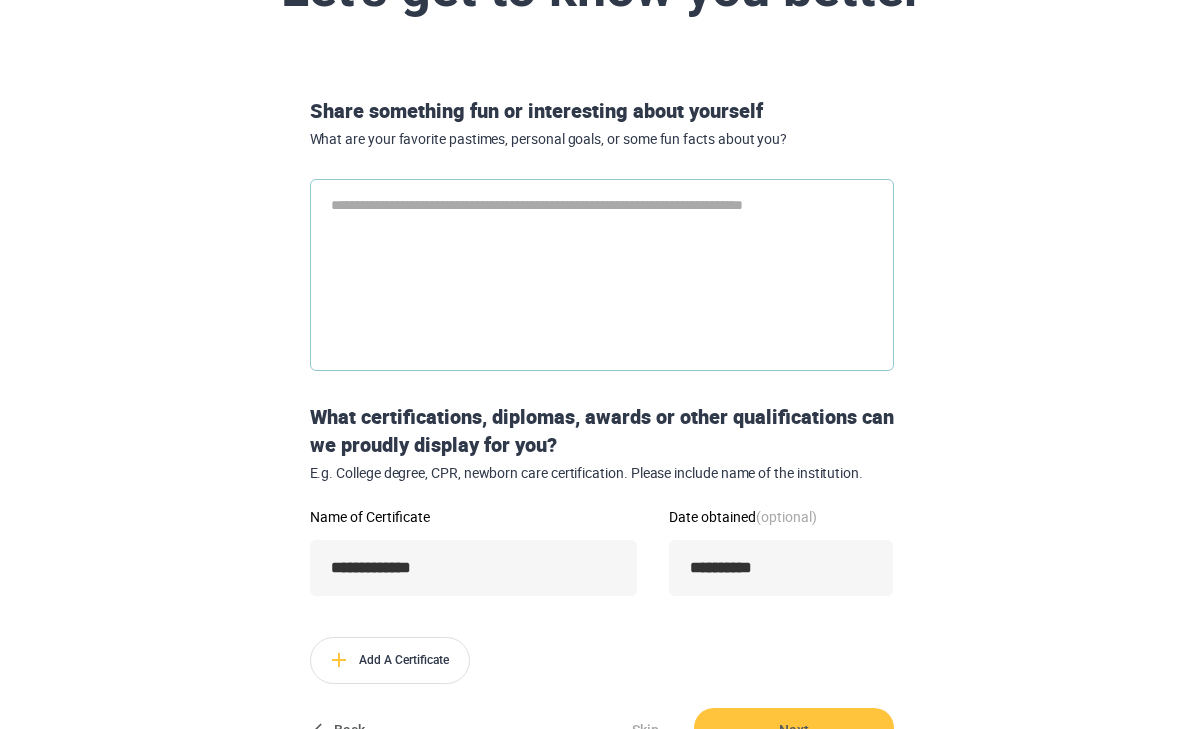 type on "*" 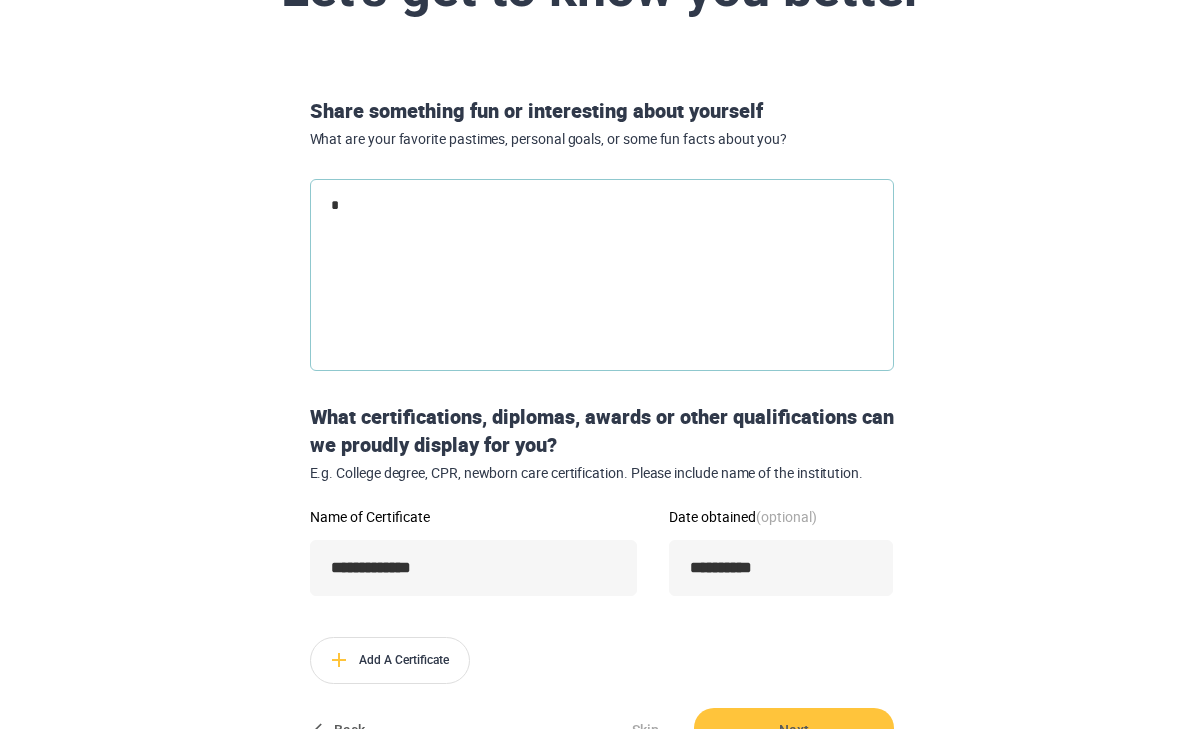 type on "*" 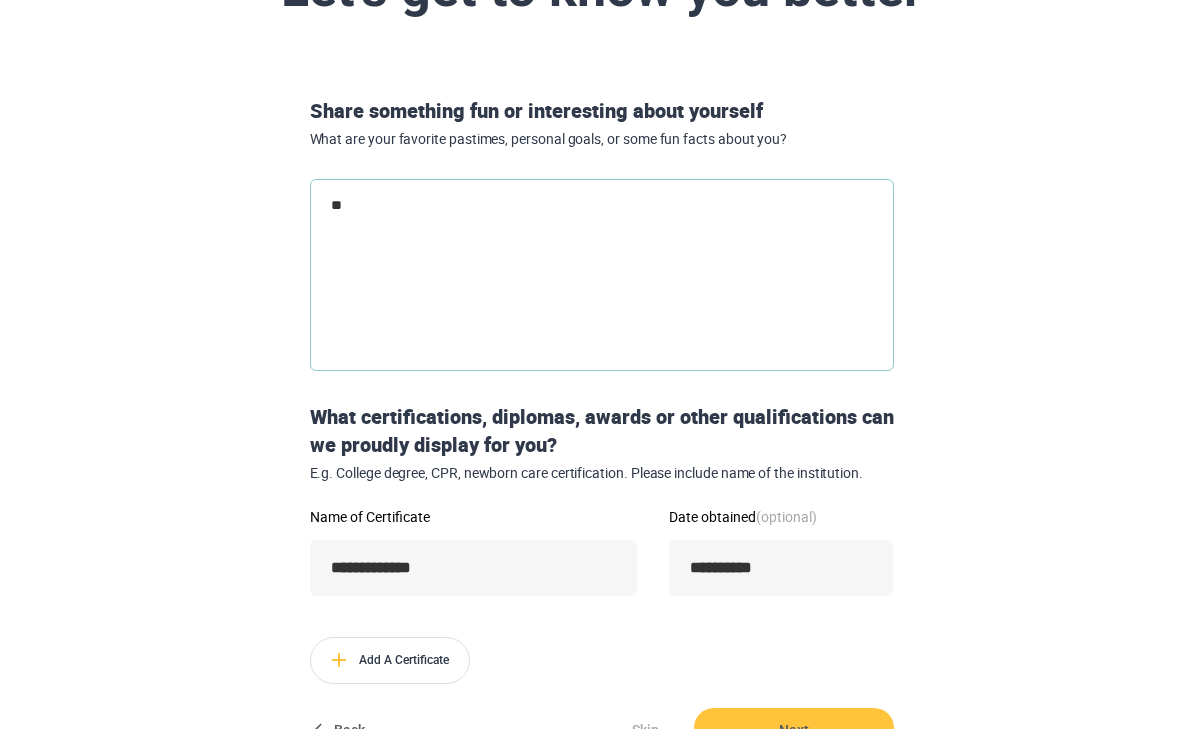 type on "***" 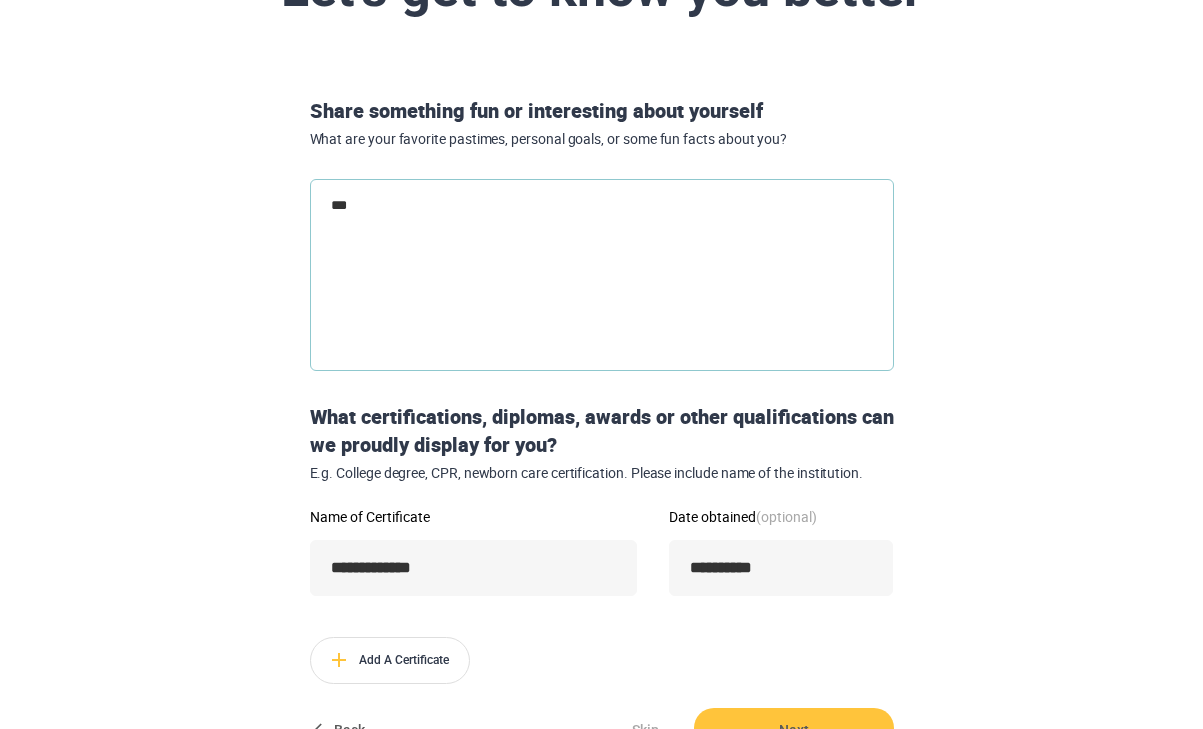 type on "****" 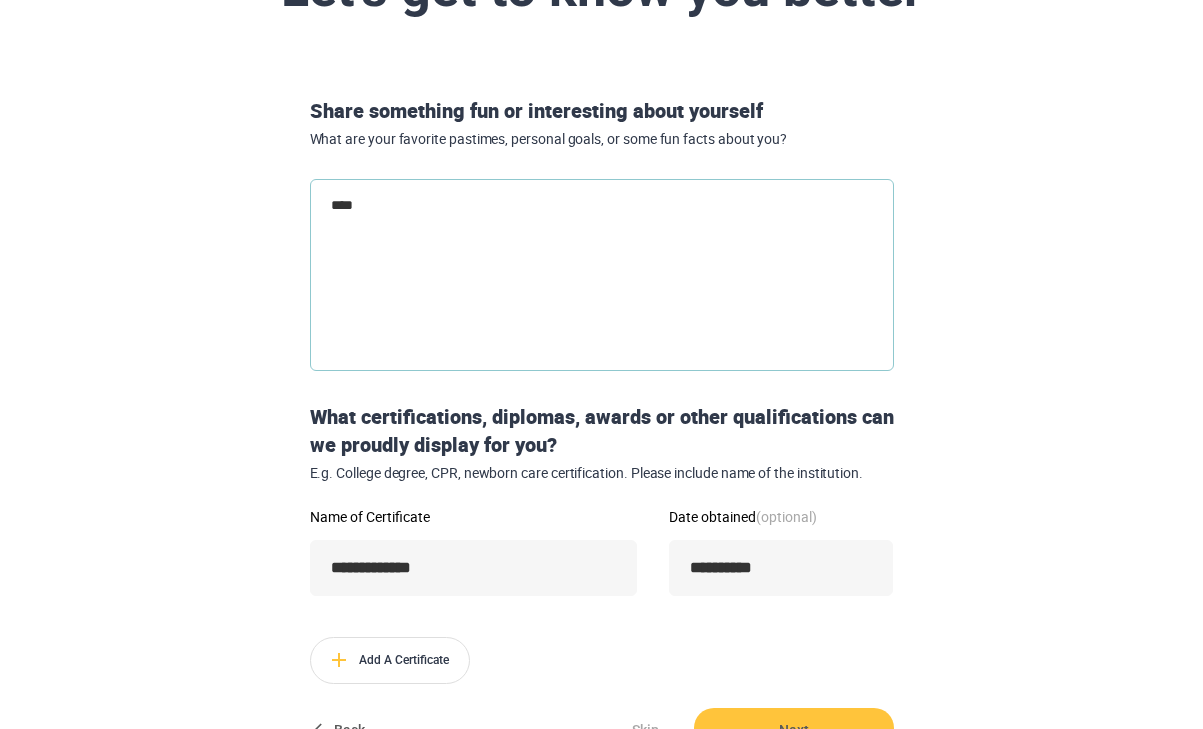 type on "****" 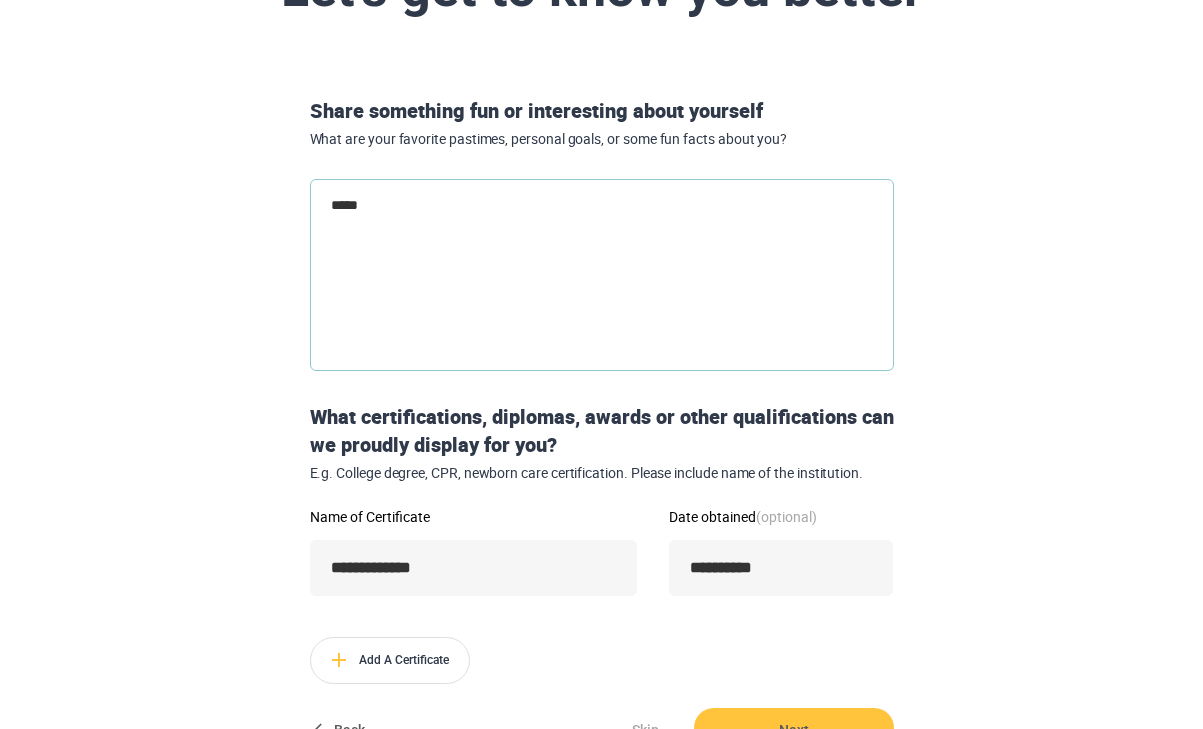 type on "*" 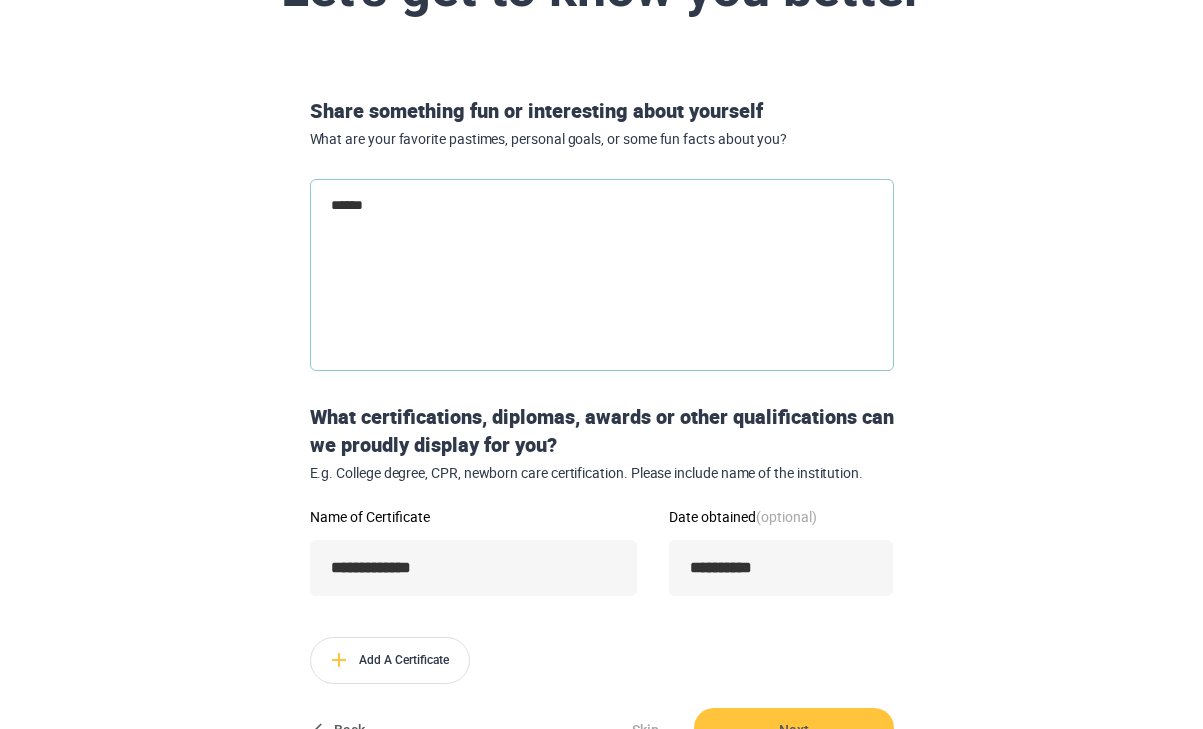 type on "******" 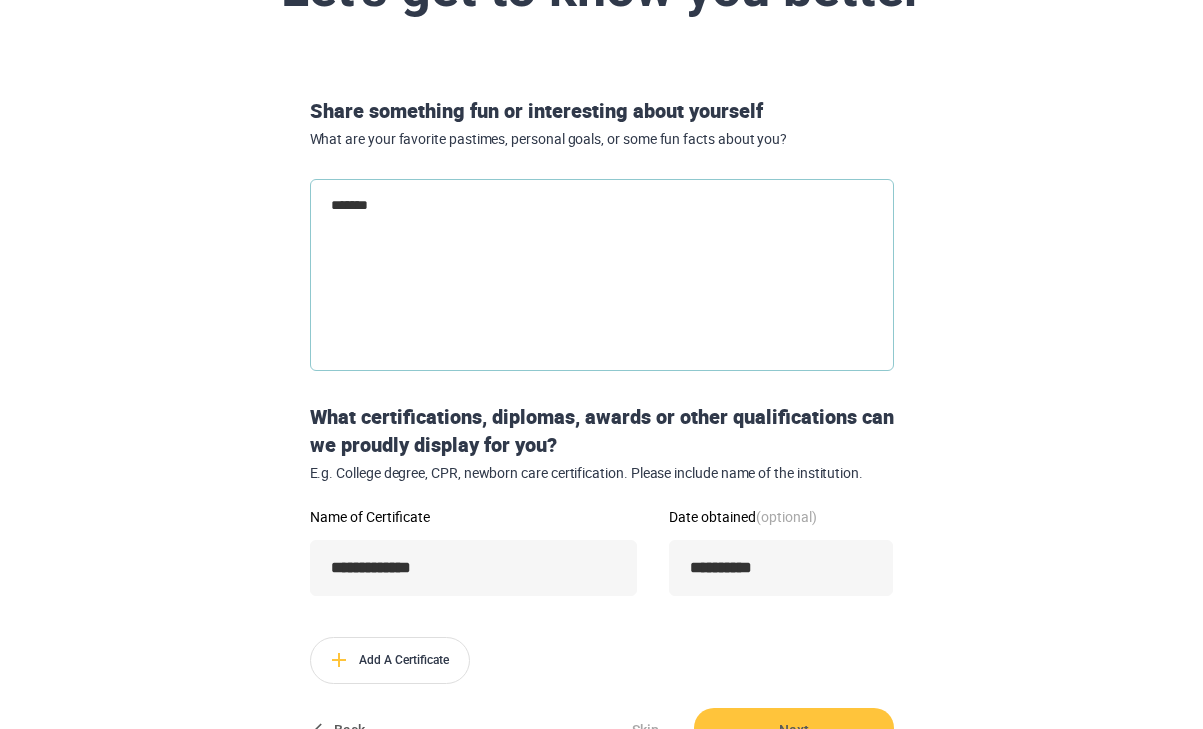 type on "******" 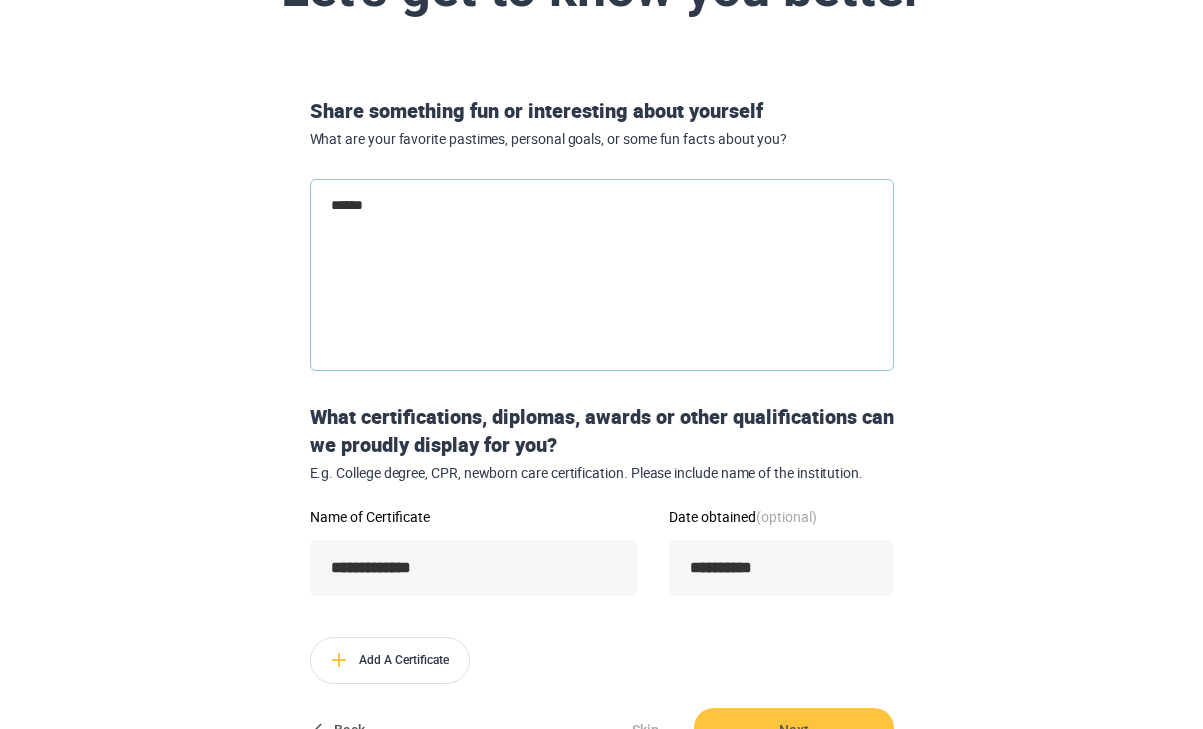 type on "****" 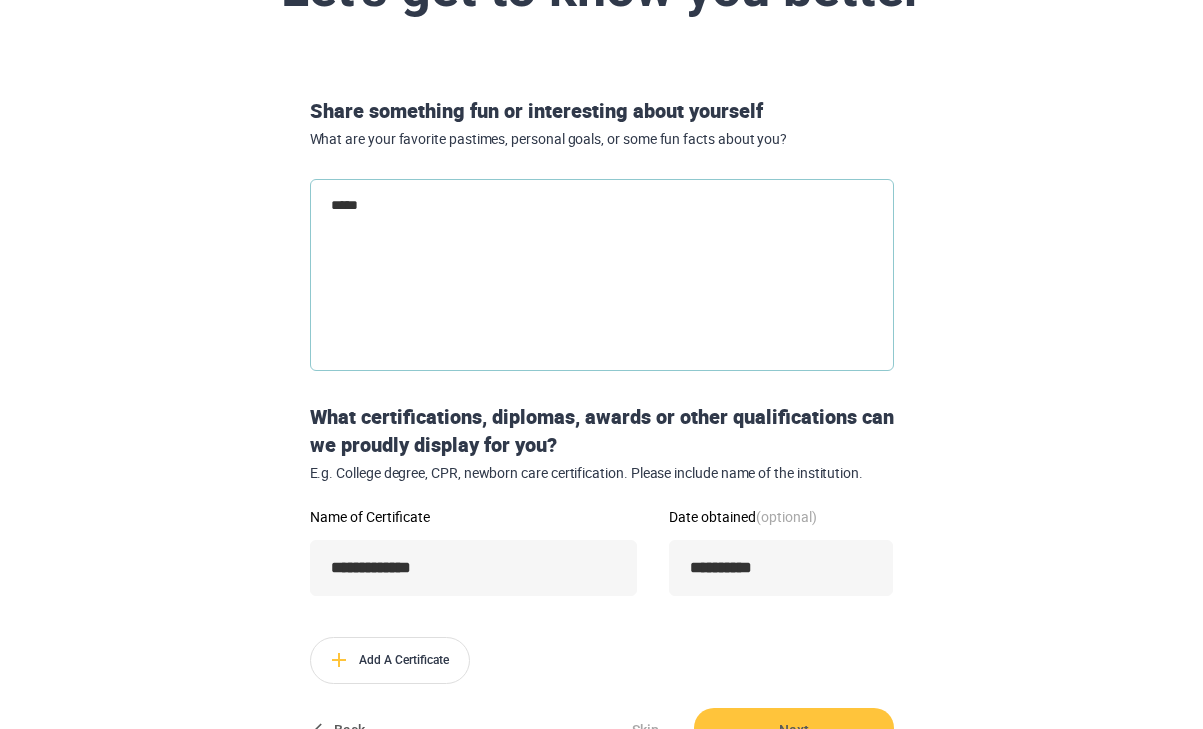 type on "****" 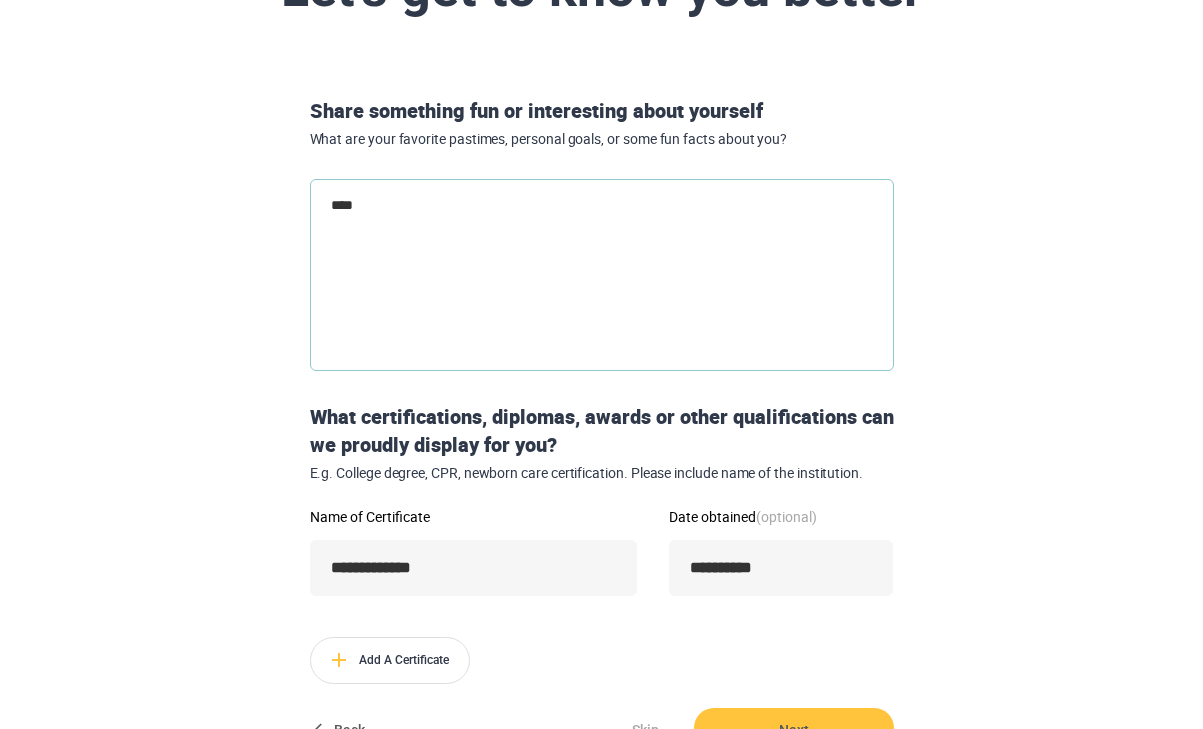 type on "***" 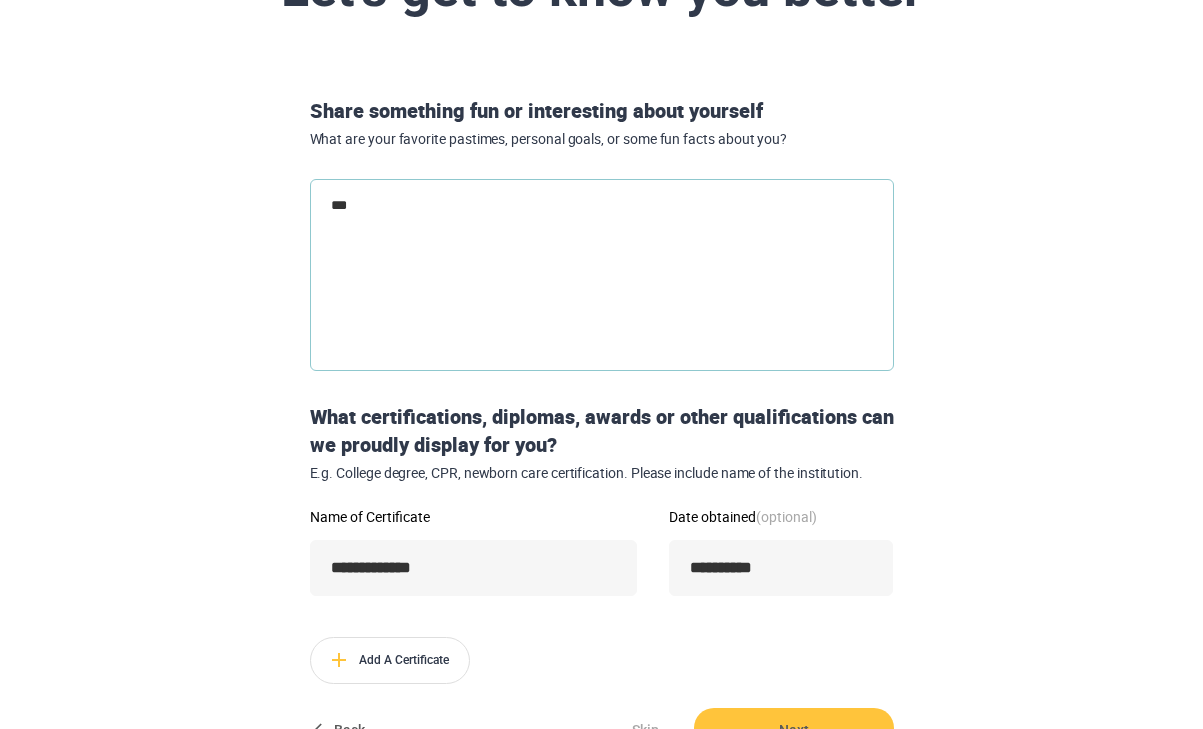 type on "*" 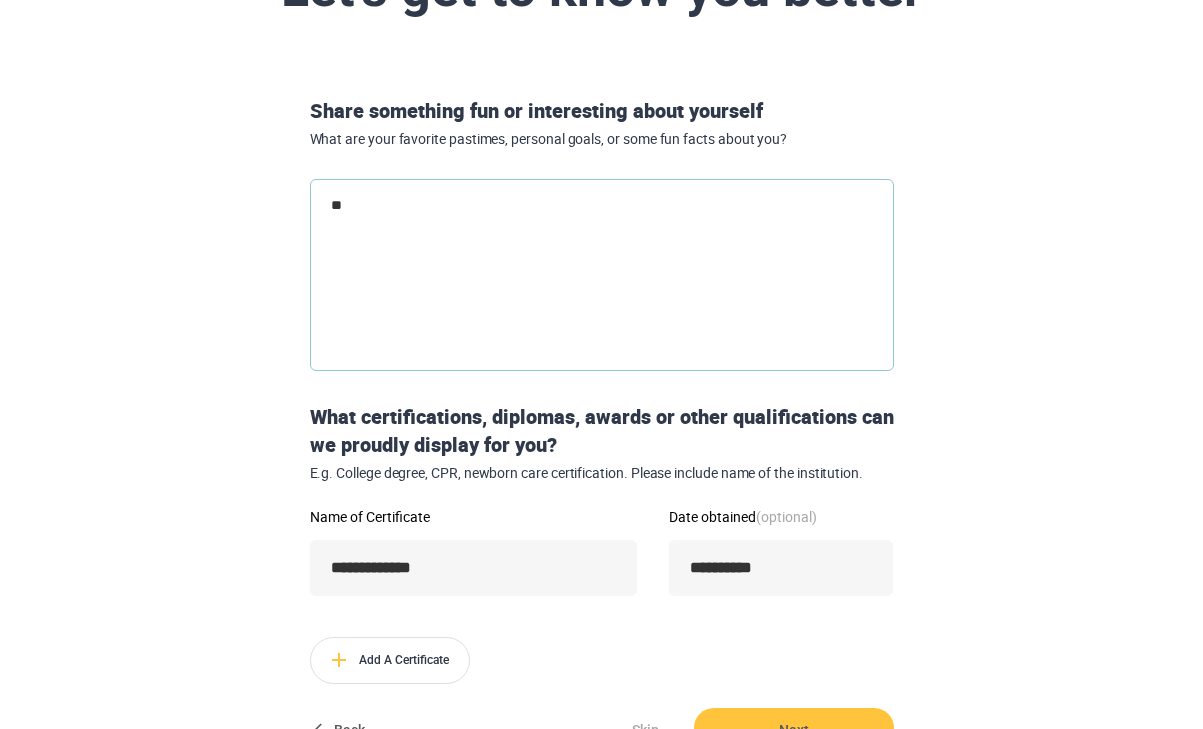 type on "*" 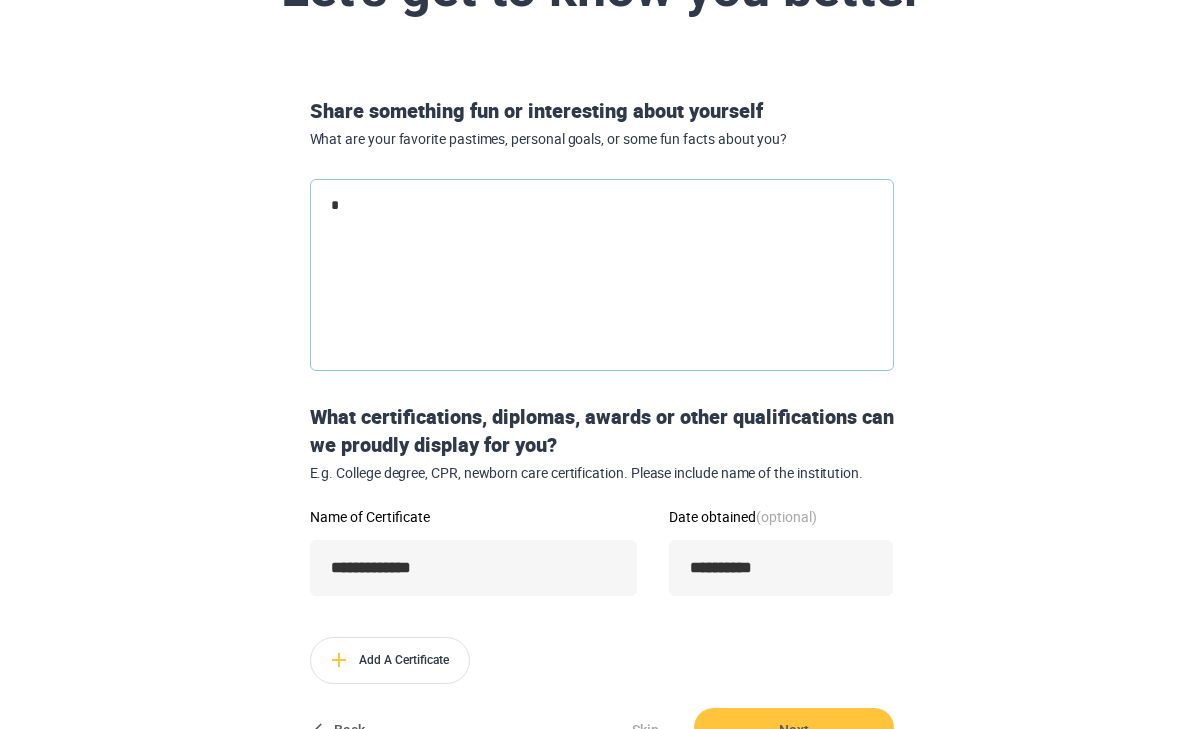 type 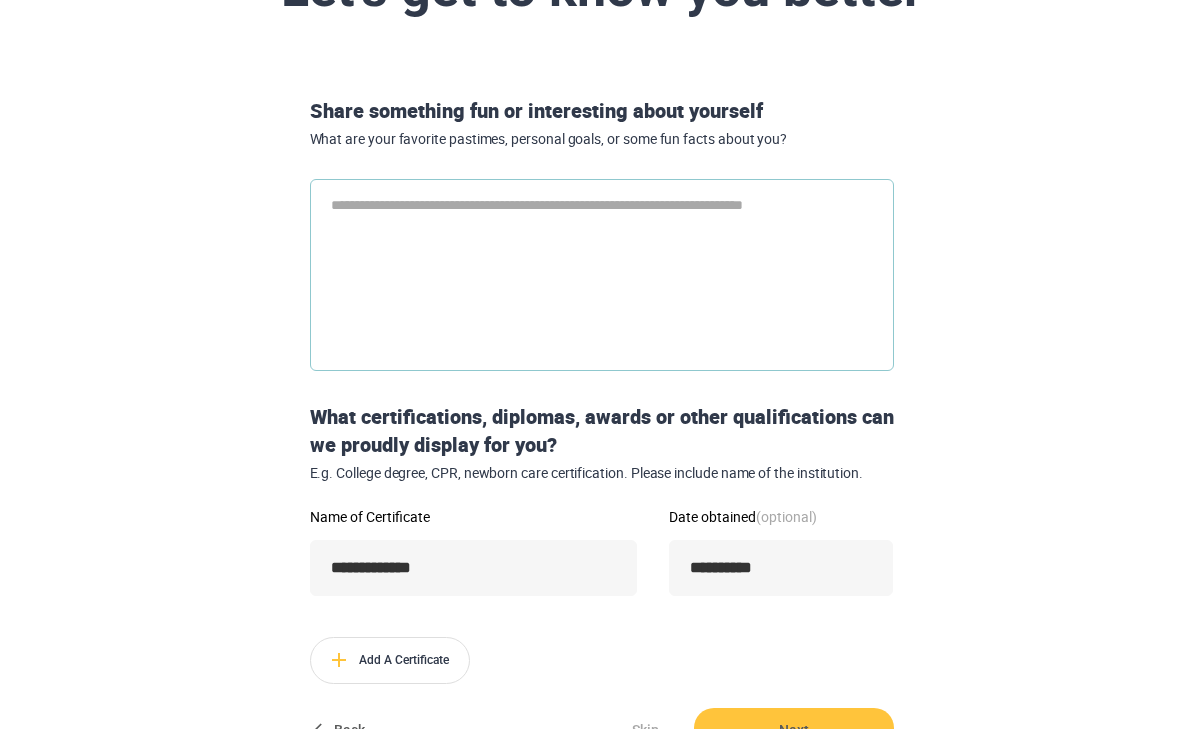 type on "*" 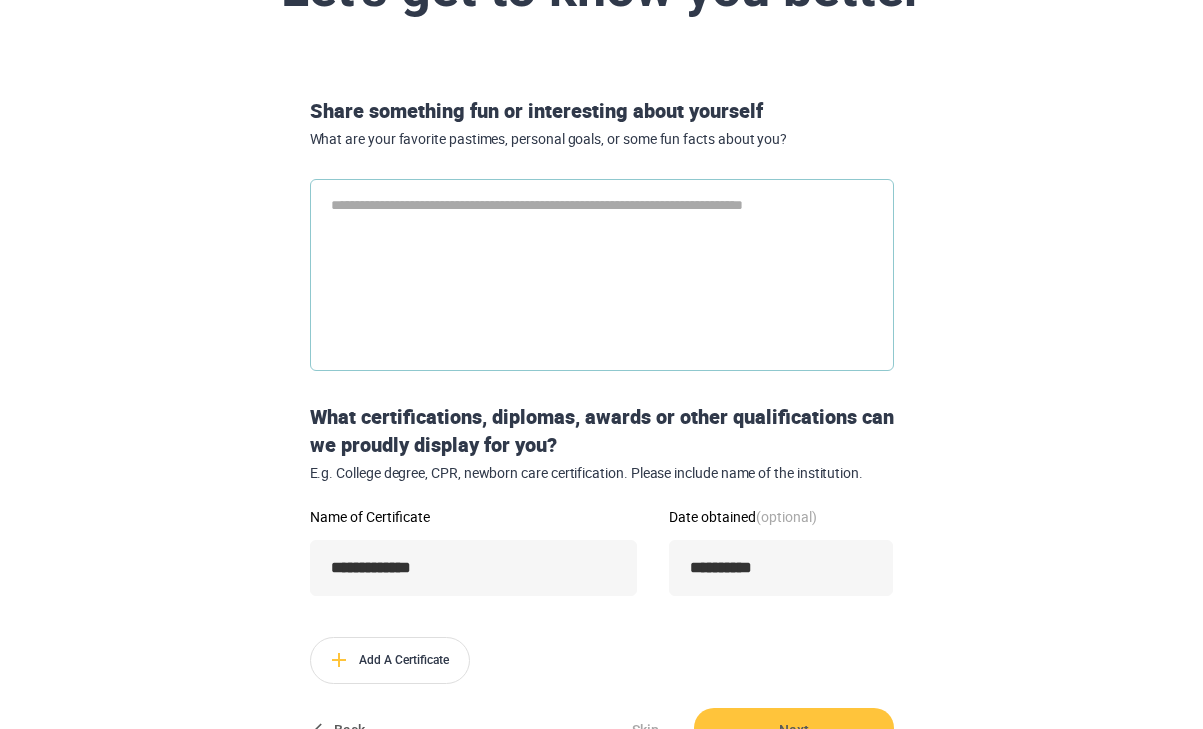 type on "*" 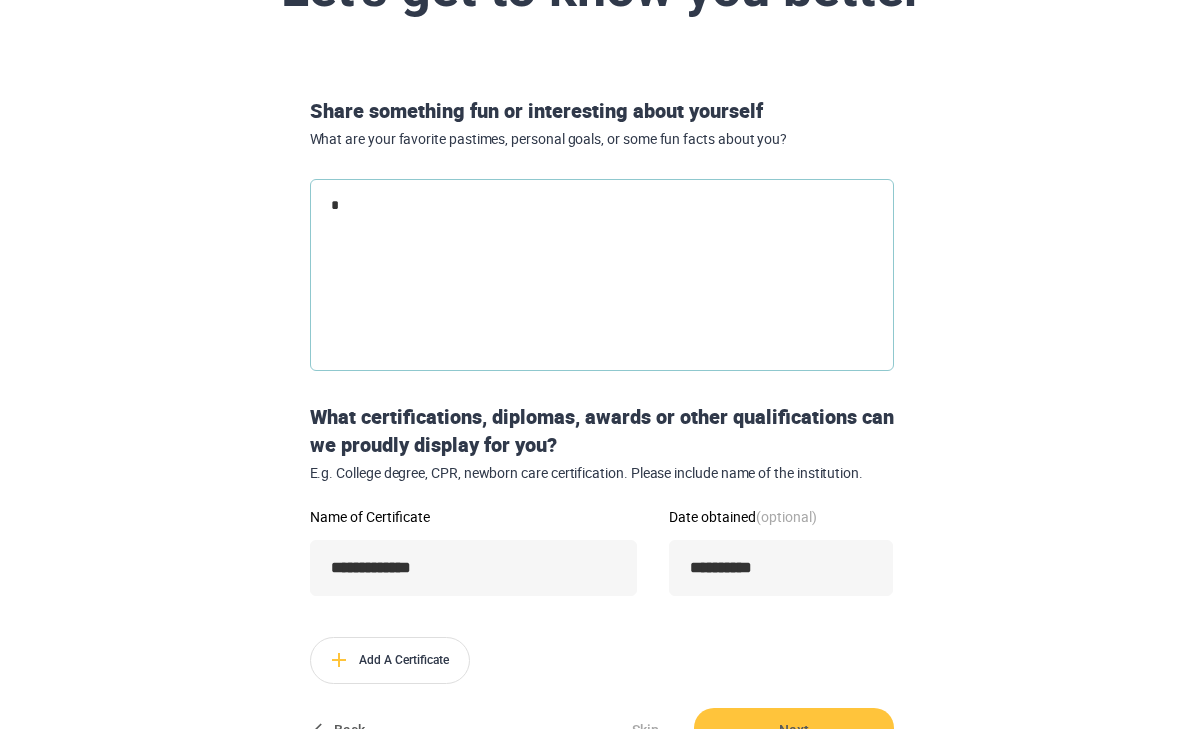 type on "*" 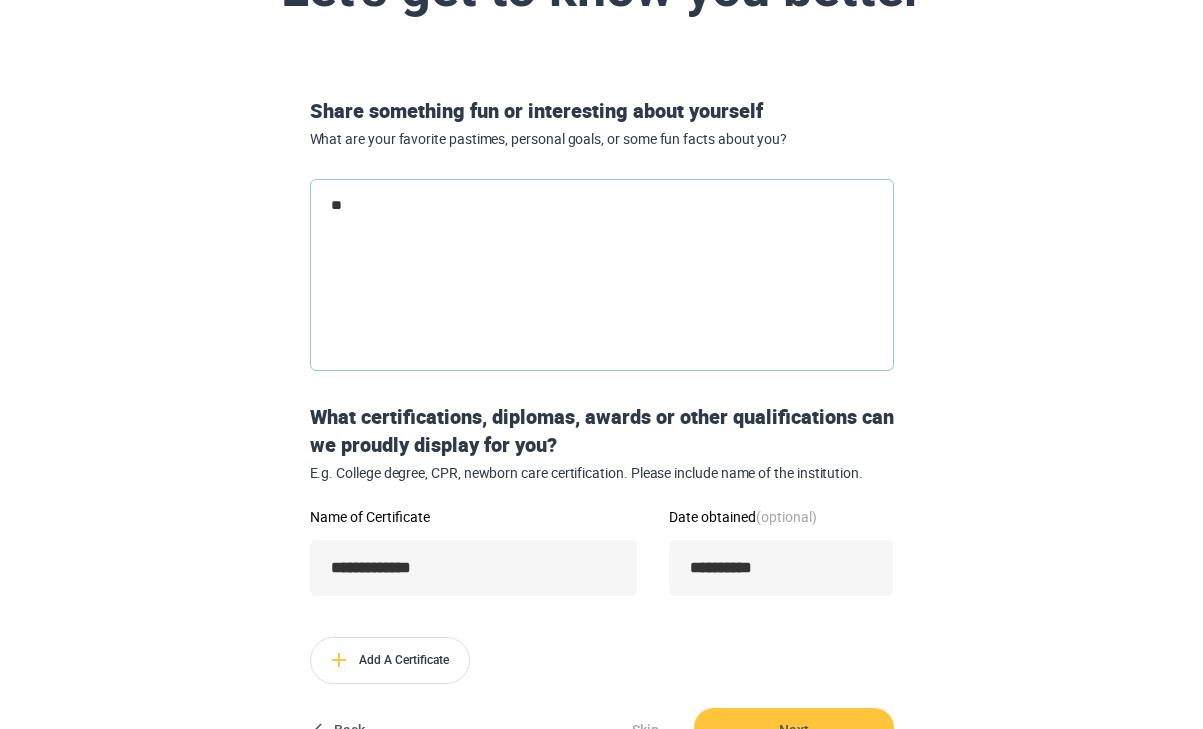 type on "***" 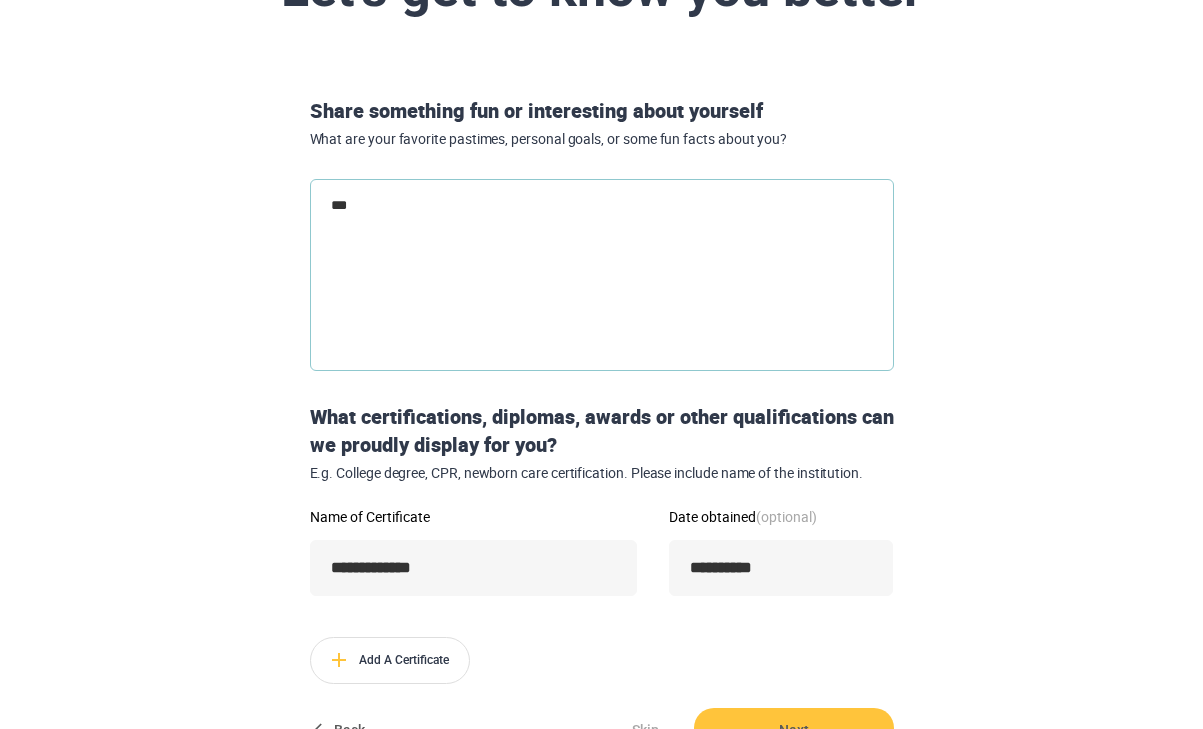 type on "****" 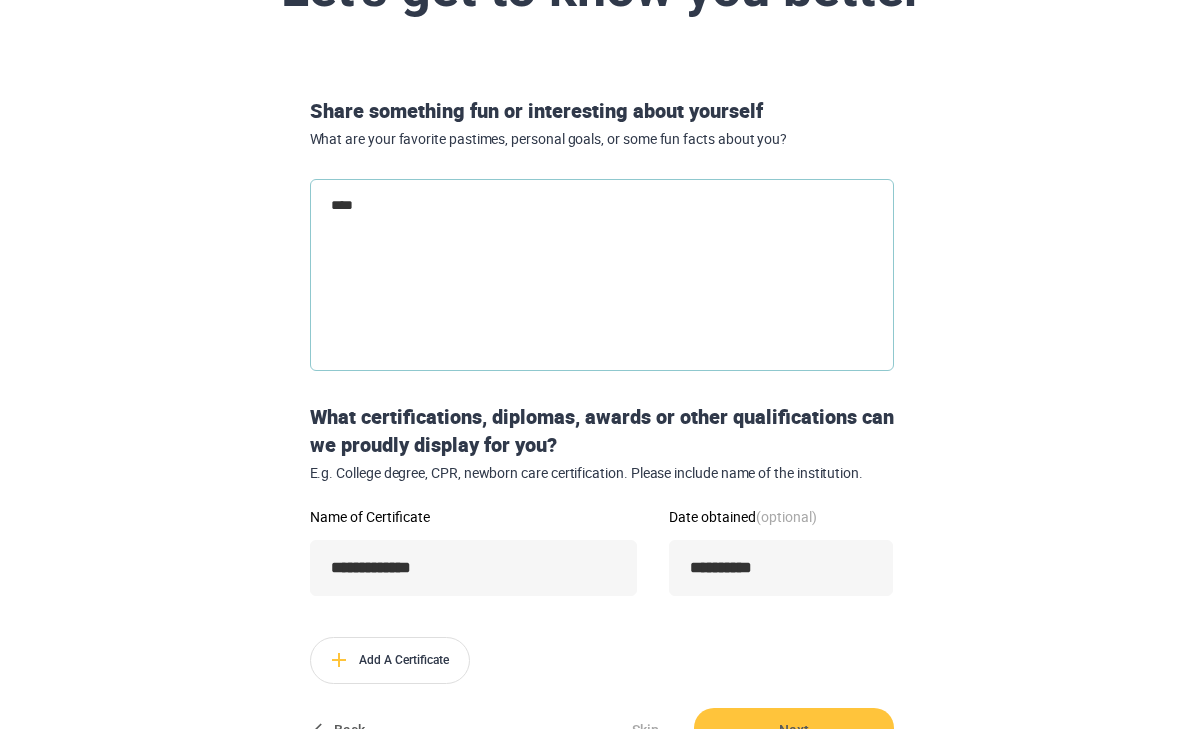 type on "*" 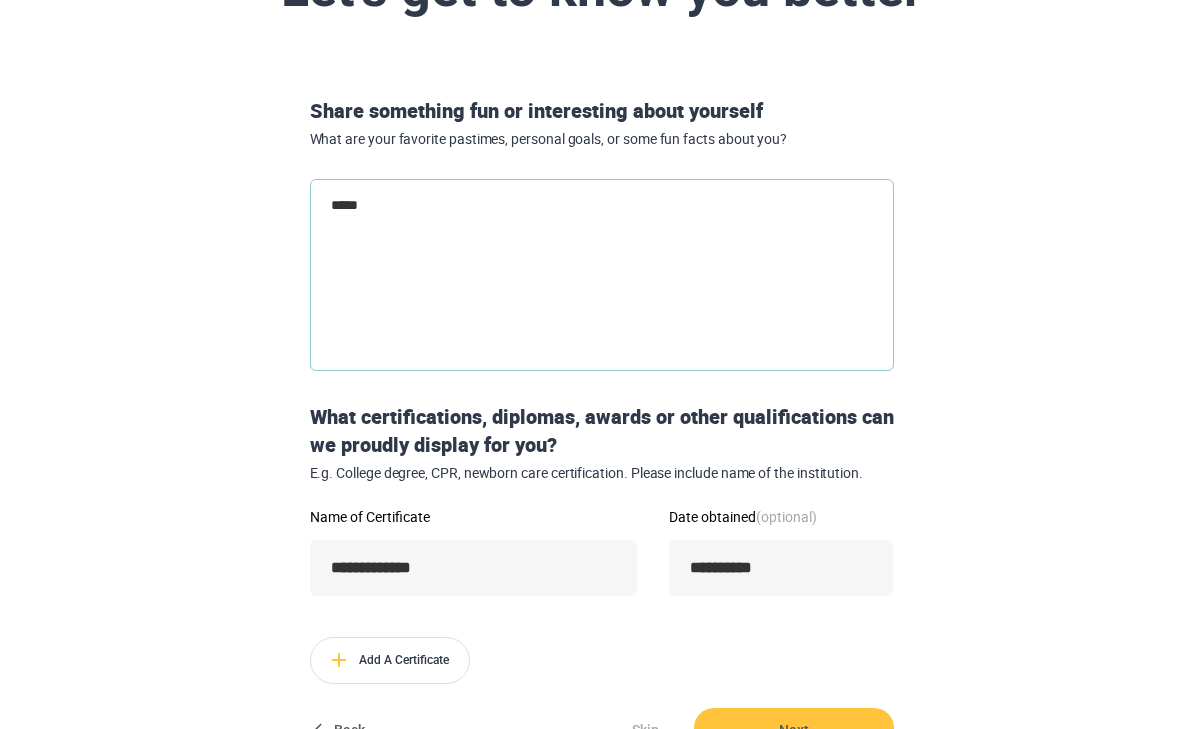 type on "******" 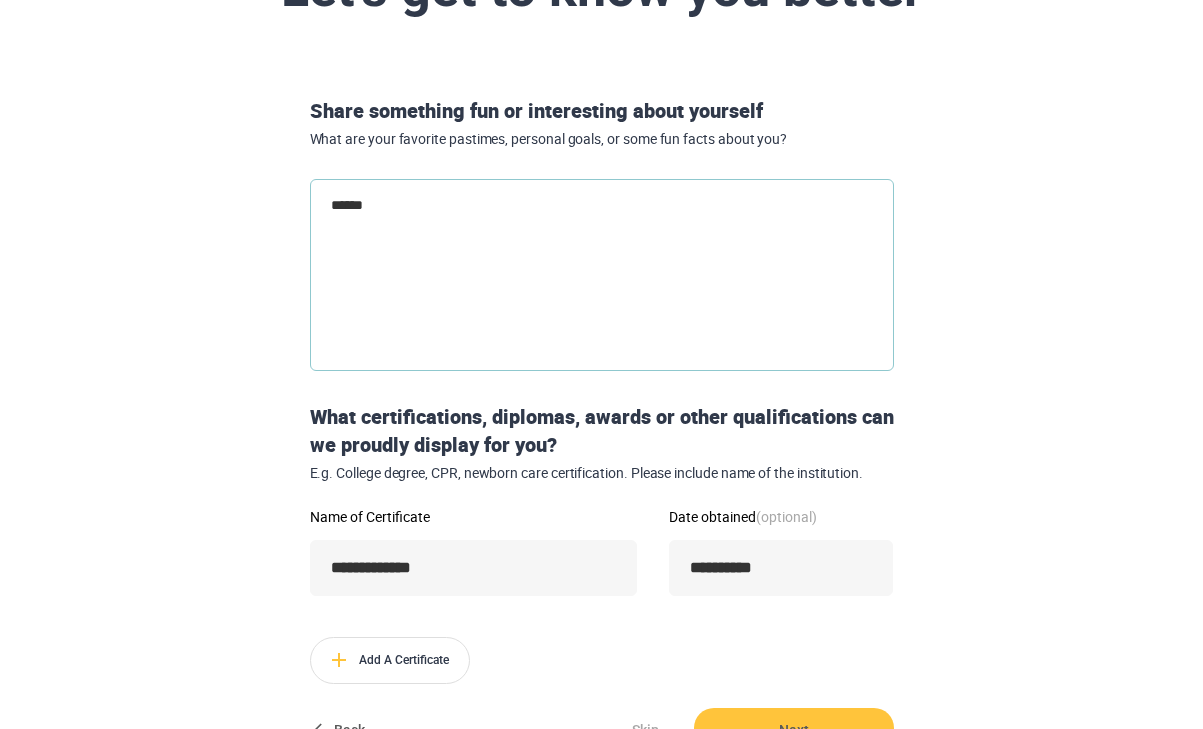type on "*******" 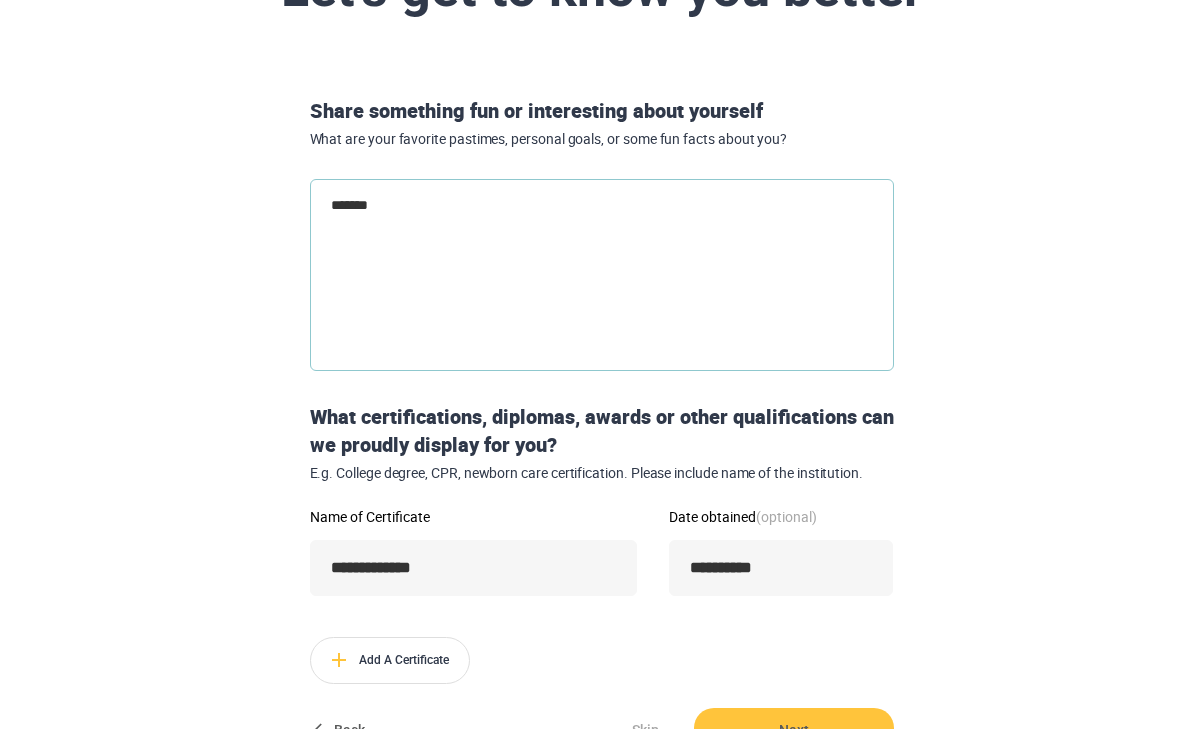 type on "********" 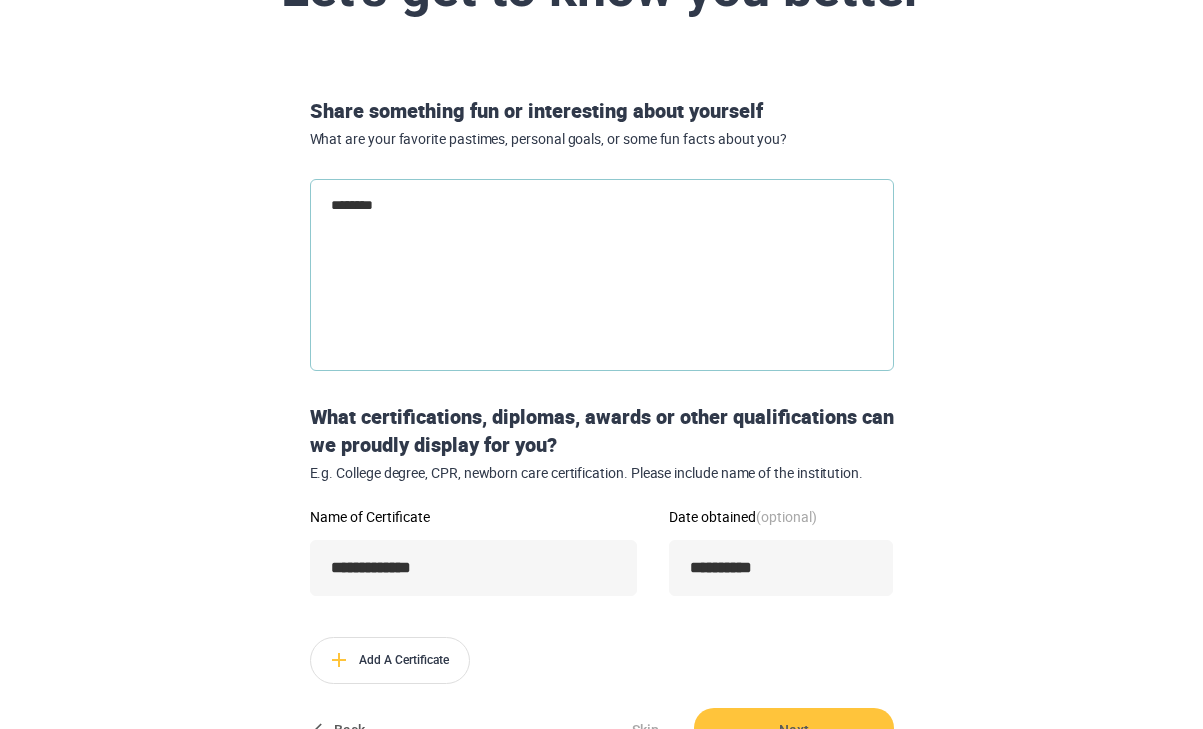 type on "*********" 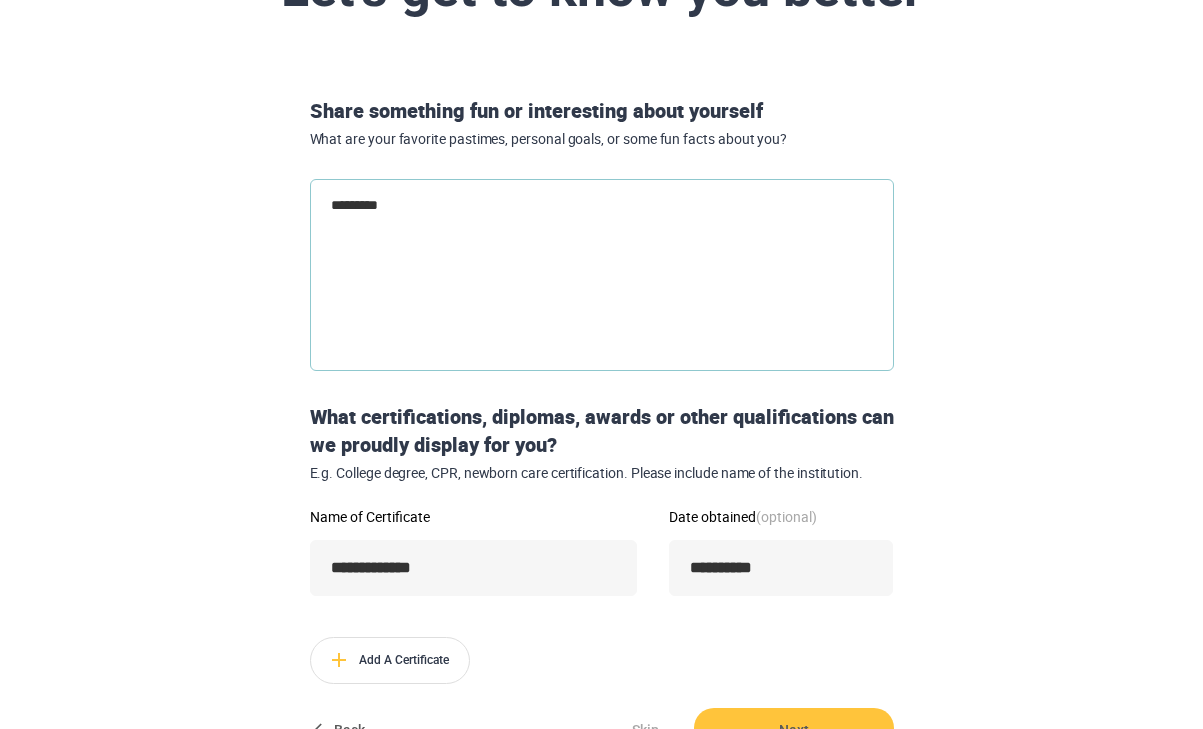 type on "*********" 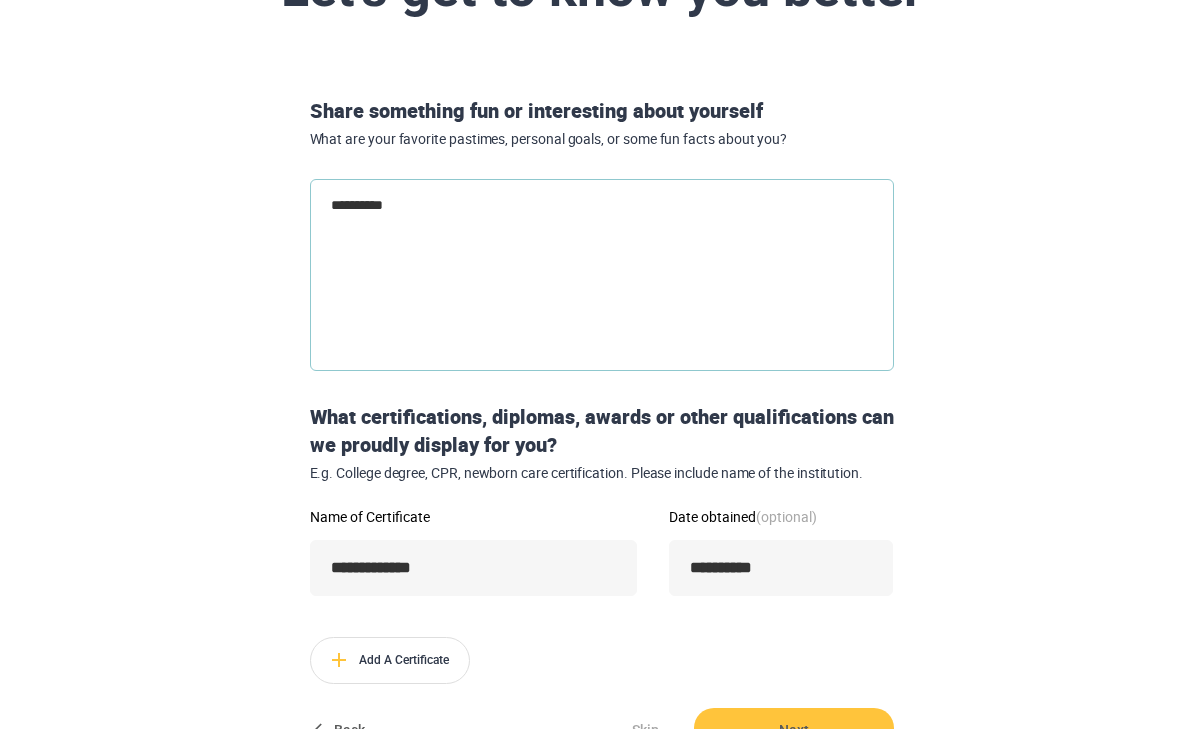 type on "**********" 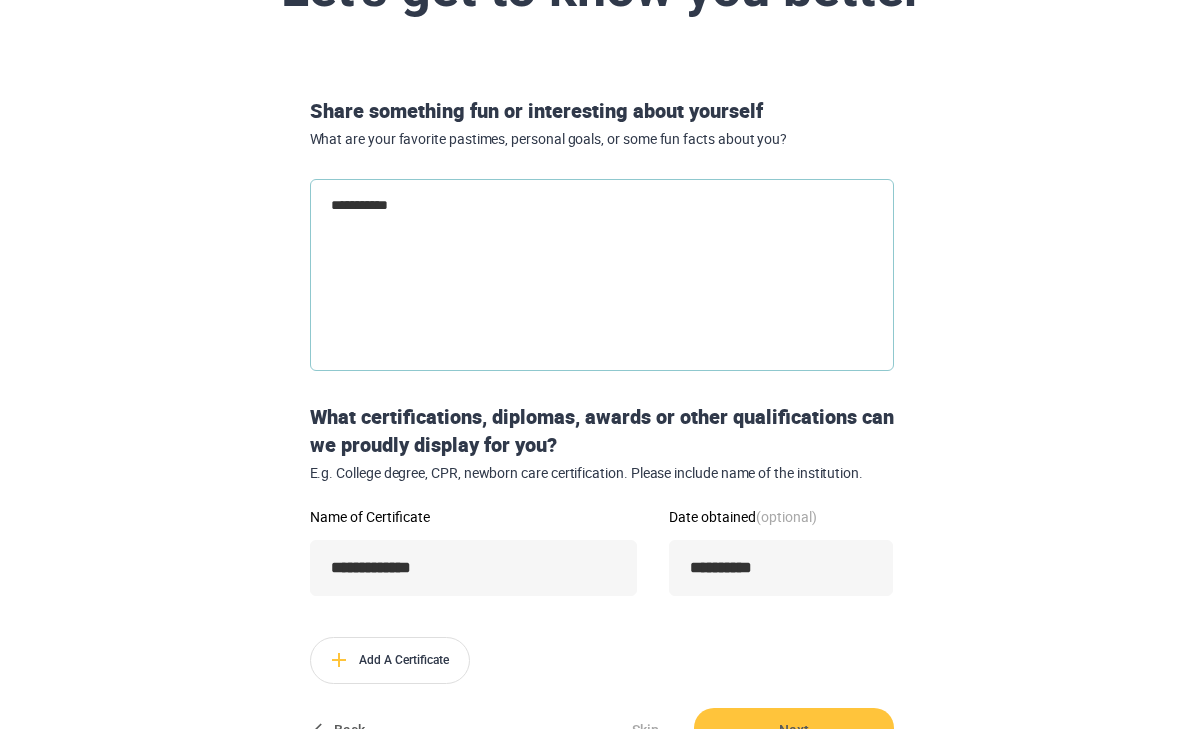 type on "**********" 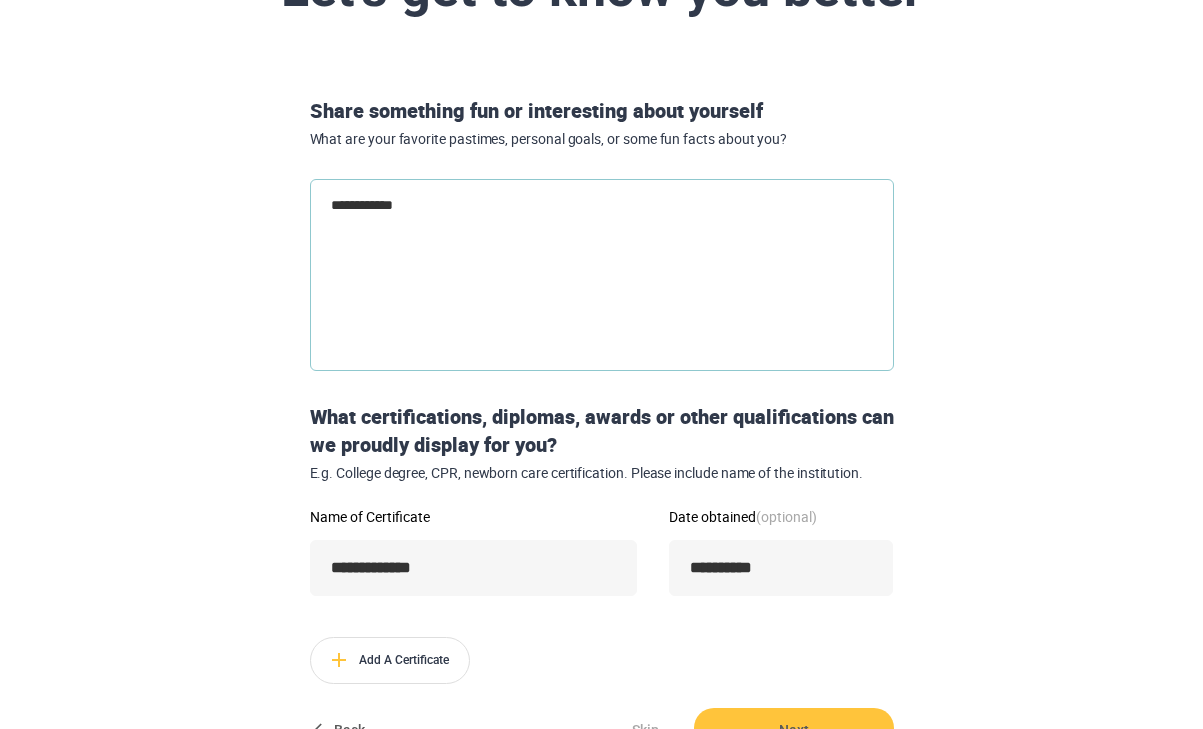 type on "**********" 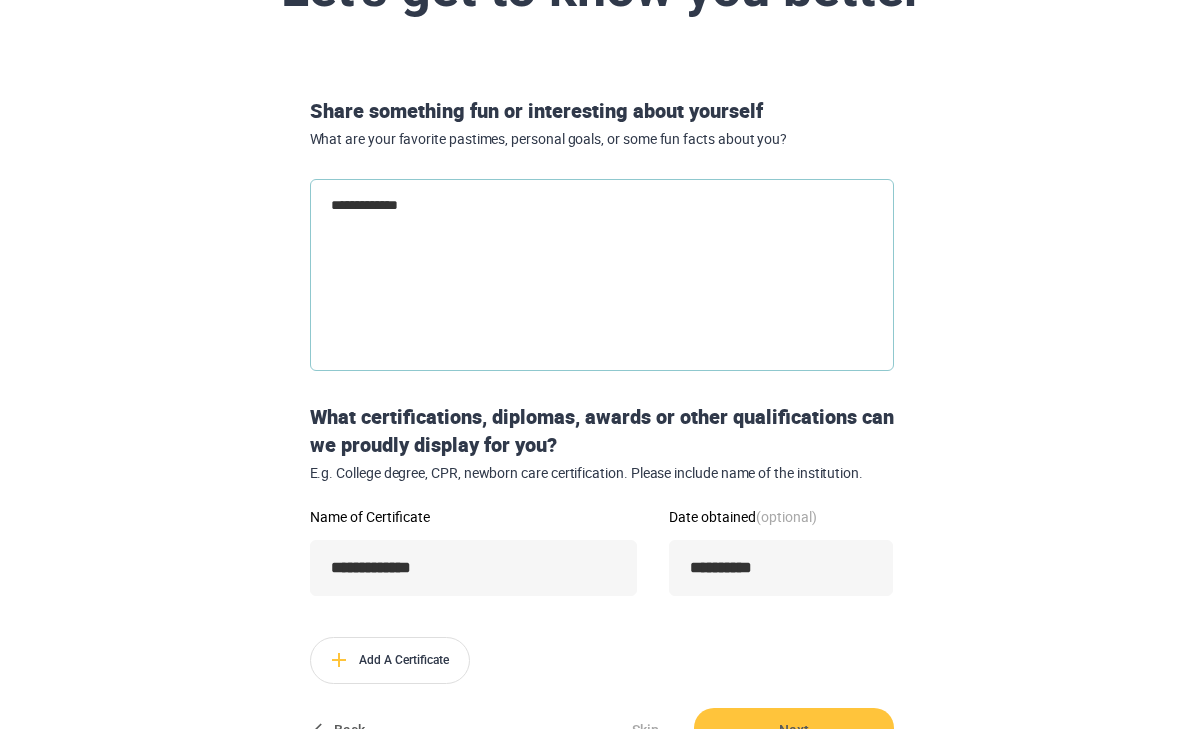 type on "*" 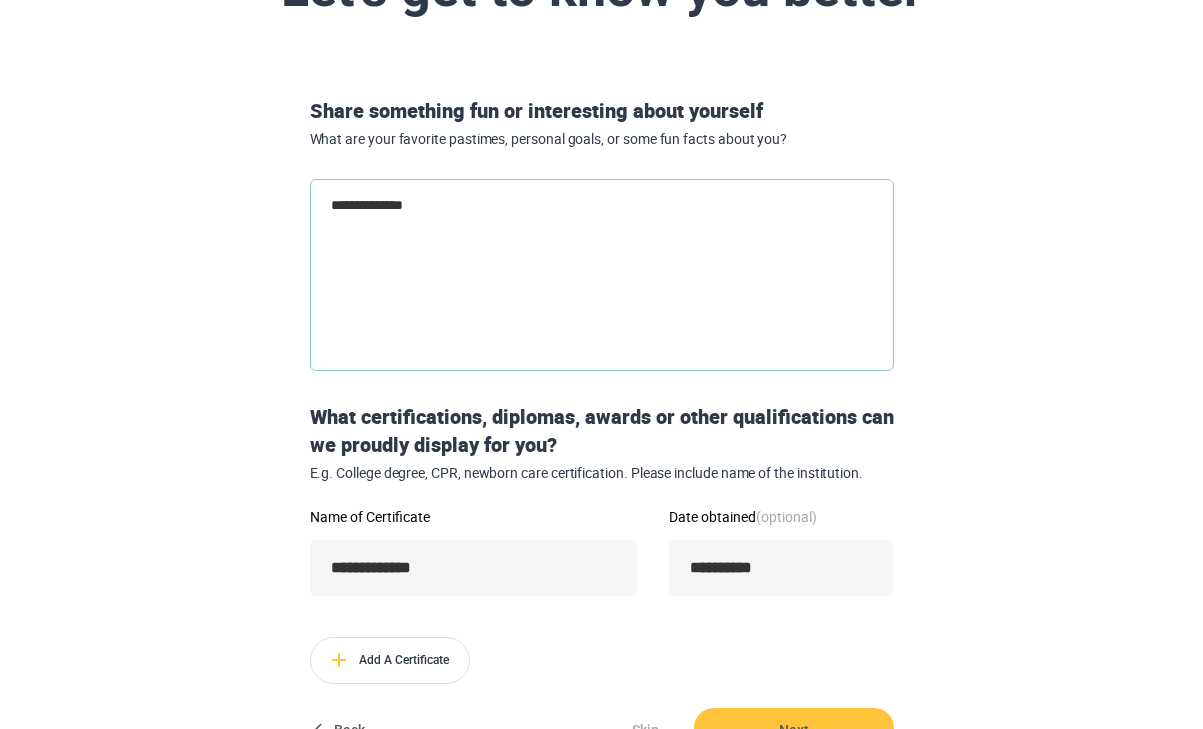 type on "*" 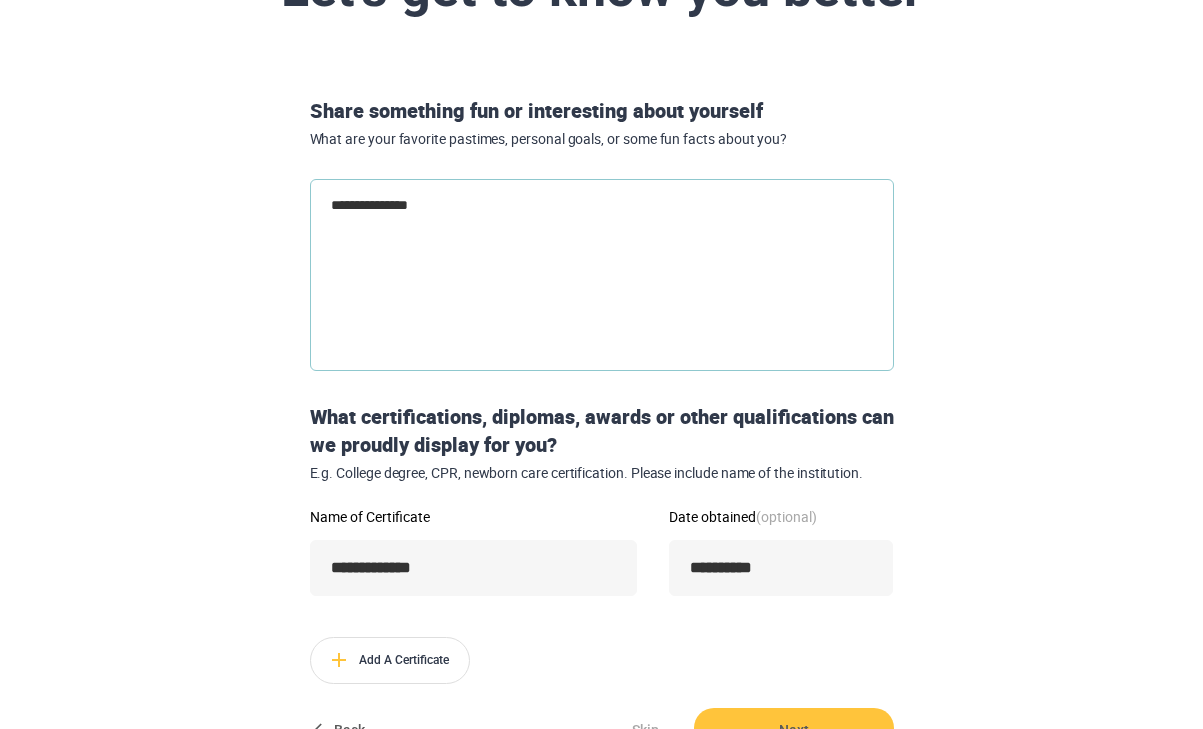 type on "**********" 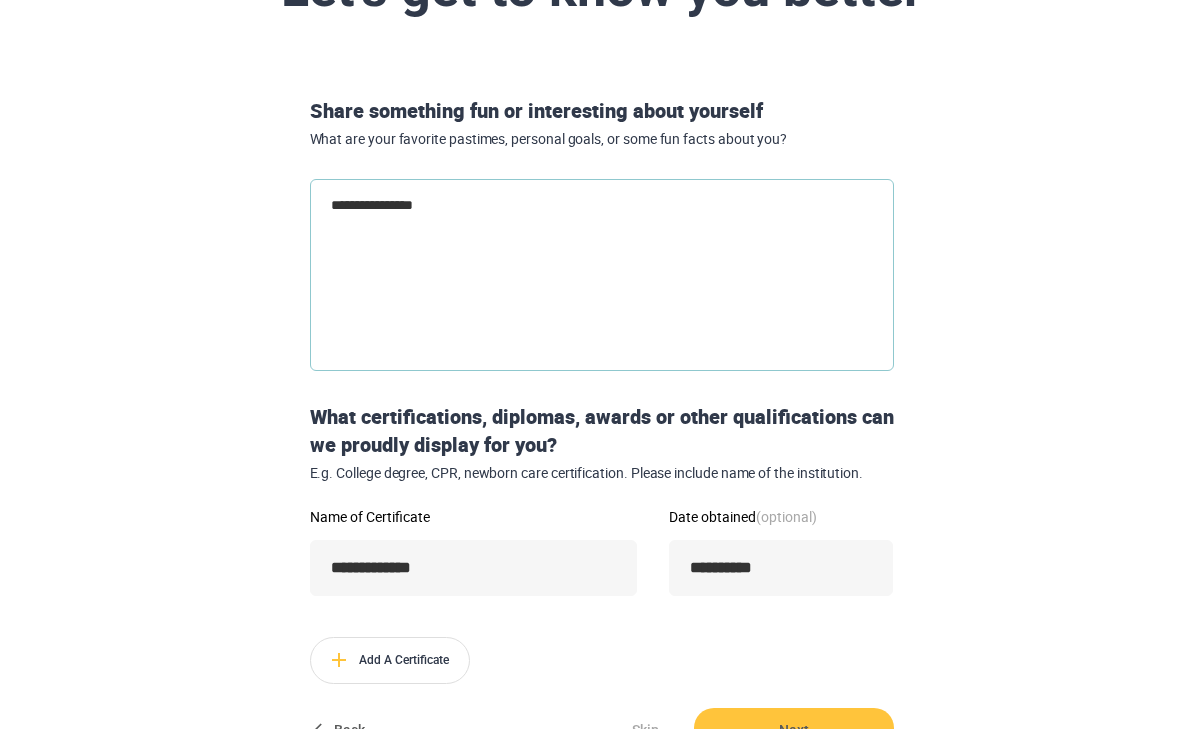 type on "**********" 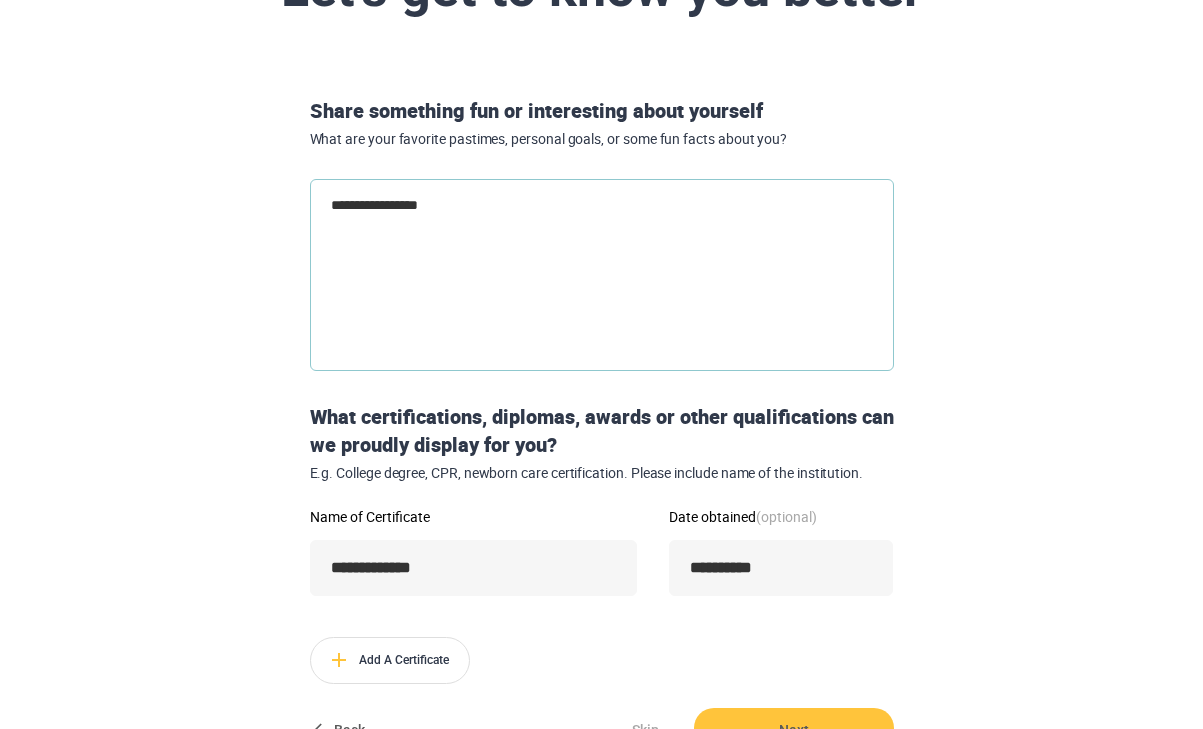 type on "*" 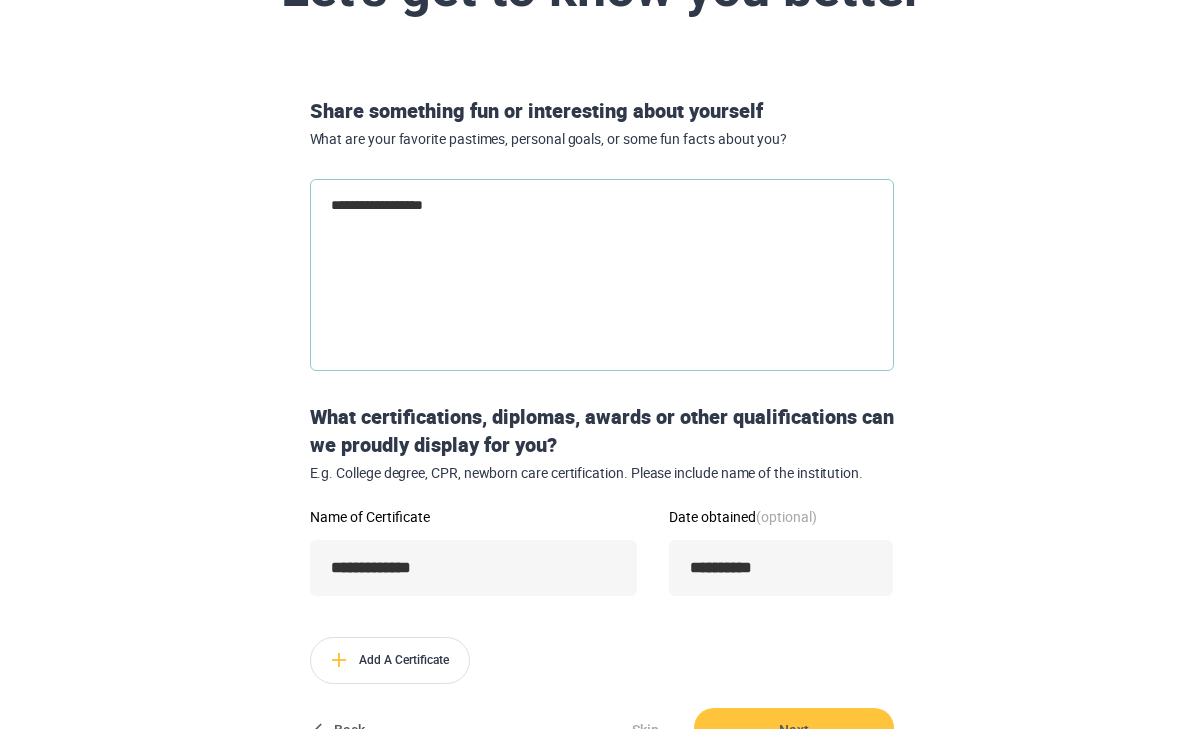 type on "**********" 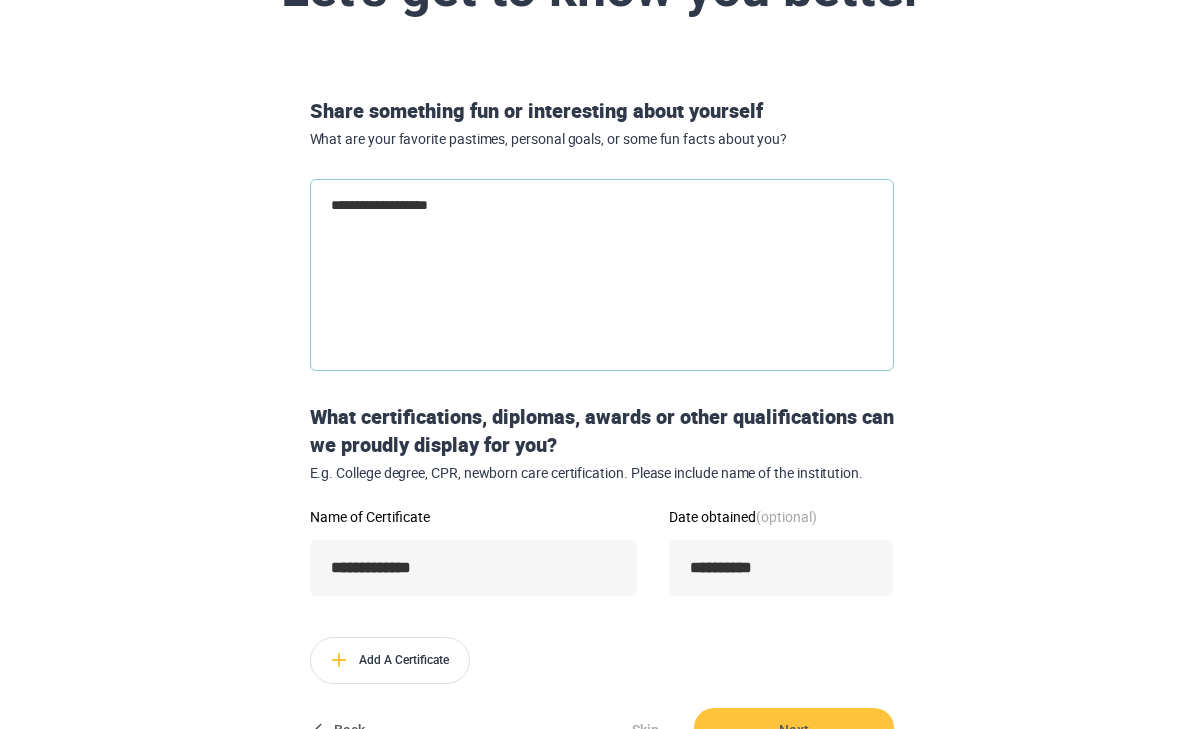 type on "**********" 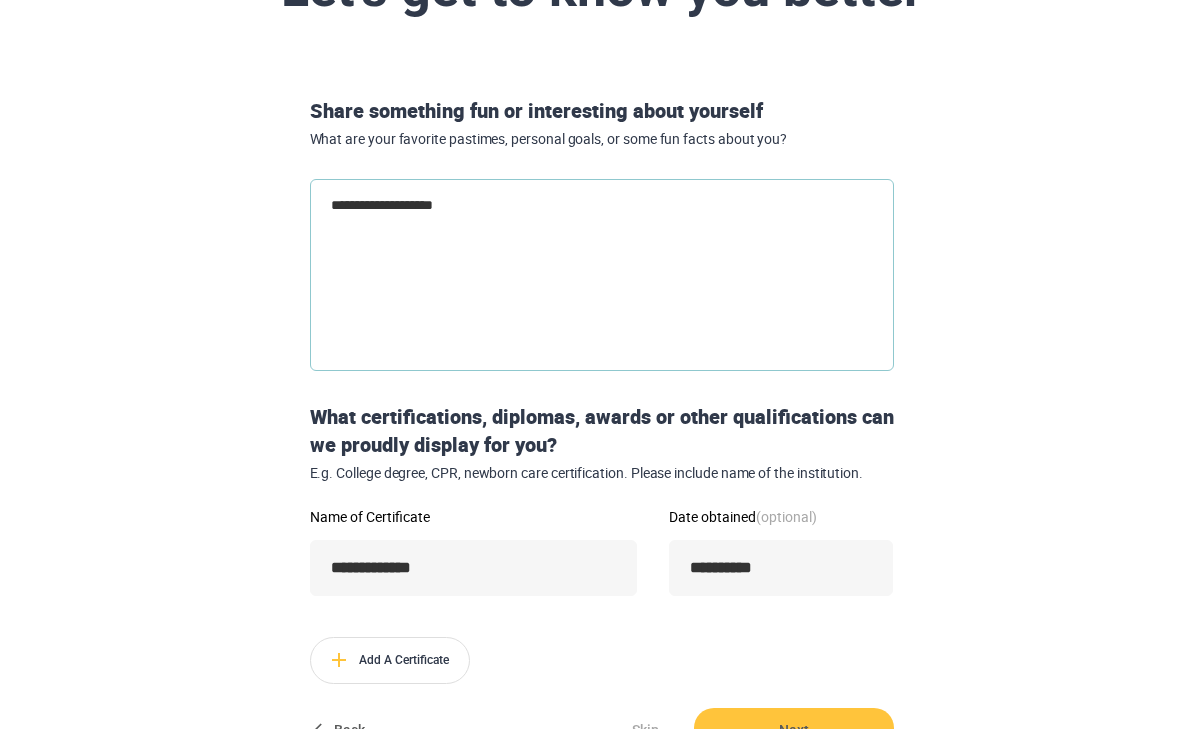 type on "**********" 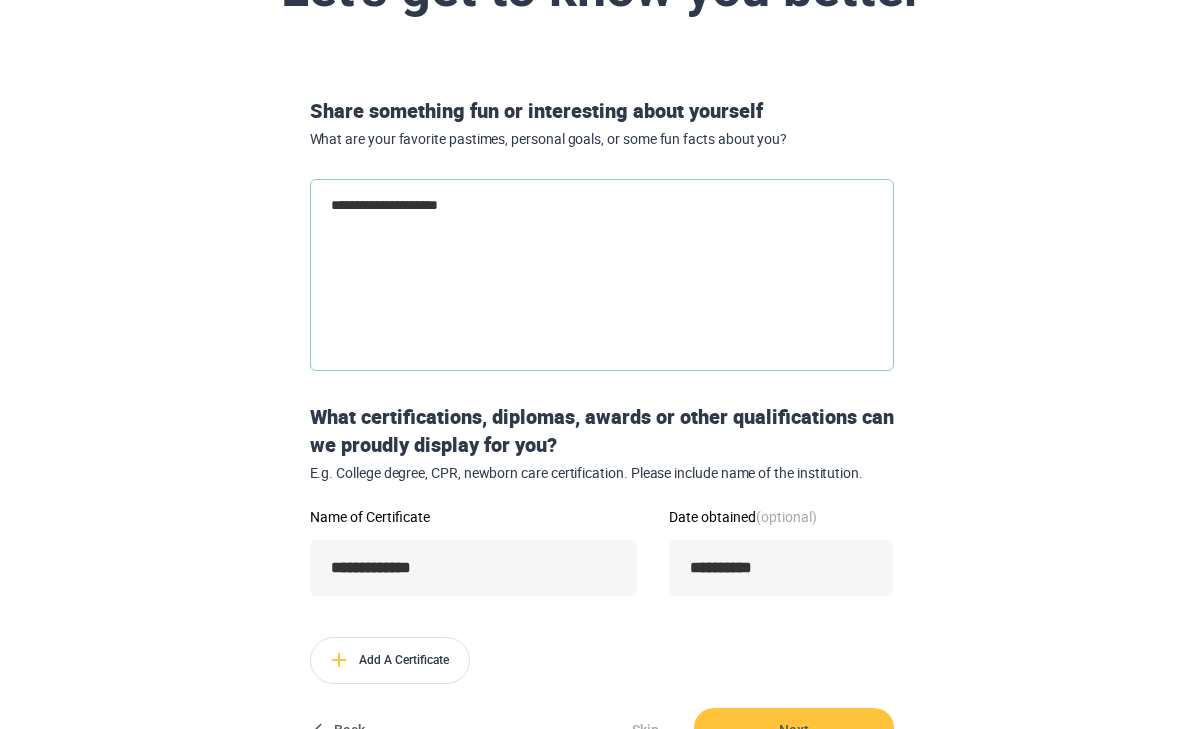 type on "**********" 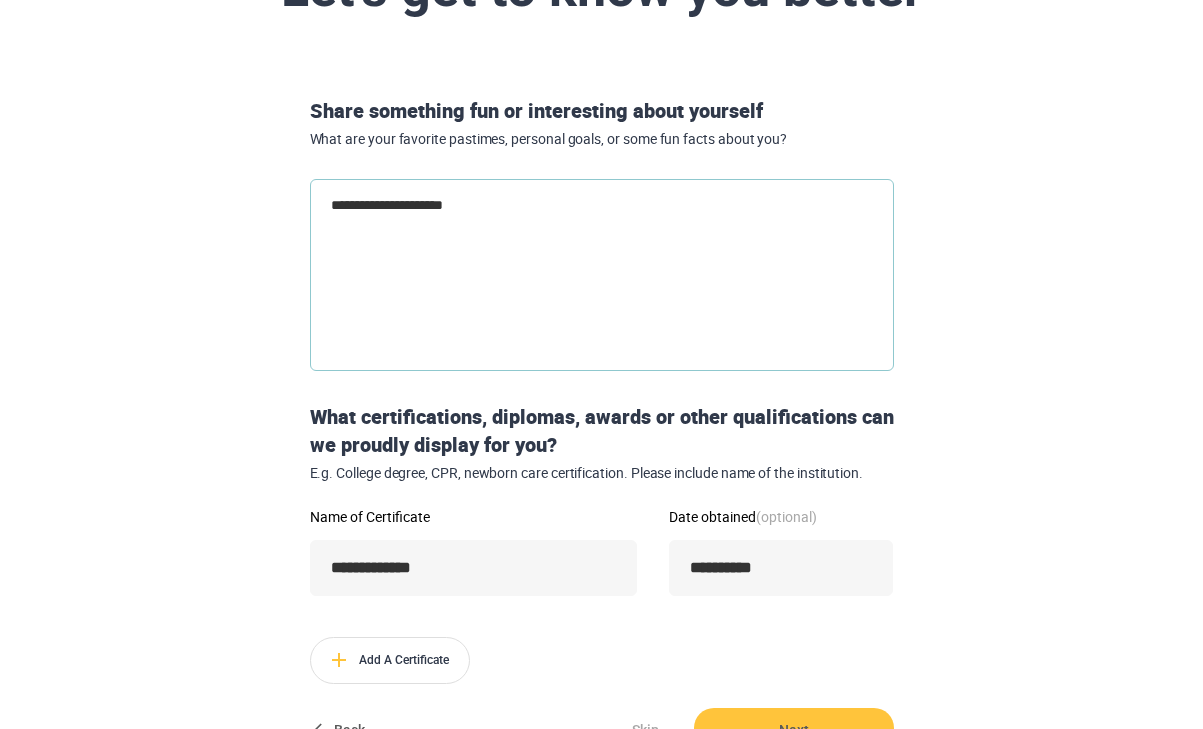 type on "**********" 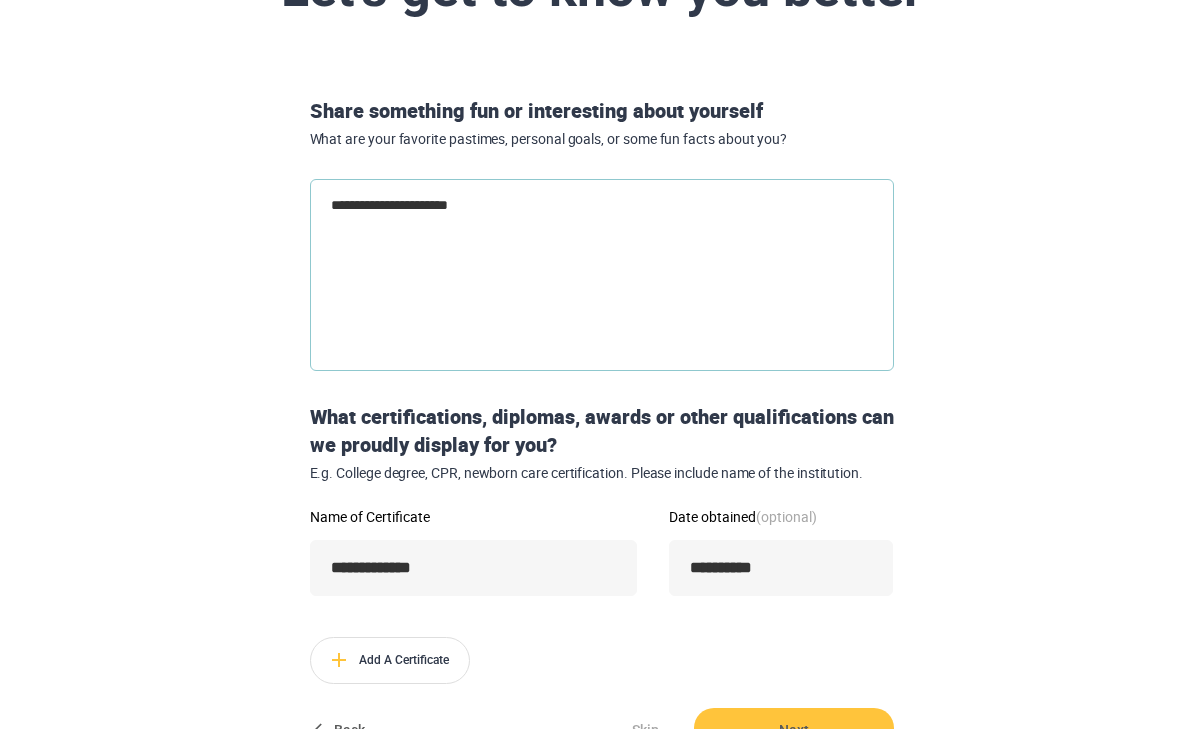 type on "**********" 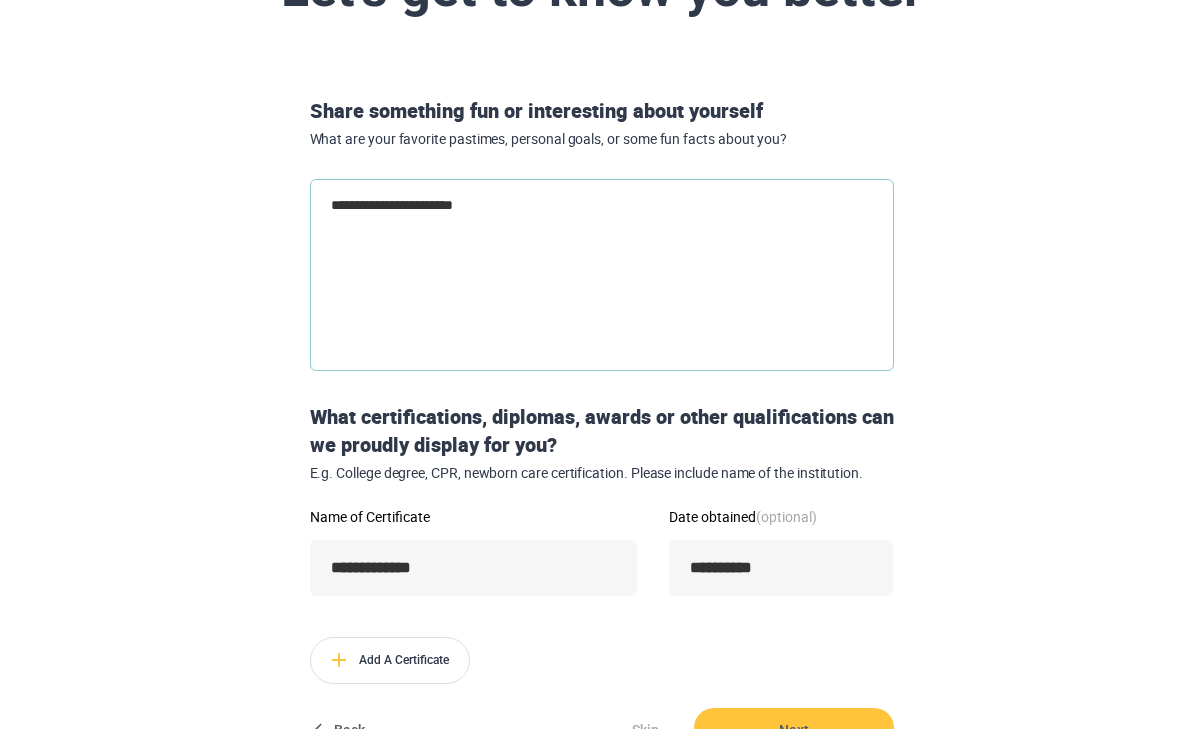 type on "**********" 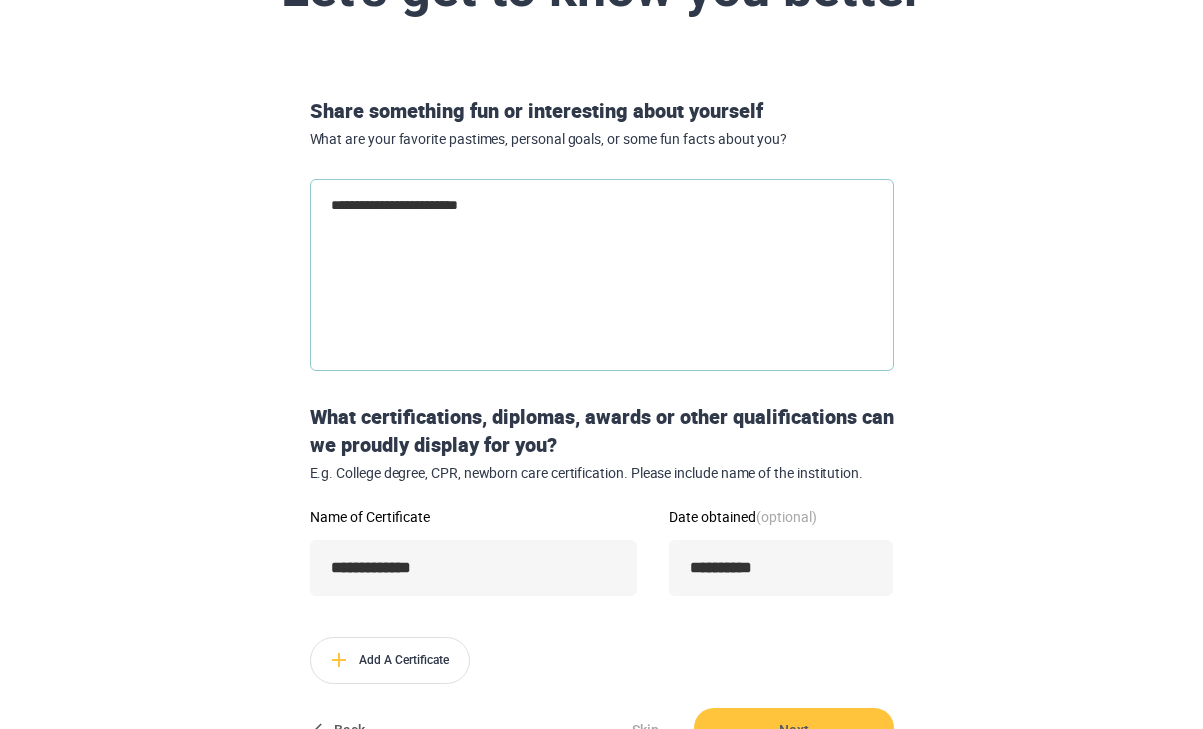 type on "**********" 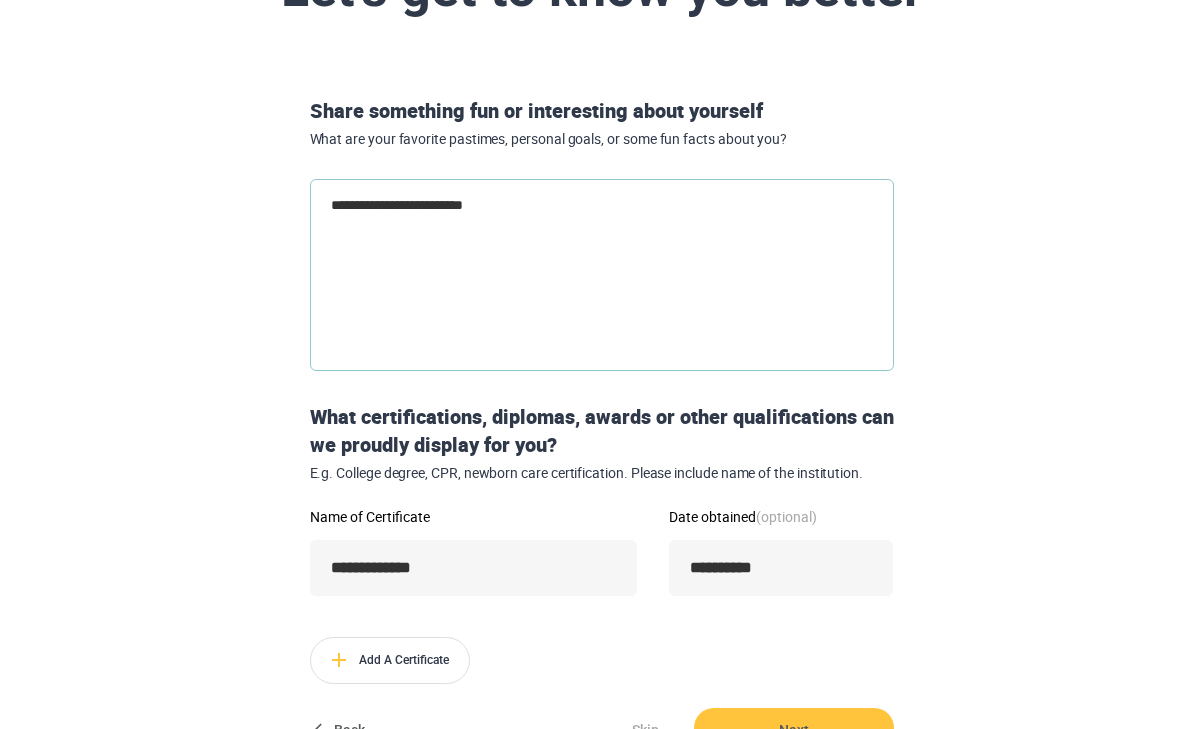 type on "*" 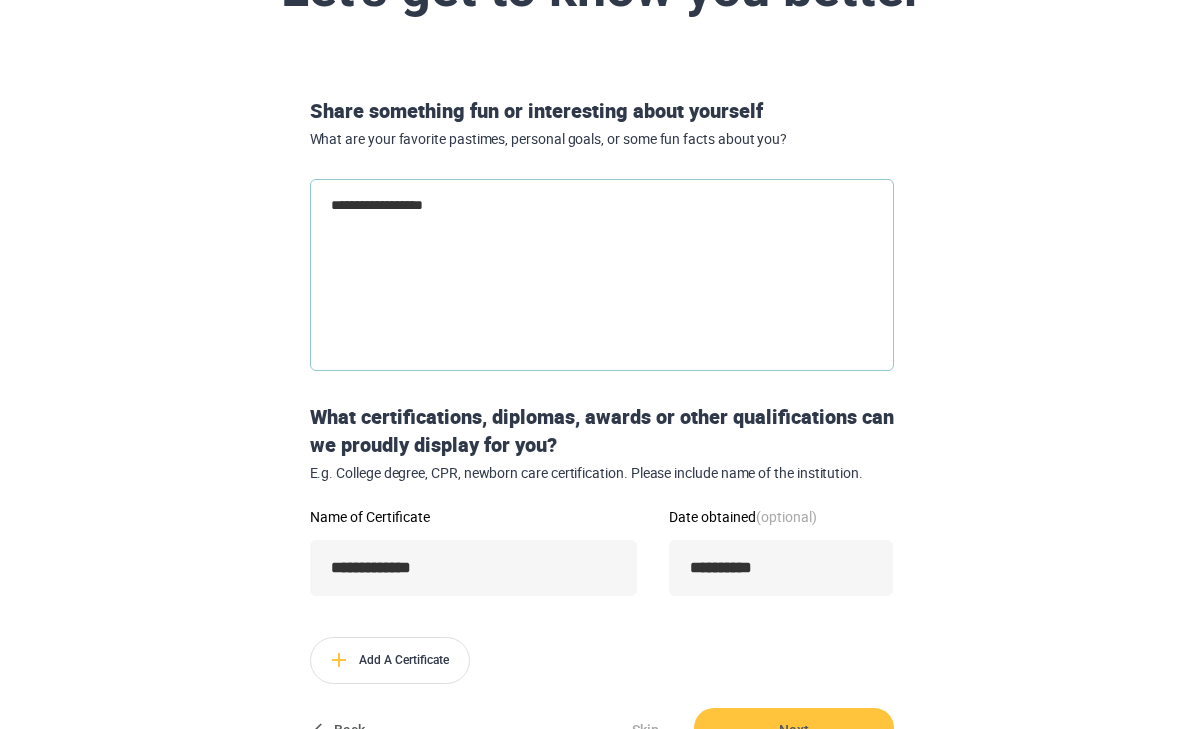 type on "**********" 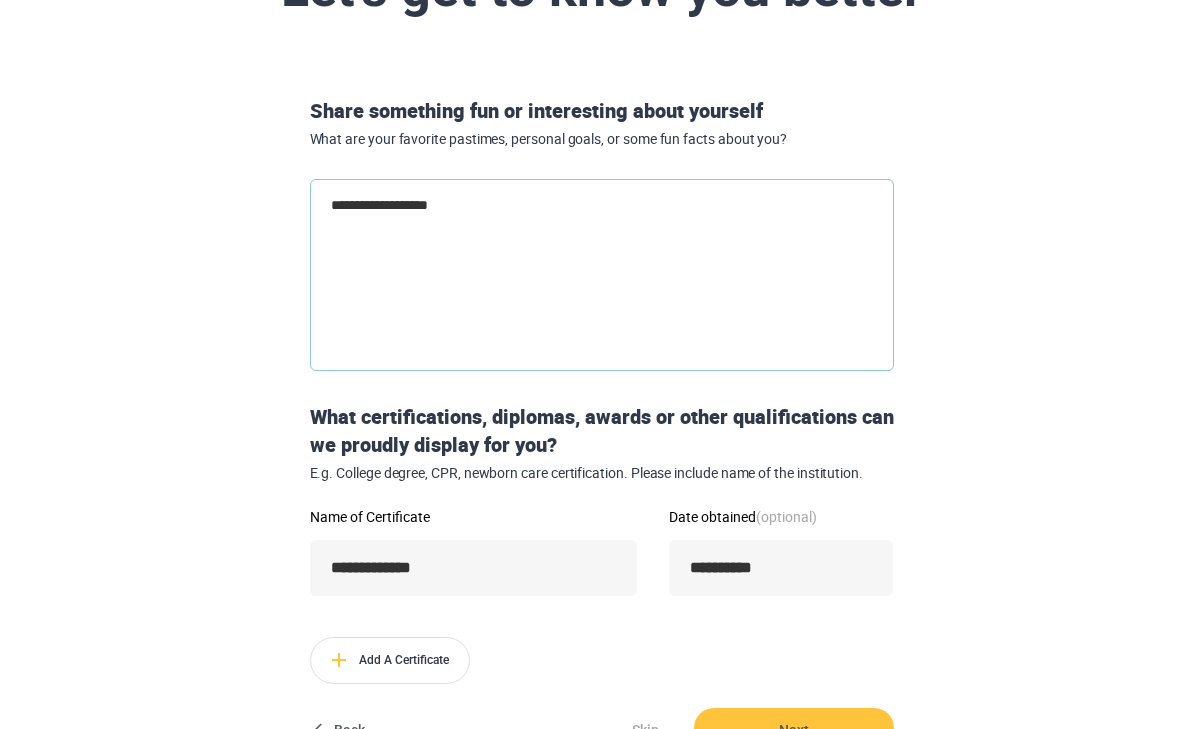 type on "**********" 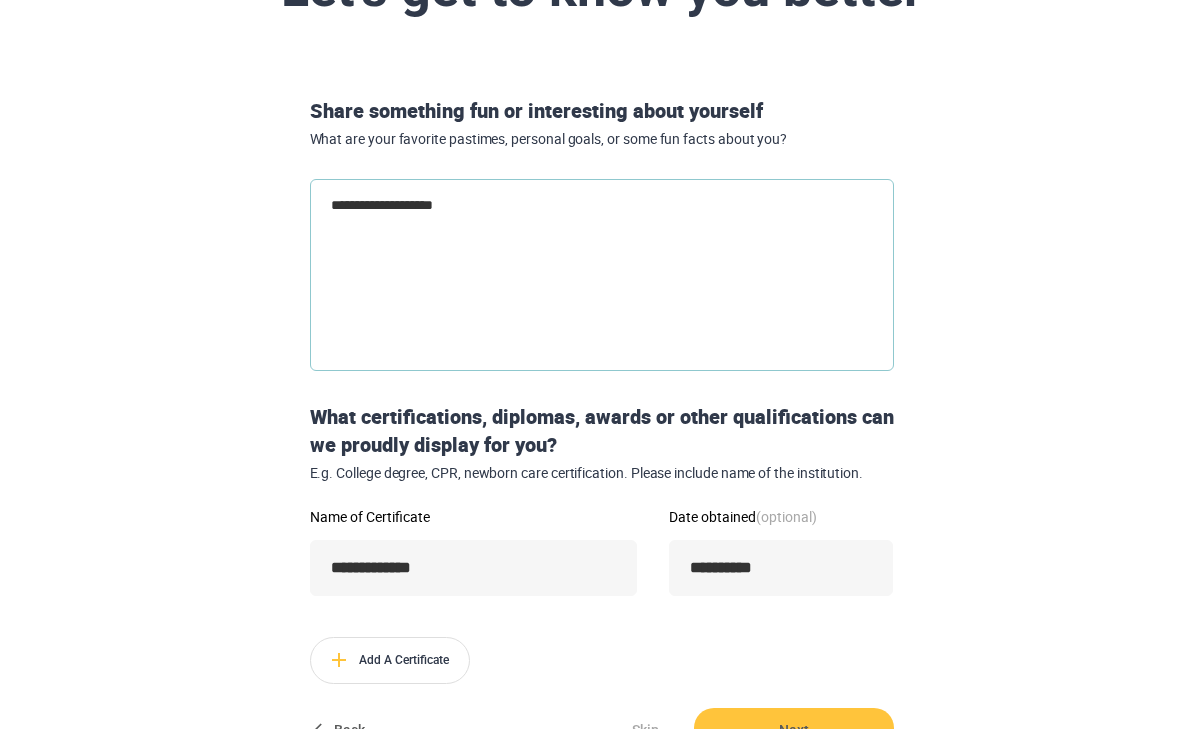 type on "**********" 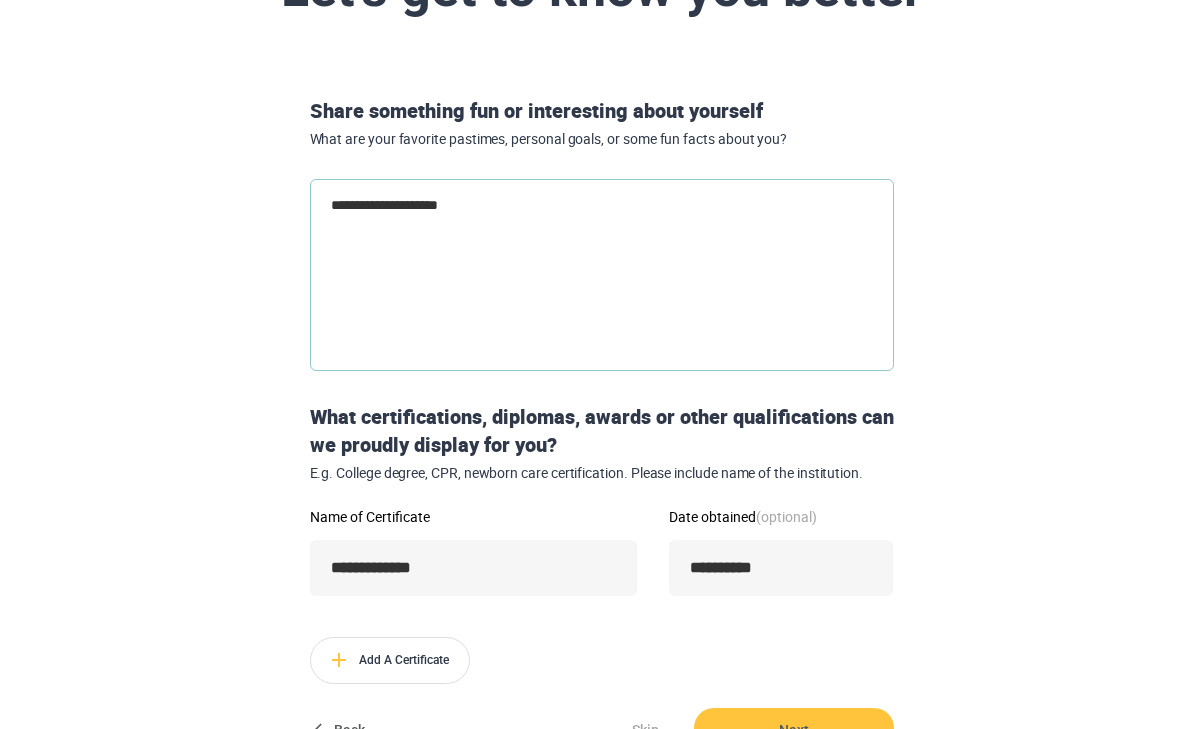 type on "**********" 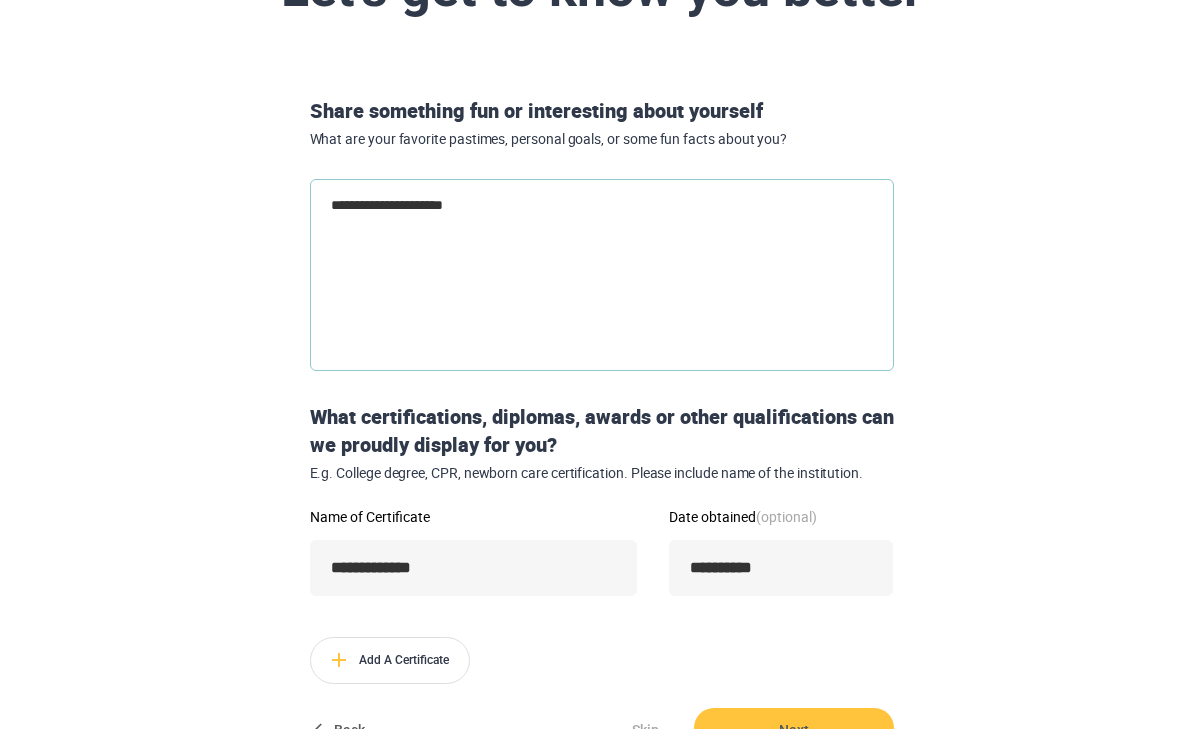 type 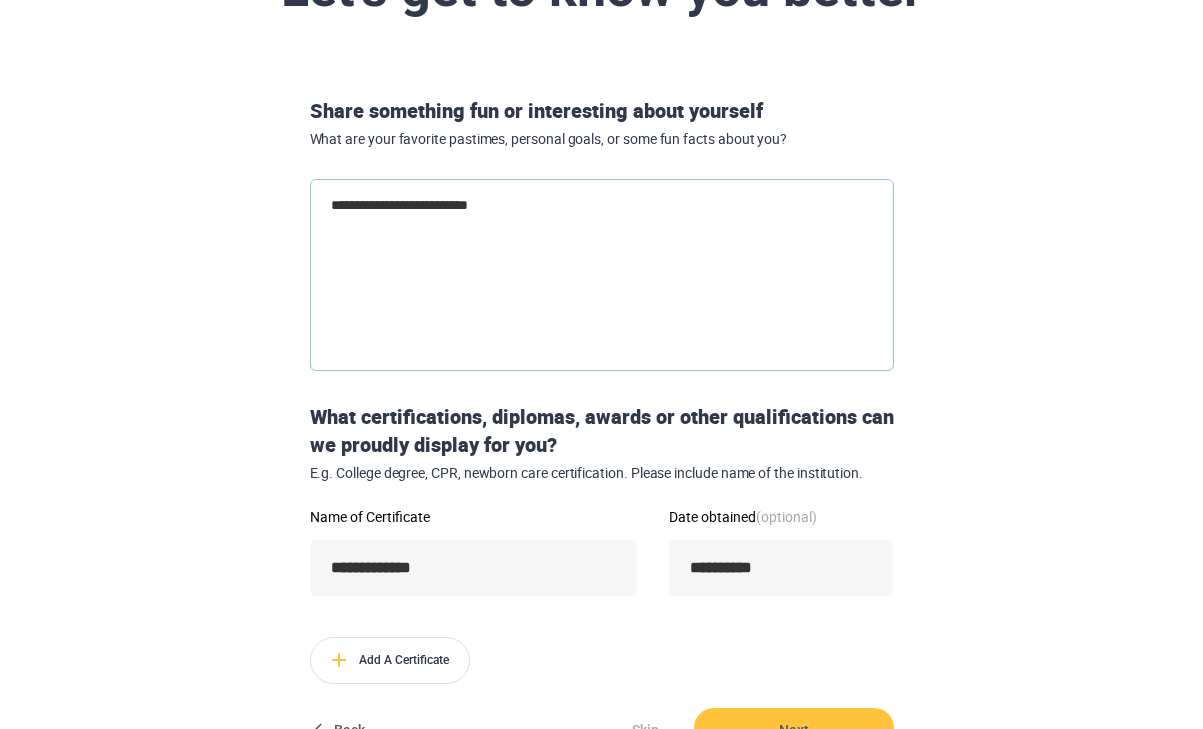 click on "**********" at bounding box center [602, 275] 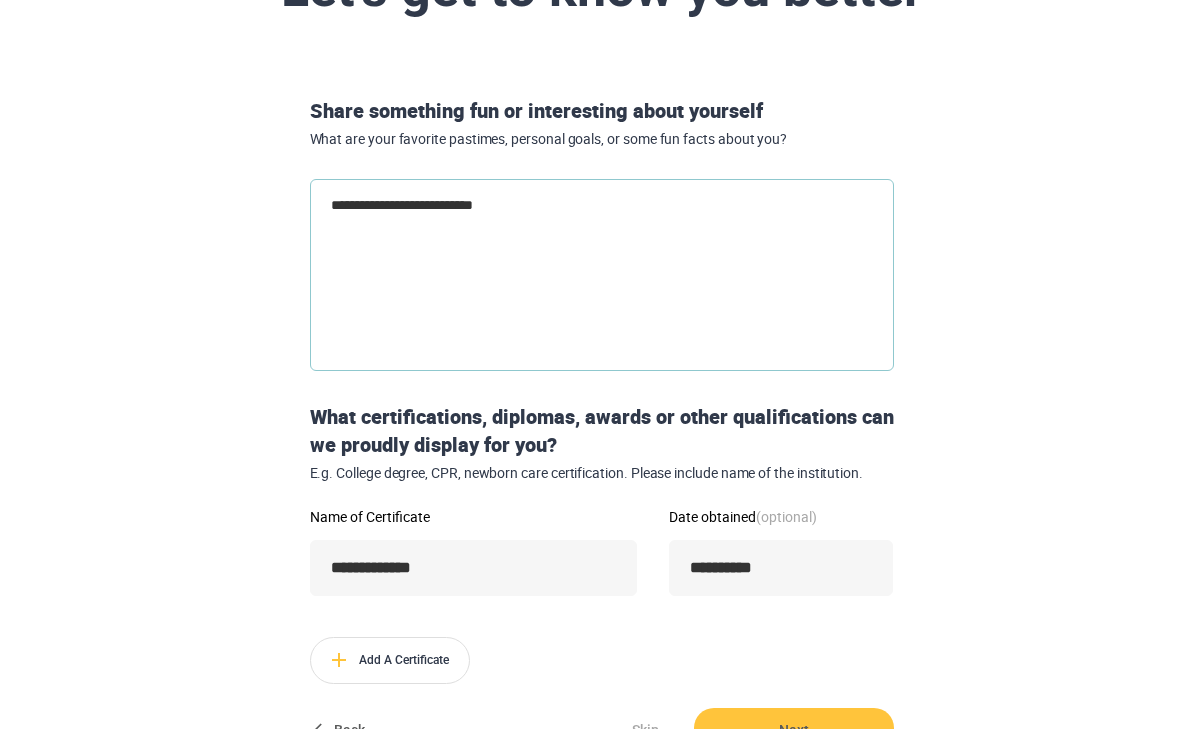 click on "**********" at bounding box center [602, 275] 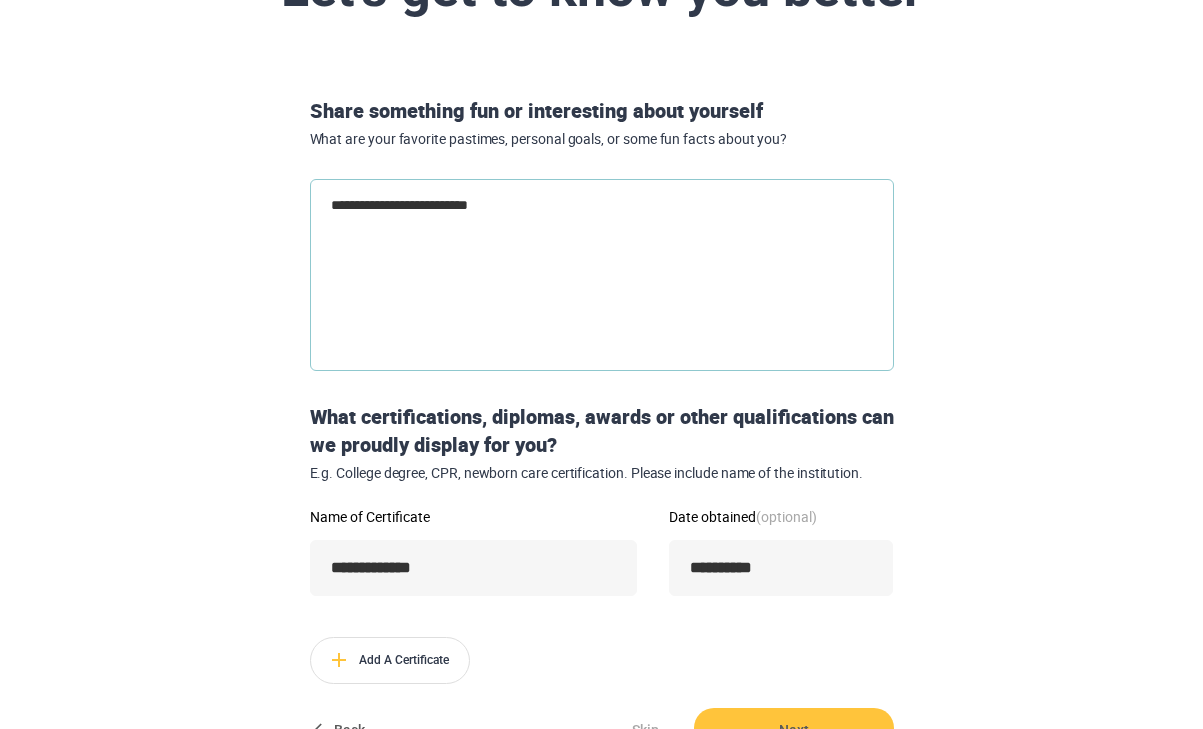click on "**********" at bounding box center (602, 275) 